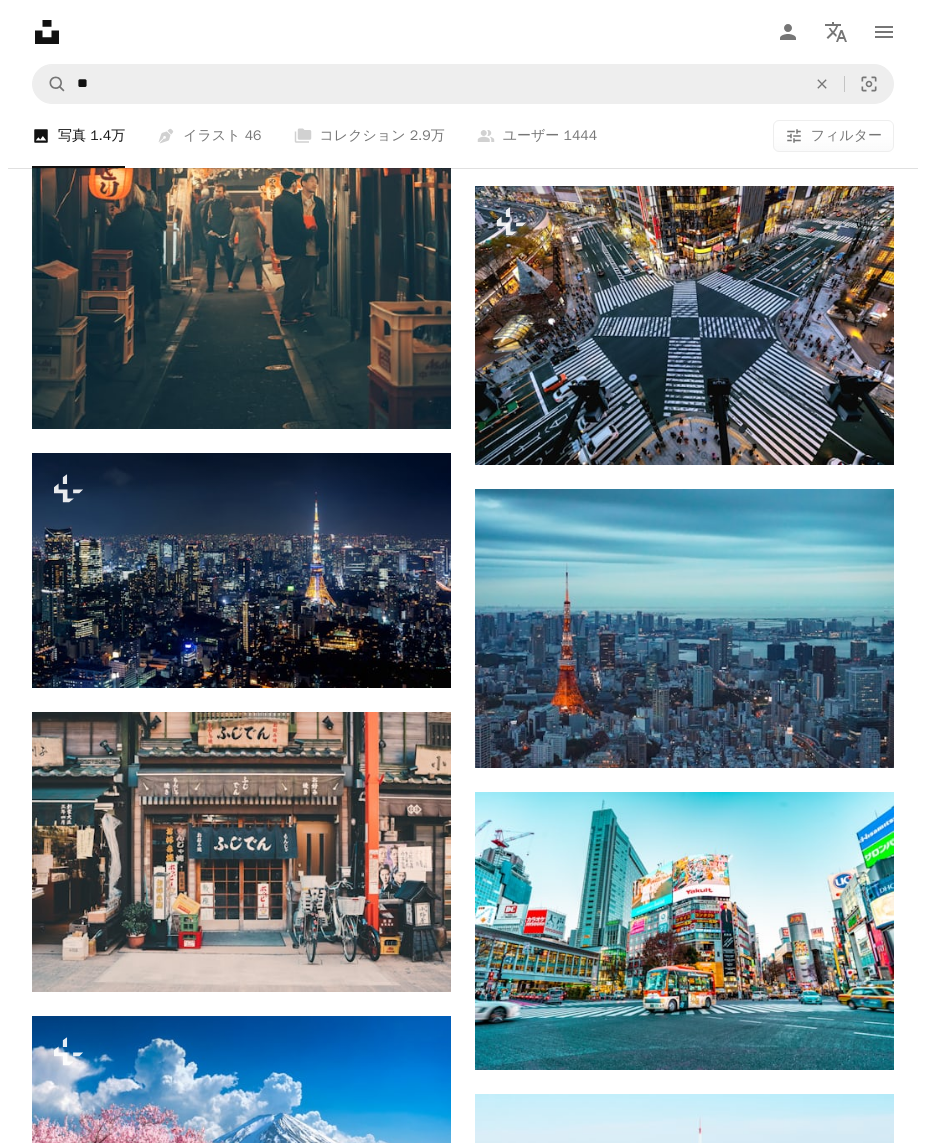 scroll, scrollTop: 1333, scrollLeft: 0, axis: vertical 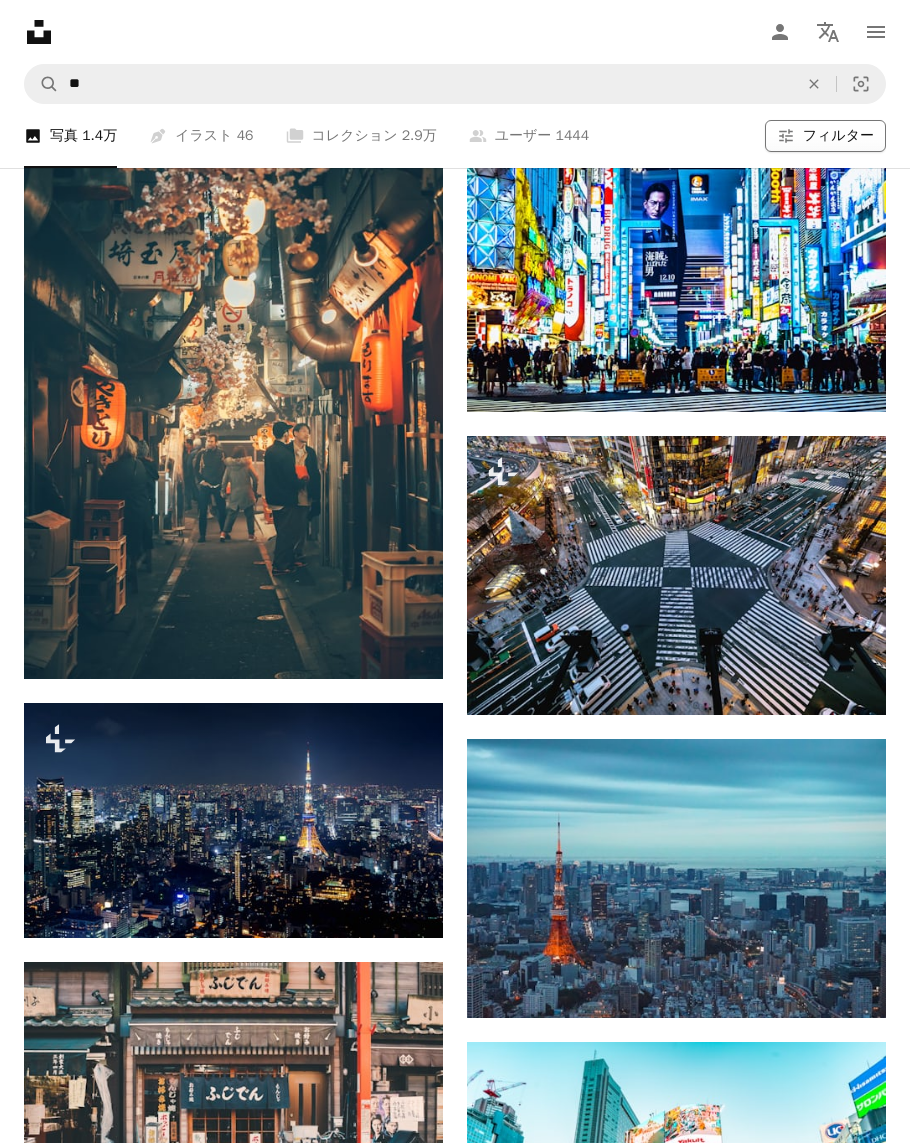 click on "フィルター" at bounding box center [838, 136] 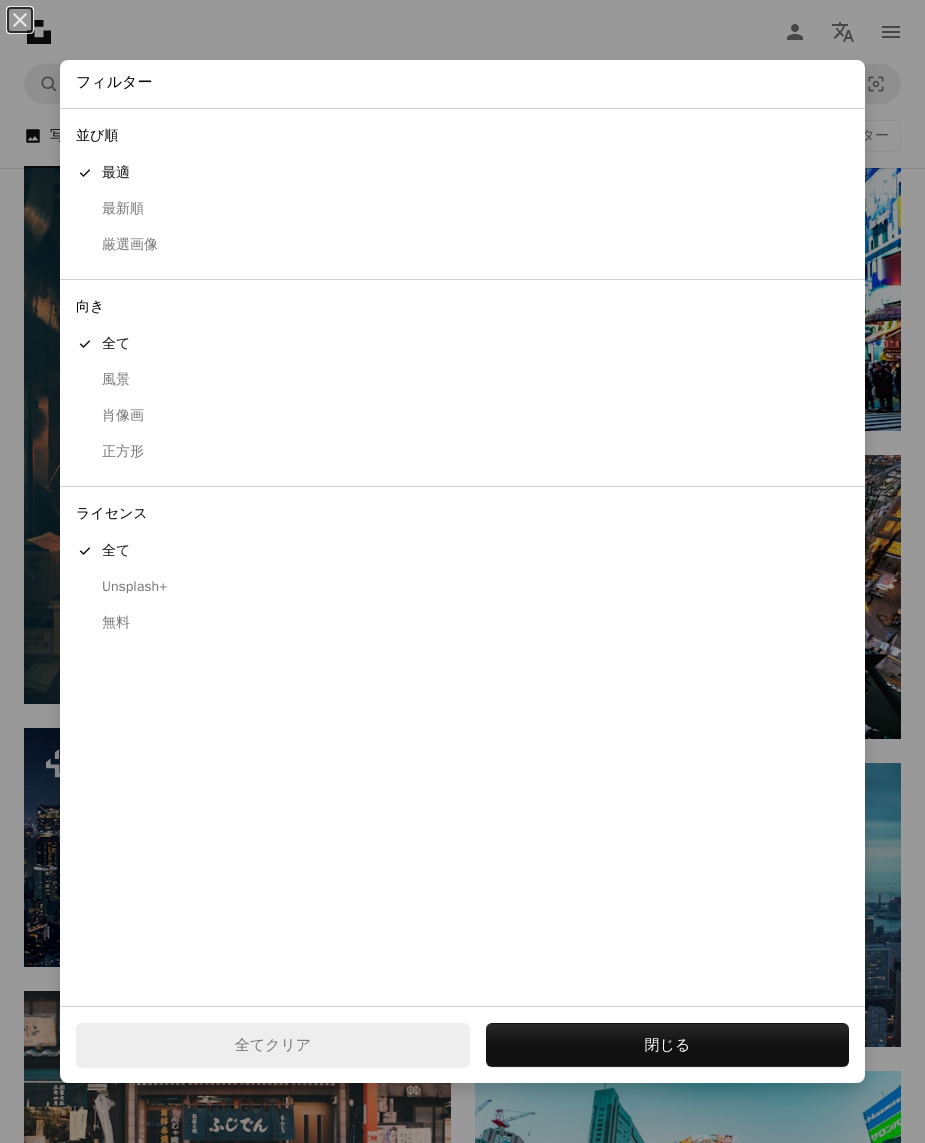 click on "無料" at bounding box center (462, 623) 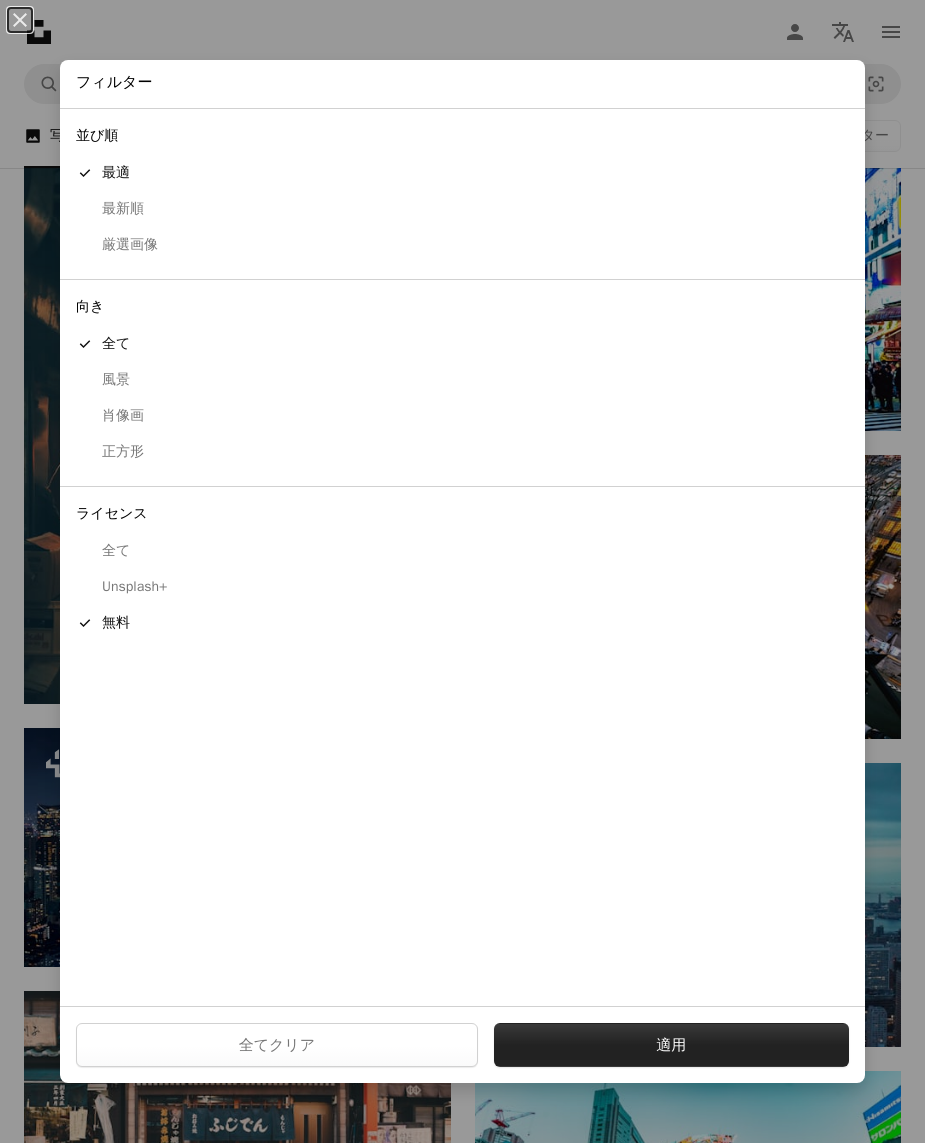 click on "適用" at bounding box center [671, 1045] 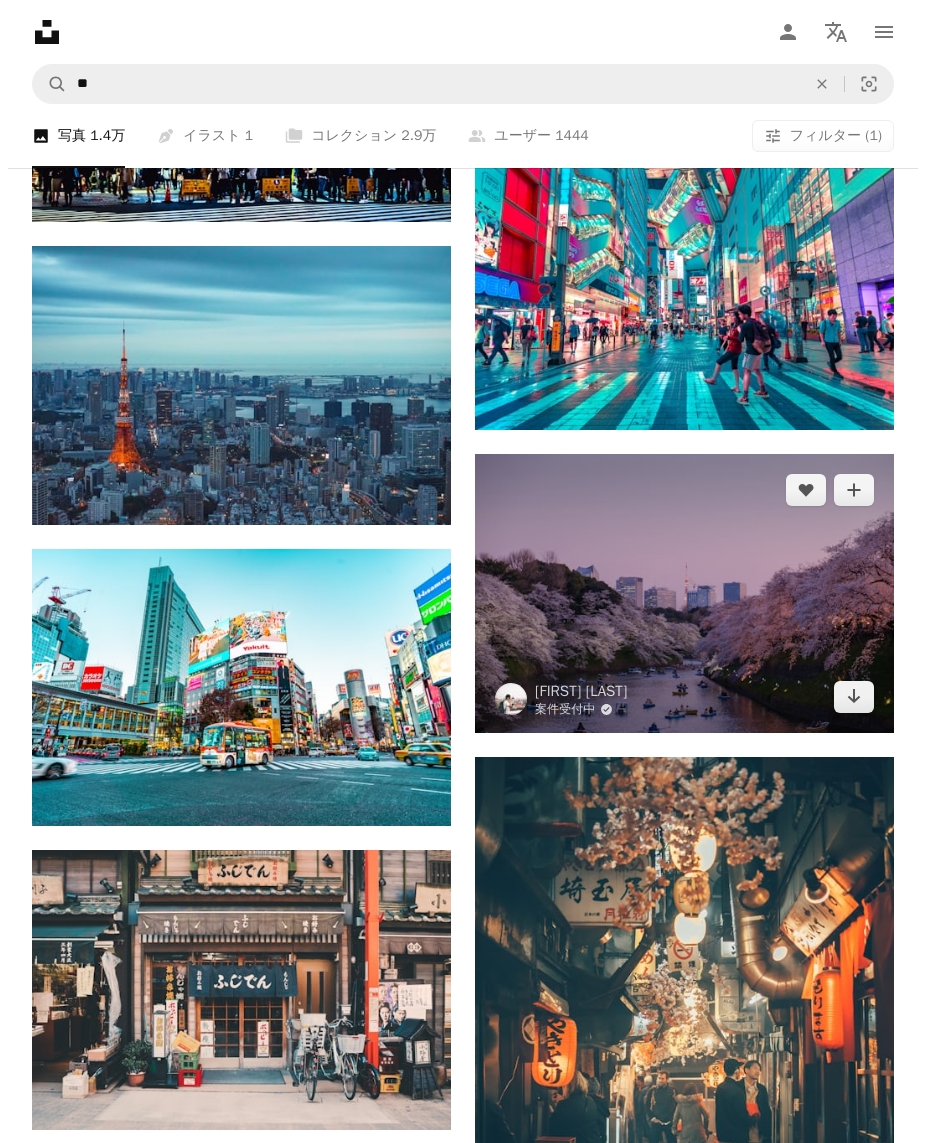 scroll, scrollTop: 1066, scrollLeft: 0, axis: vertical 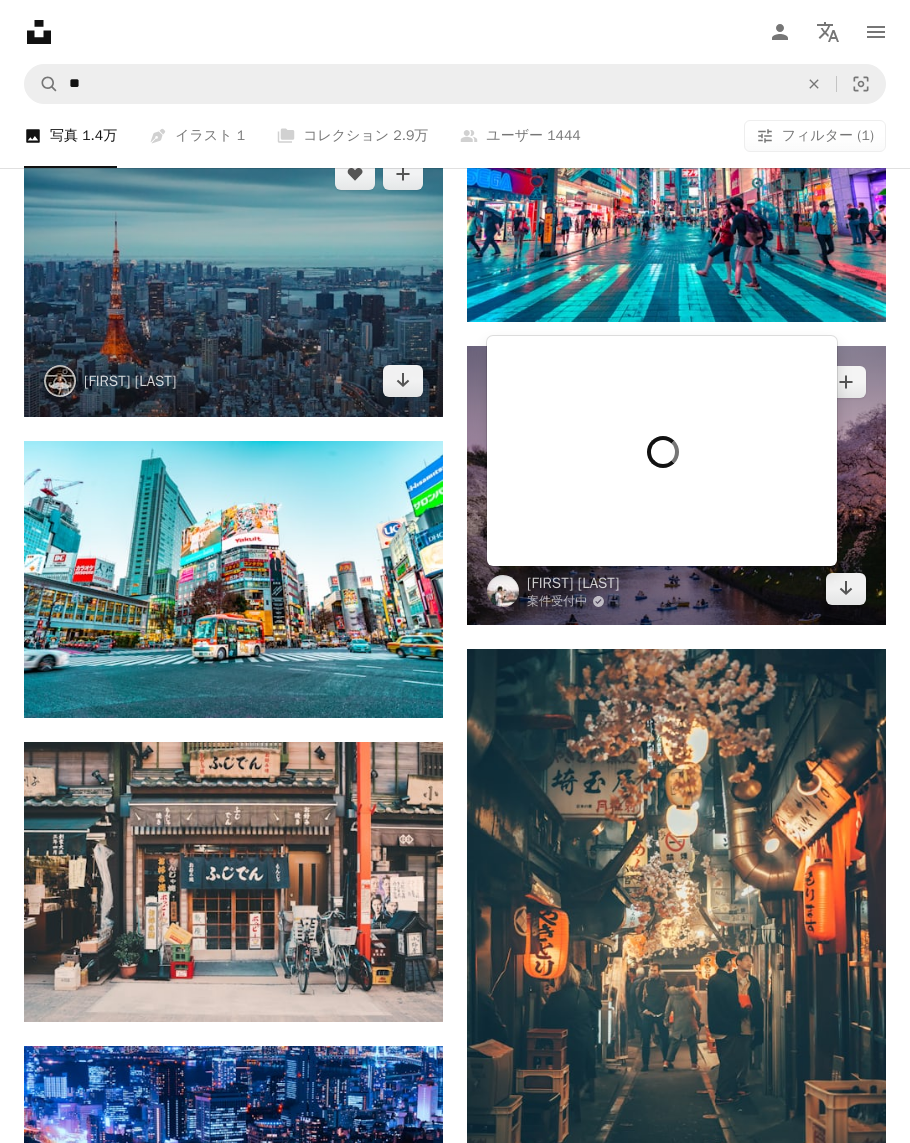 click at bounding box center (233, 277) 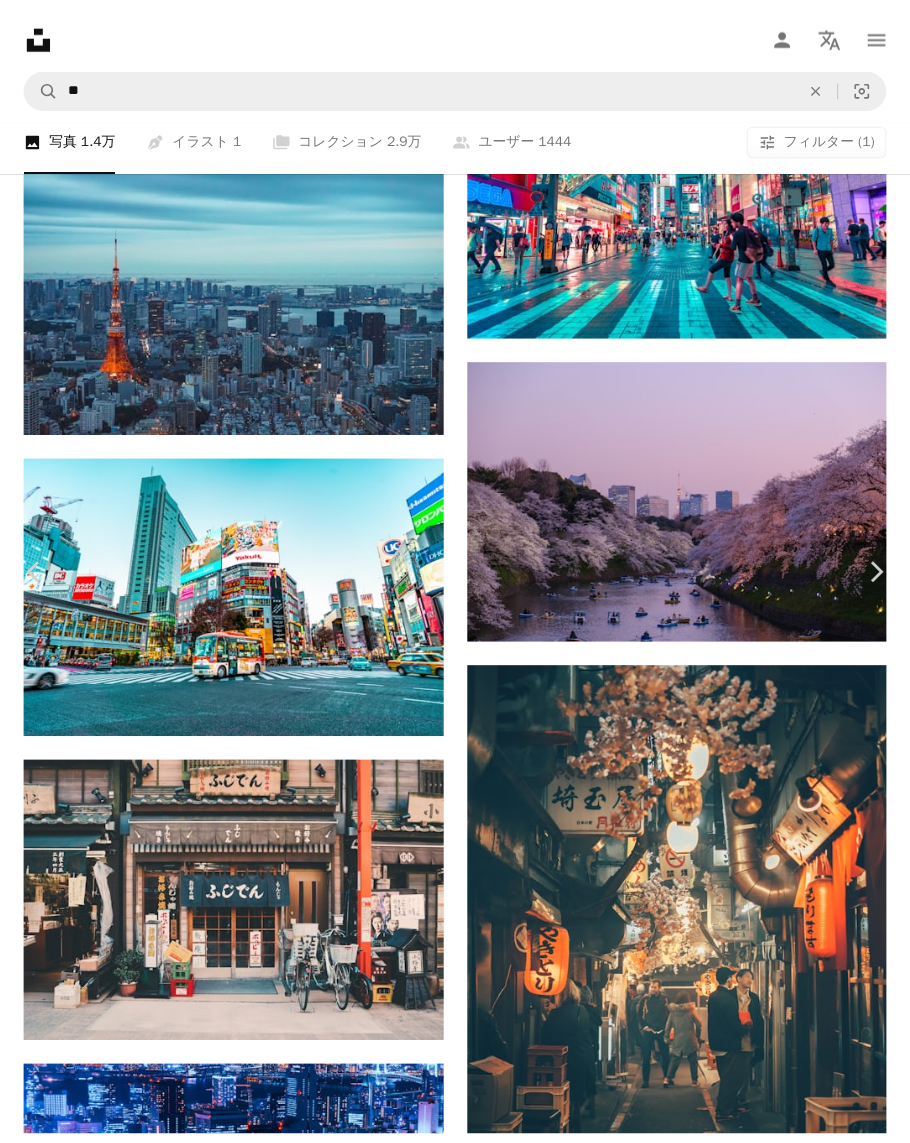 scroll, scrollTop: 0, scrollLeft: 0, axis: both 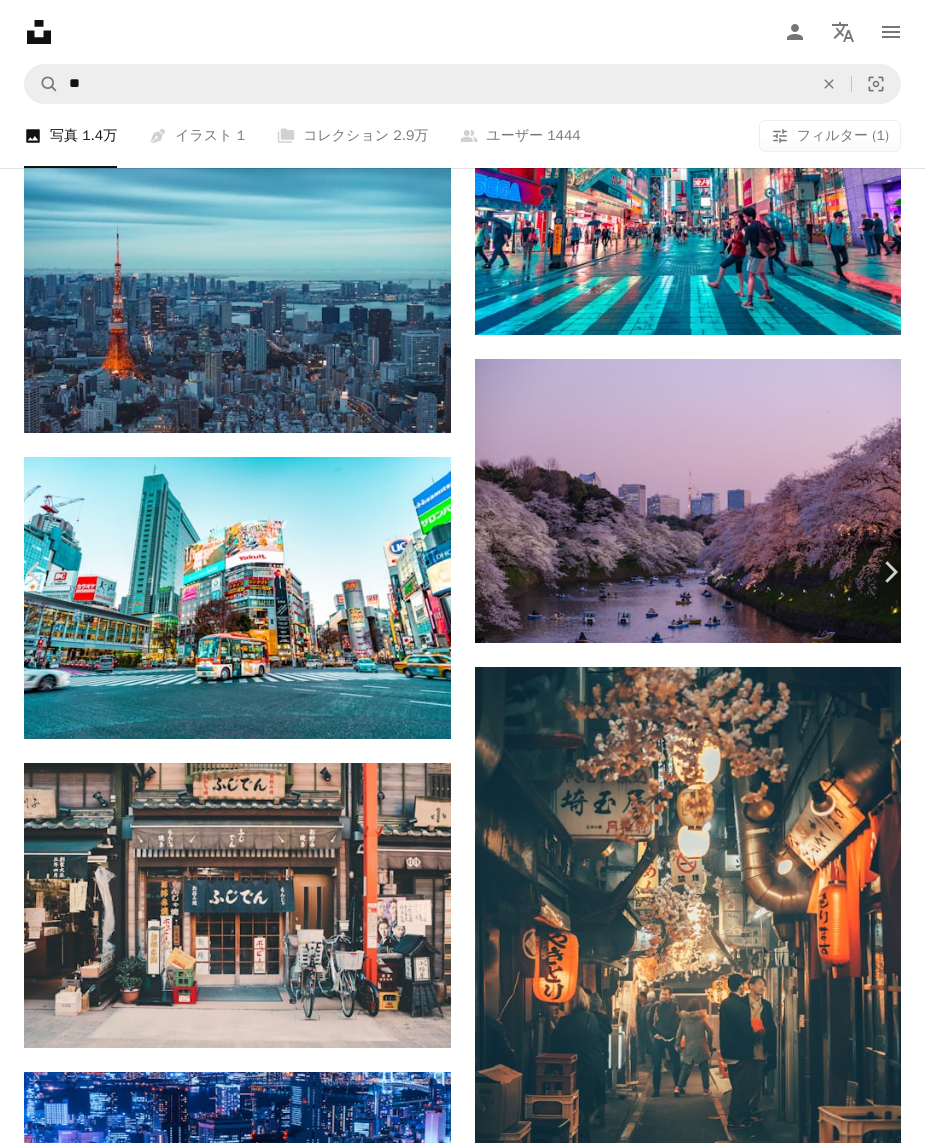click on "無料ダウンロード" at bounding box center (712, 5434) 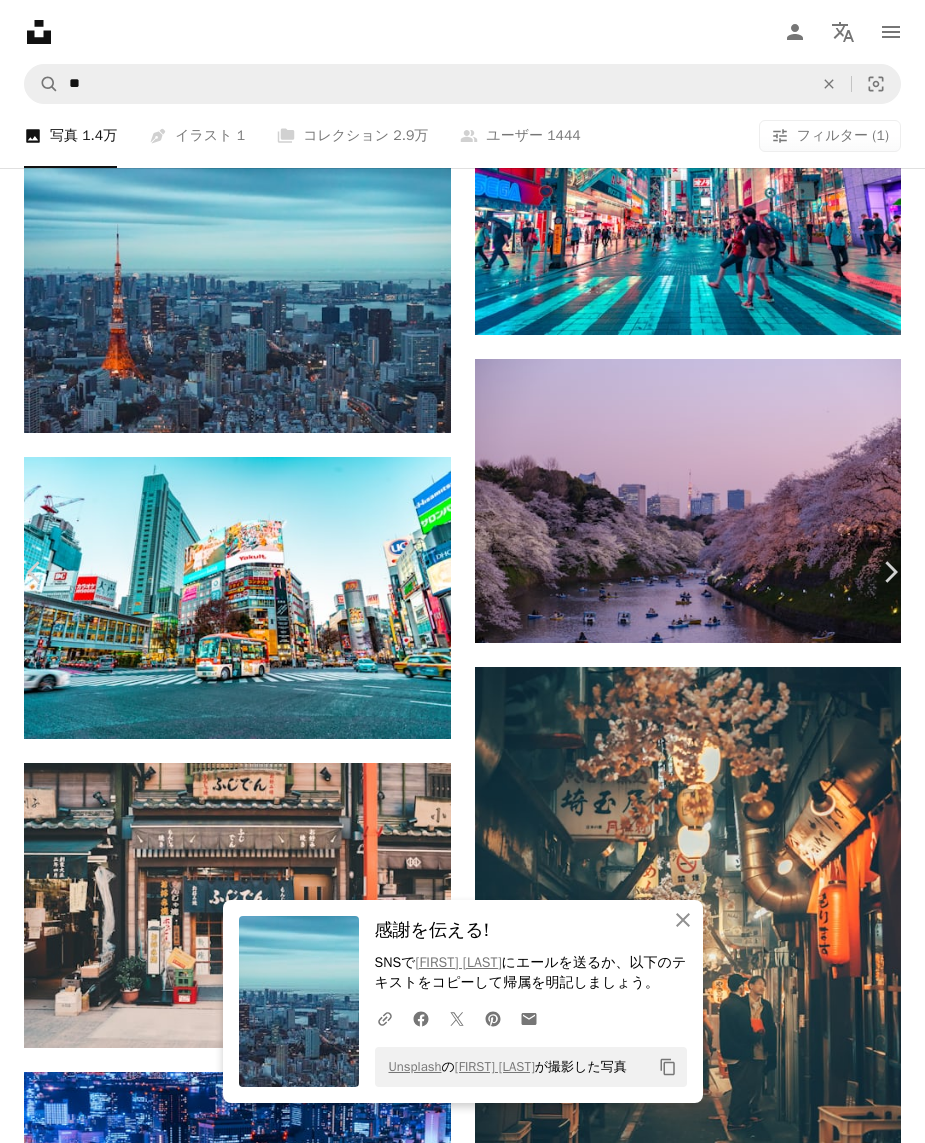 click on "An X shape Chevron left Chevron right An X shape 閉じる 感謝を伝える! SNSで Louie Martinez にエールを送るか、以下のテキストをコピーして帰属を明記しましょう。 A URL sharing icon (chains) Facebook icon X (formerly Twitter) icon Pinterest icon An envelope Unsplash の Louie Martinez が撮影した写真
Copy content Louie Martinez thetalkinglens A heart A plus sign 無料ダウンロード Chevron down Zoom in 閲覧数 21,461,529 ダウンロード数 211,466 特集されたコレクション 写真 ,  時事問題 A forward-right arrow 共有 Info icon 情報 More Actions A map marker 4 Chome-2-8 Shibakōen, Minato-ku, Japan Calendar outlined 2017年12月16日 に公開 Camera SONY, ILCE-5000 Safety Unsplashライセンス の下、無料で利用可能 建物 都市 日本 東京 アーバン 都市 景観 都市の壁紙 超高層ビル スカイライン 日本語 塔 アジア COVID コロナウイルス 東京タワー パンデミック covid19 壁紙" at bounding box center (462, 5958) 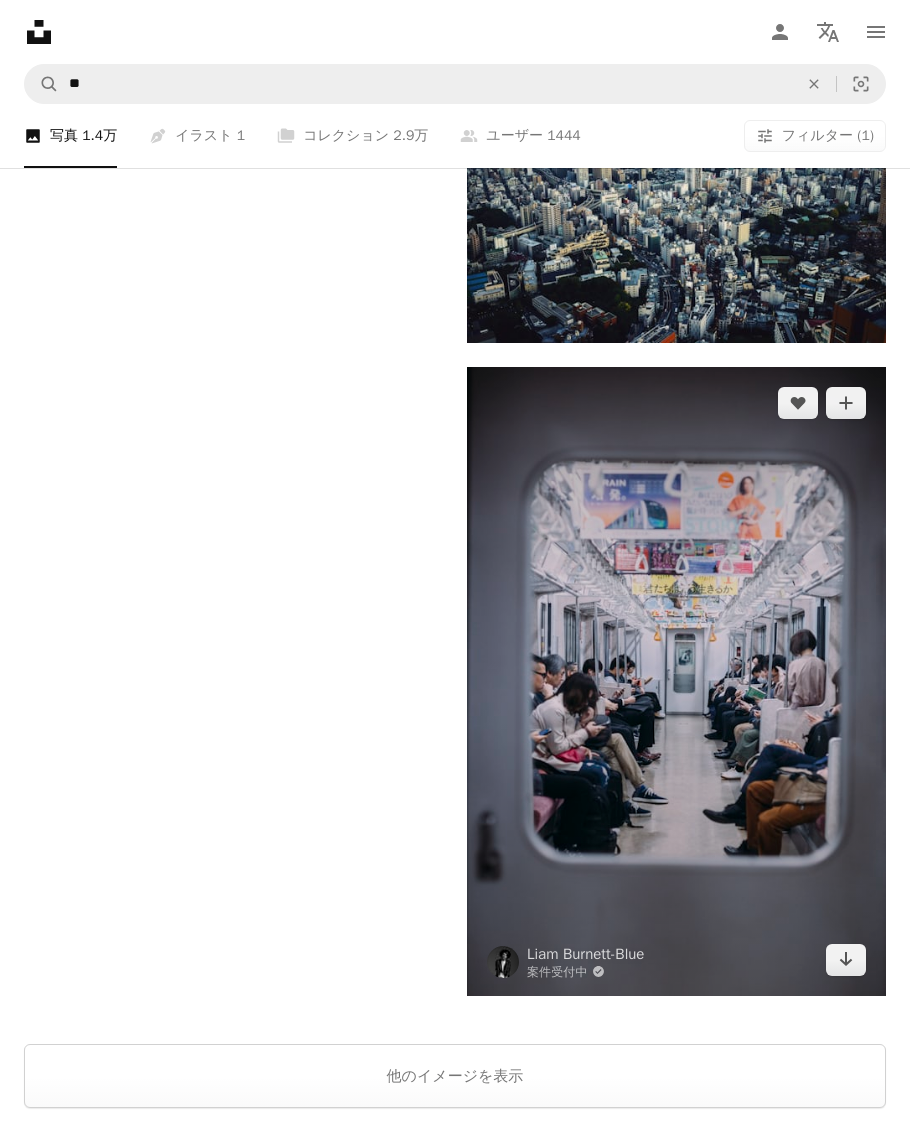 scroll, scrollTop: 5047, scrollLeft: 0, axis: vertical 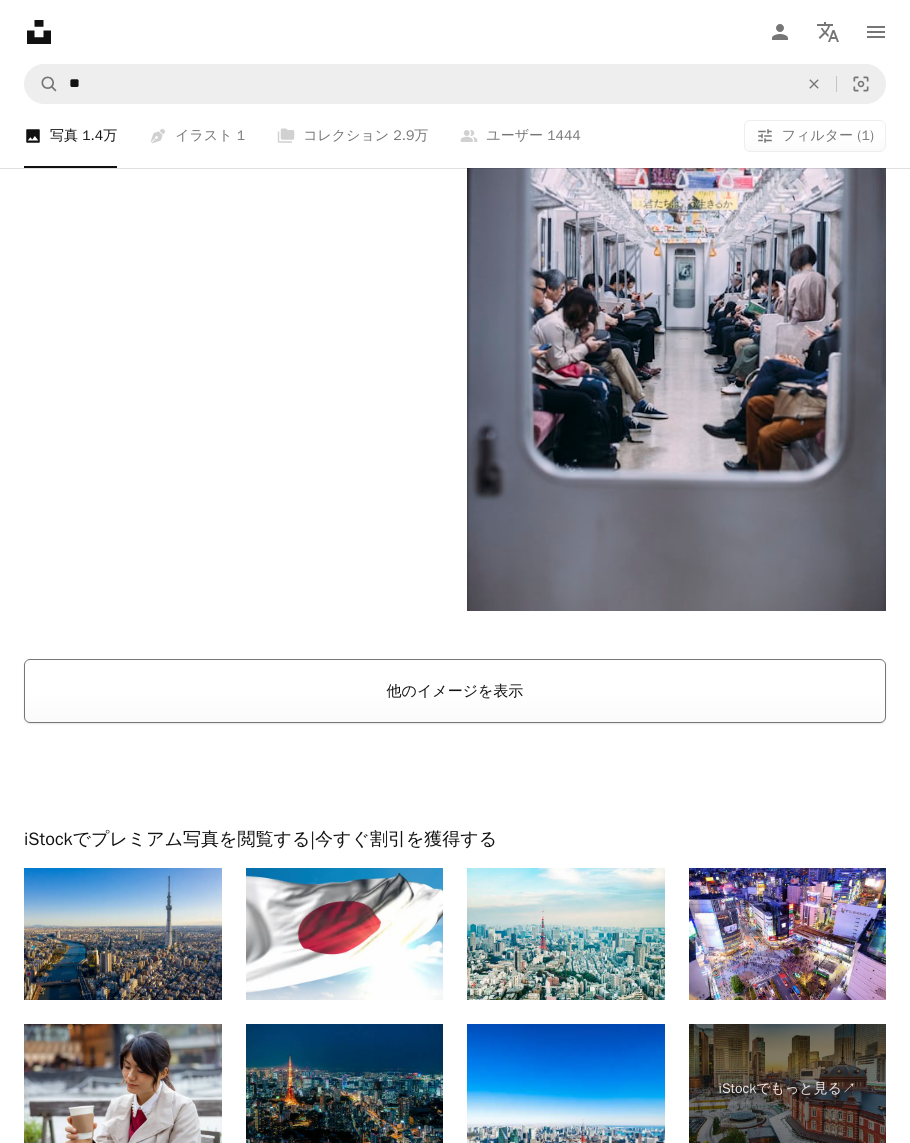 click on "他のイメージを表示" at bounding box center (455, 691) 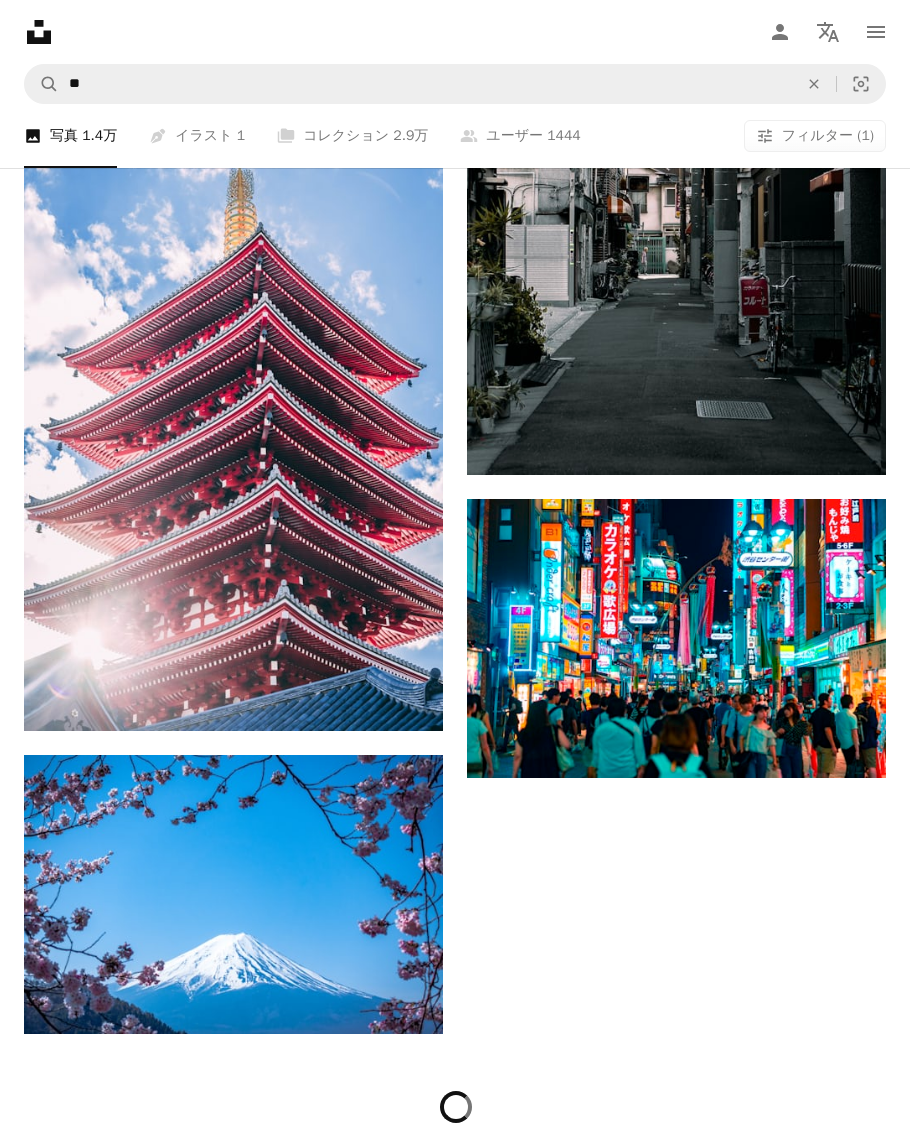 scroll, scrollTop: 9688, scrollLeft: 0, axis: vertical 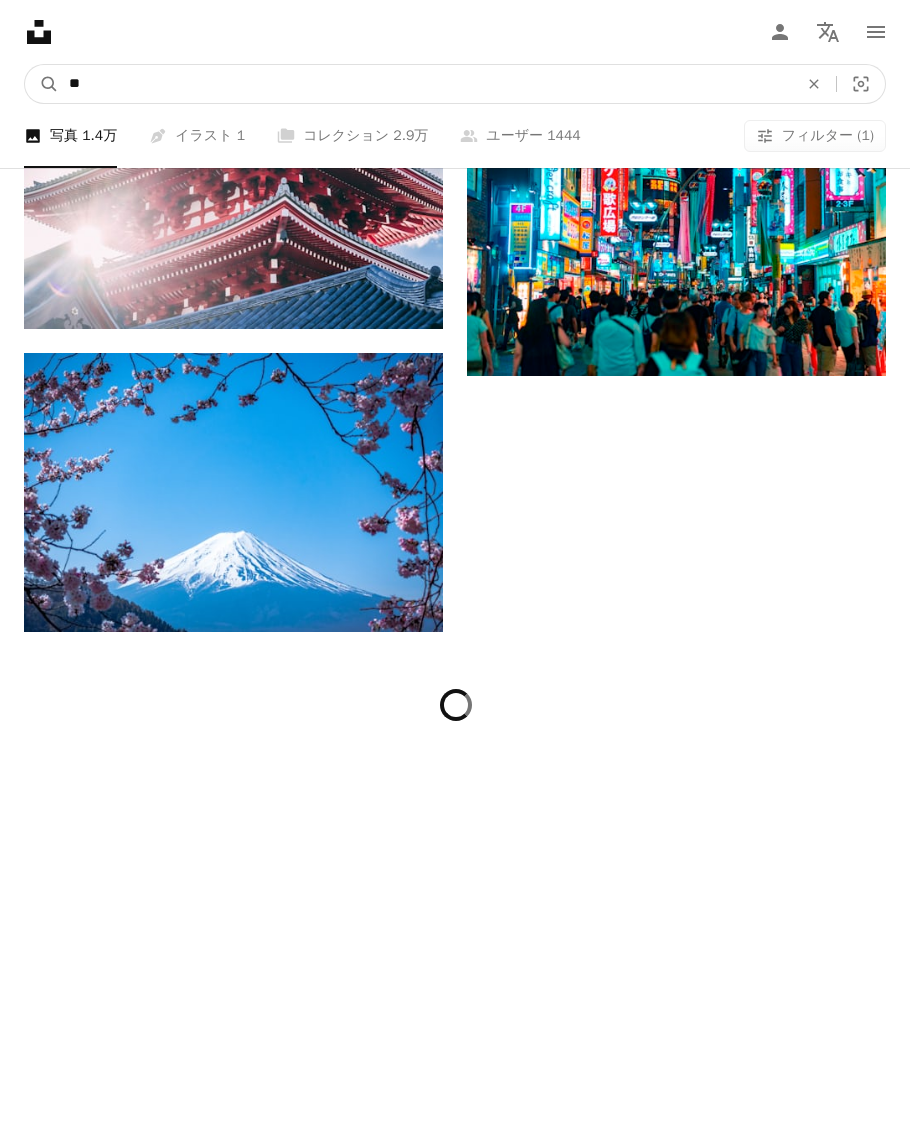 drag, startPoint x: 140, startPoint y: 94, endPoint x: 18, endPoint y: 84, distance: 122.40915 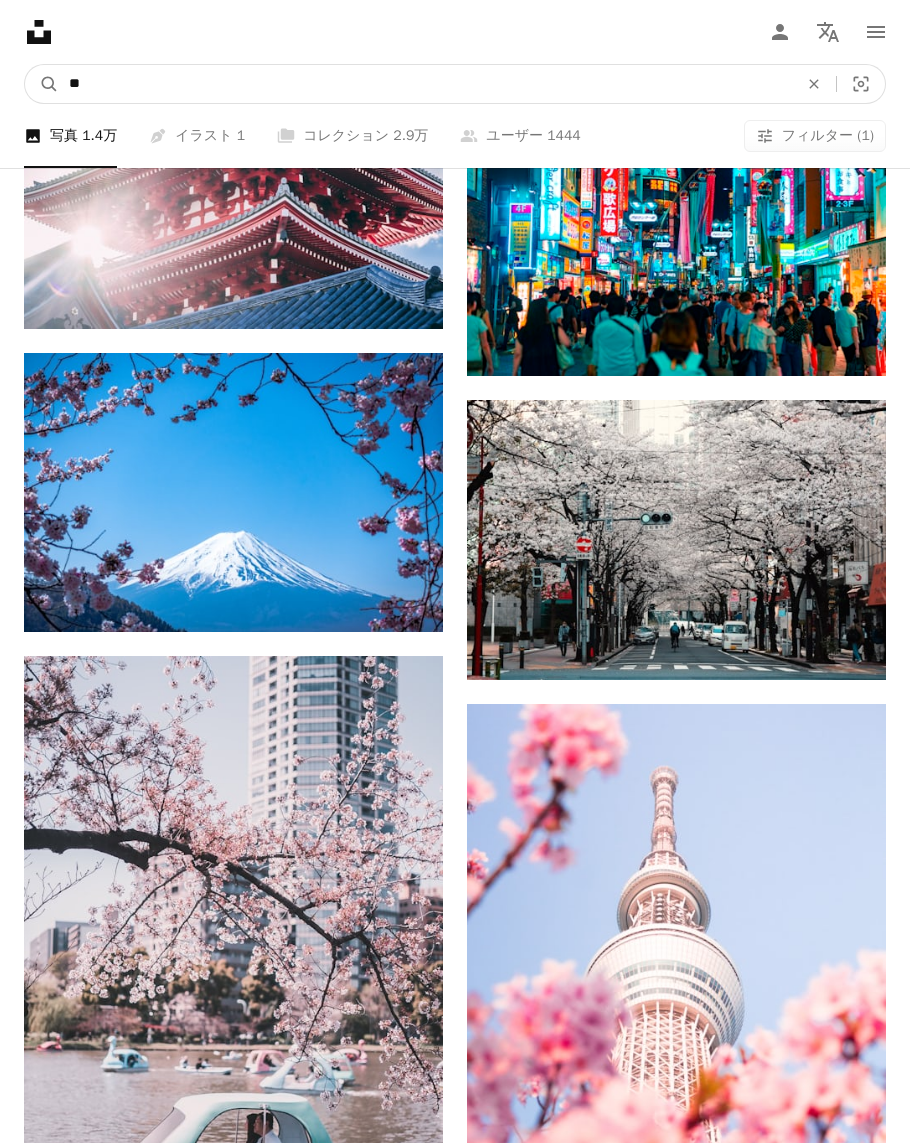 click on "A magnifying glass ** An X shape Visual search Unsplash+を入手する ログイン 画像を提出する" at bounding box center (455, 84) 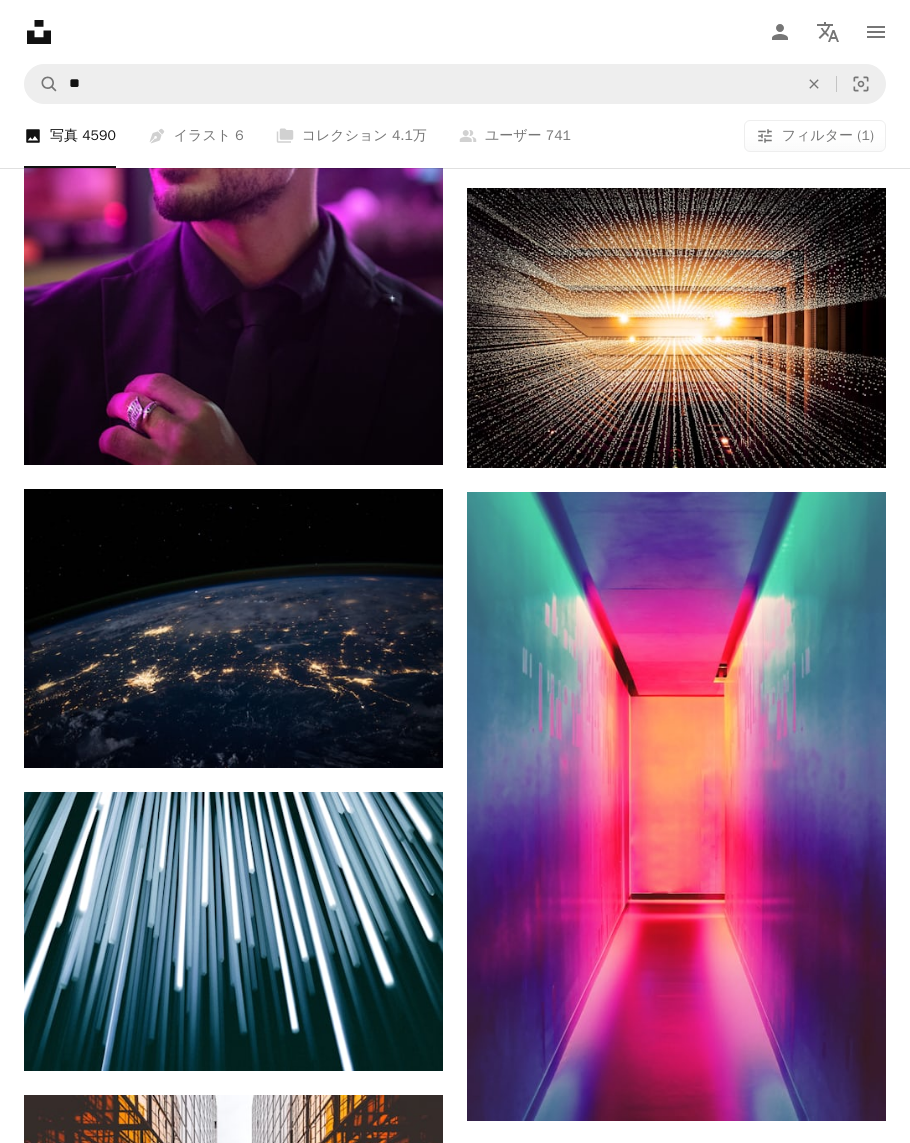 scroll, scrollTop: 2948, scrollLeft: 0, axis: vertical 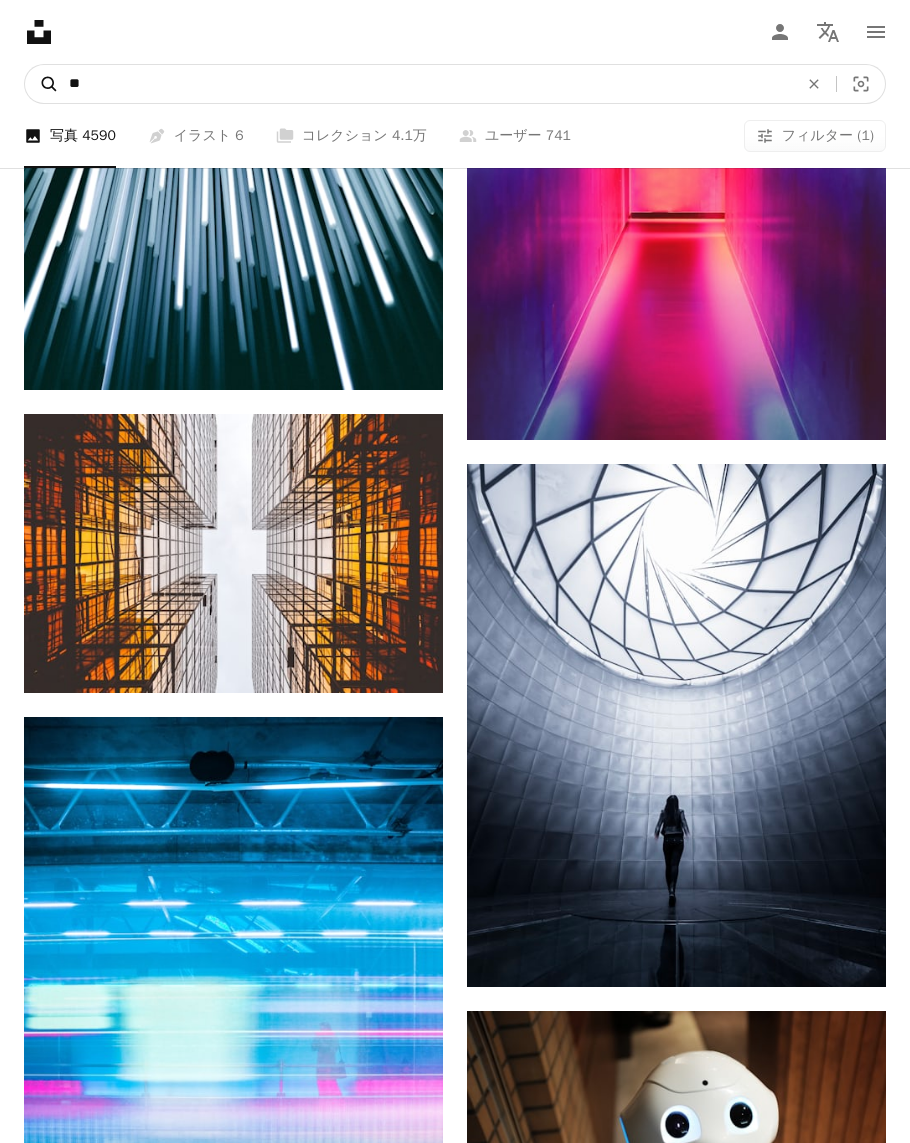 drag, startPoint x: 116, startPoint y: 77, endPoint x: 44, endPoint y: 79, distance: 72.02777 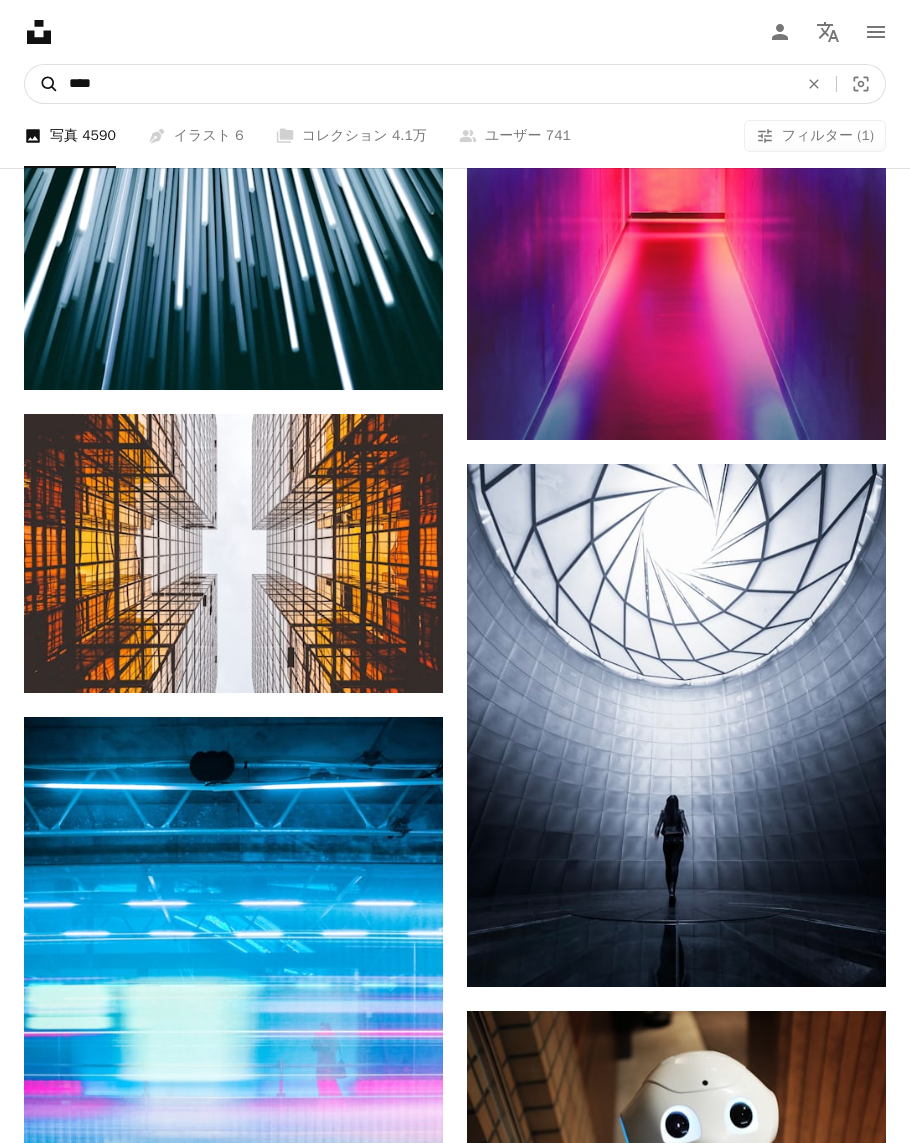 type on "**" 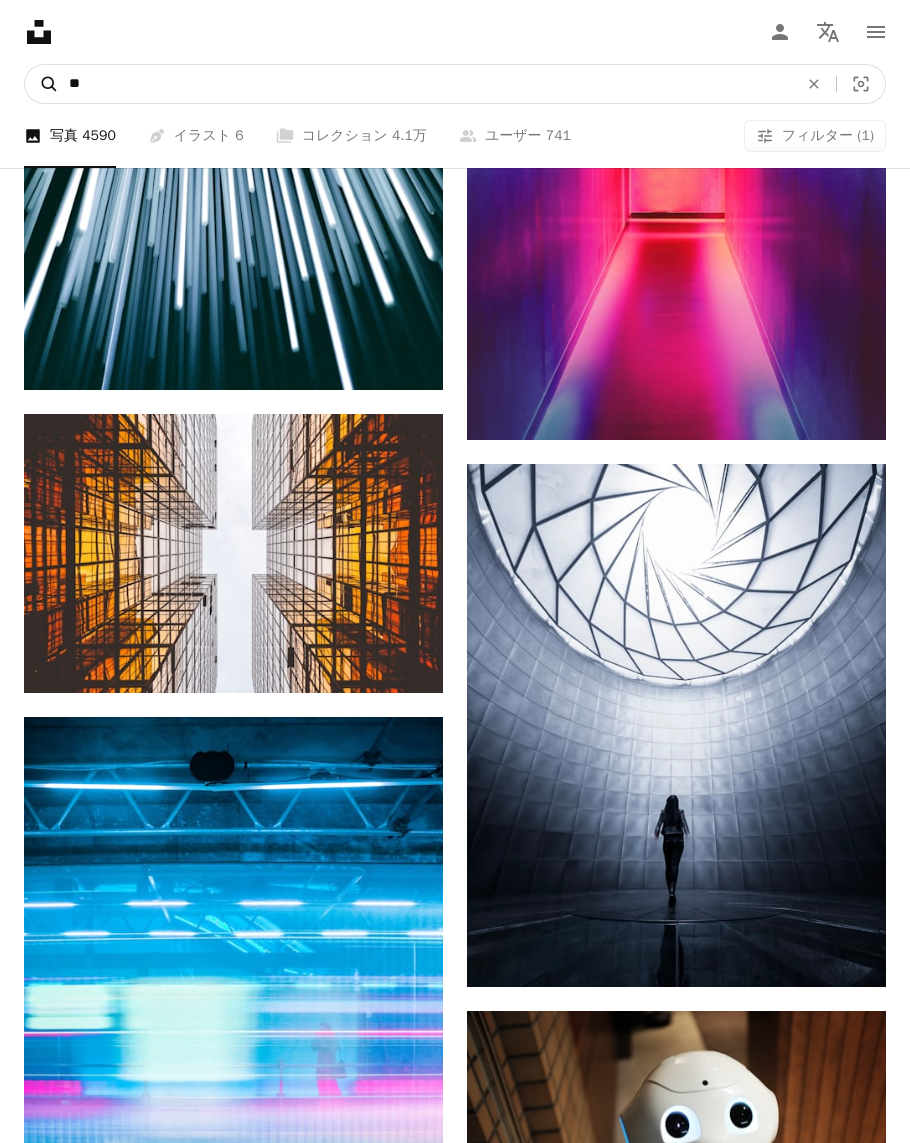 click on "A magnifying glass" at bounding box center (42, 84) 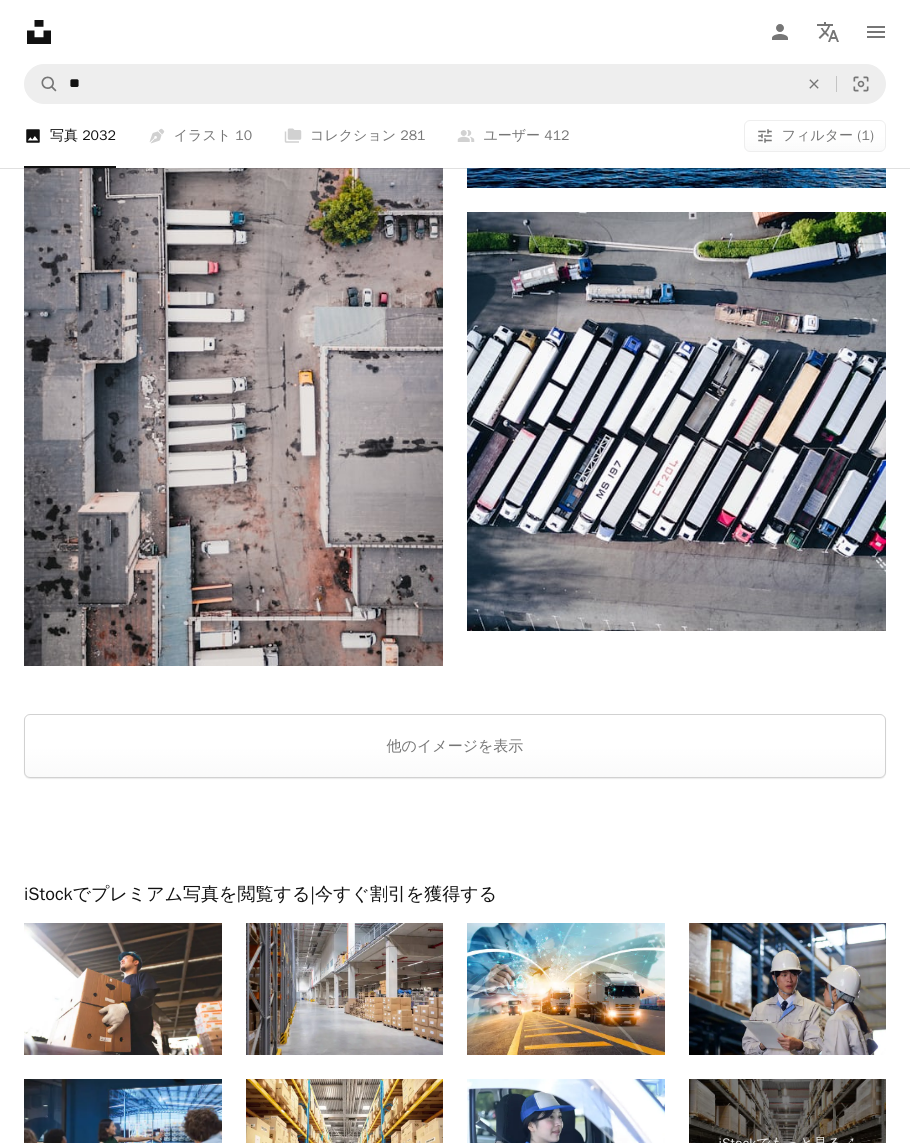 scroll, scrollTop: 3757, scrollLeft: 0, axis: vertical 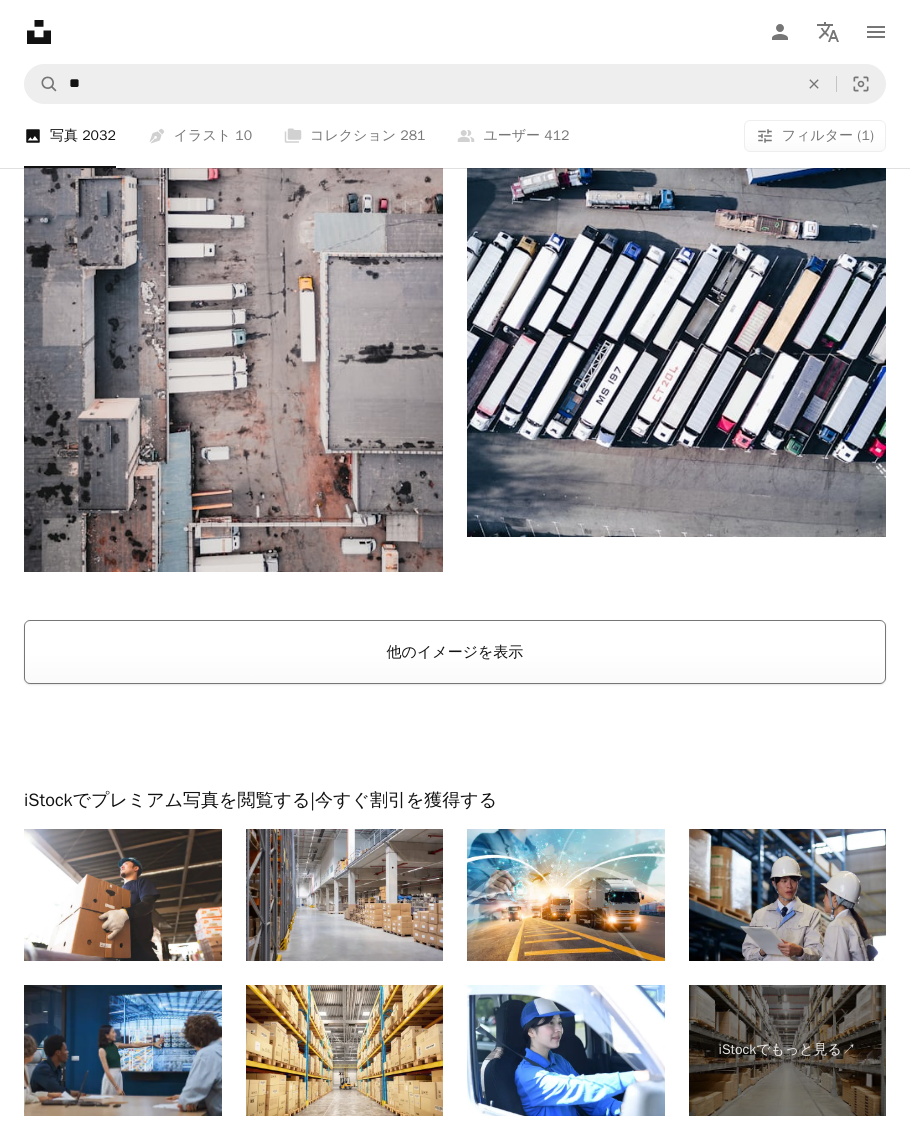 click on "他のイメージを表示" at bounding box center (455, 652) 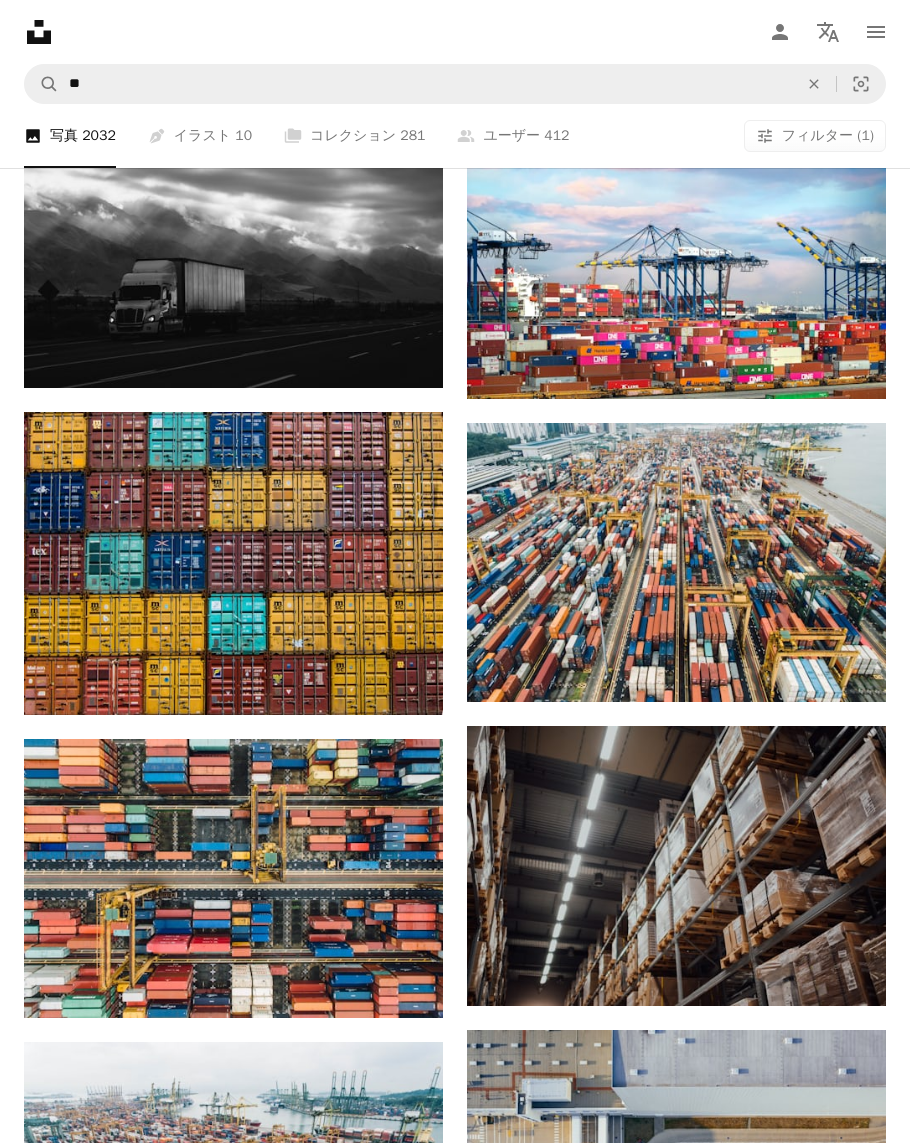 scroll, scrollTop: 0, scrollLeft: 0, axis: both 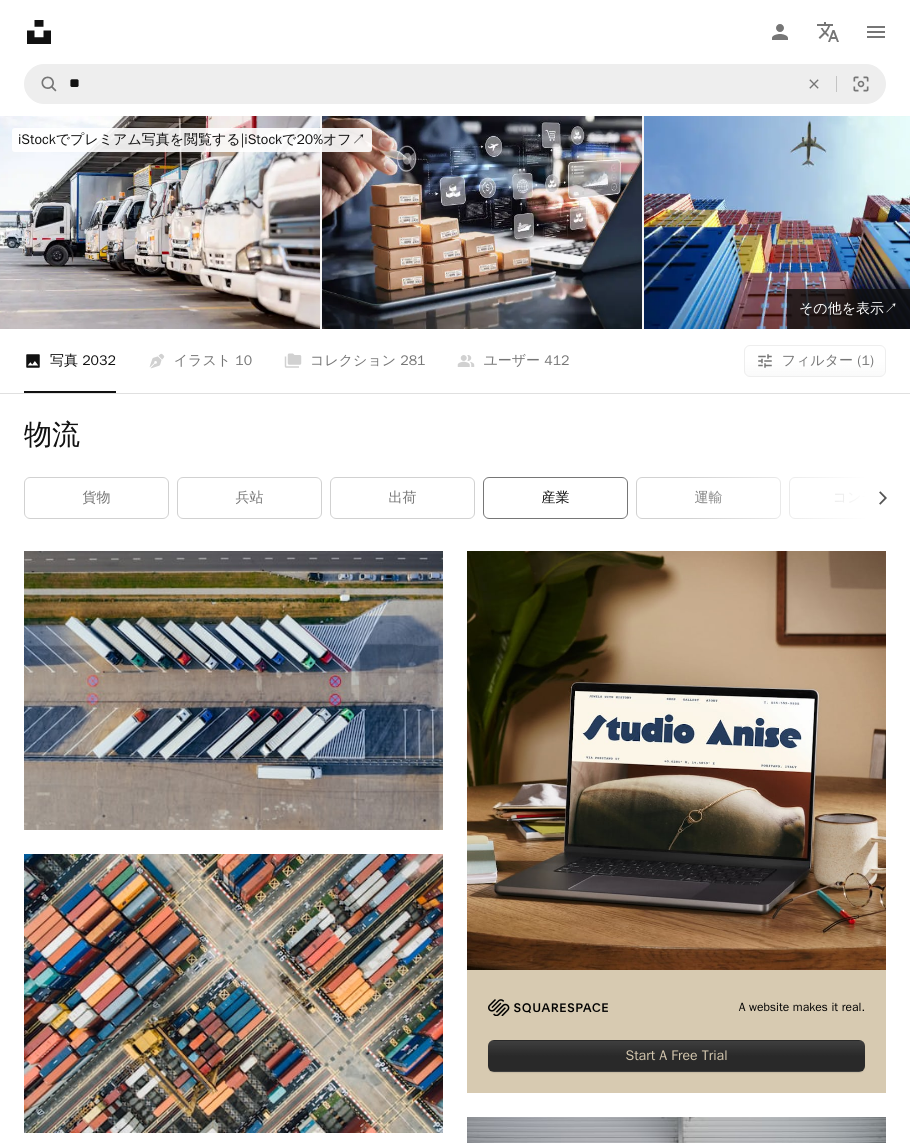 click on "産業" at bounding box center (555, 498) 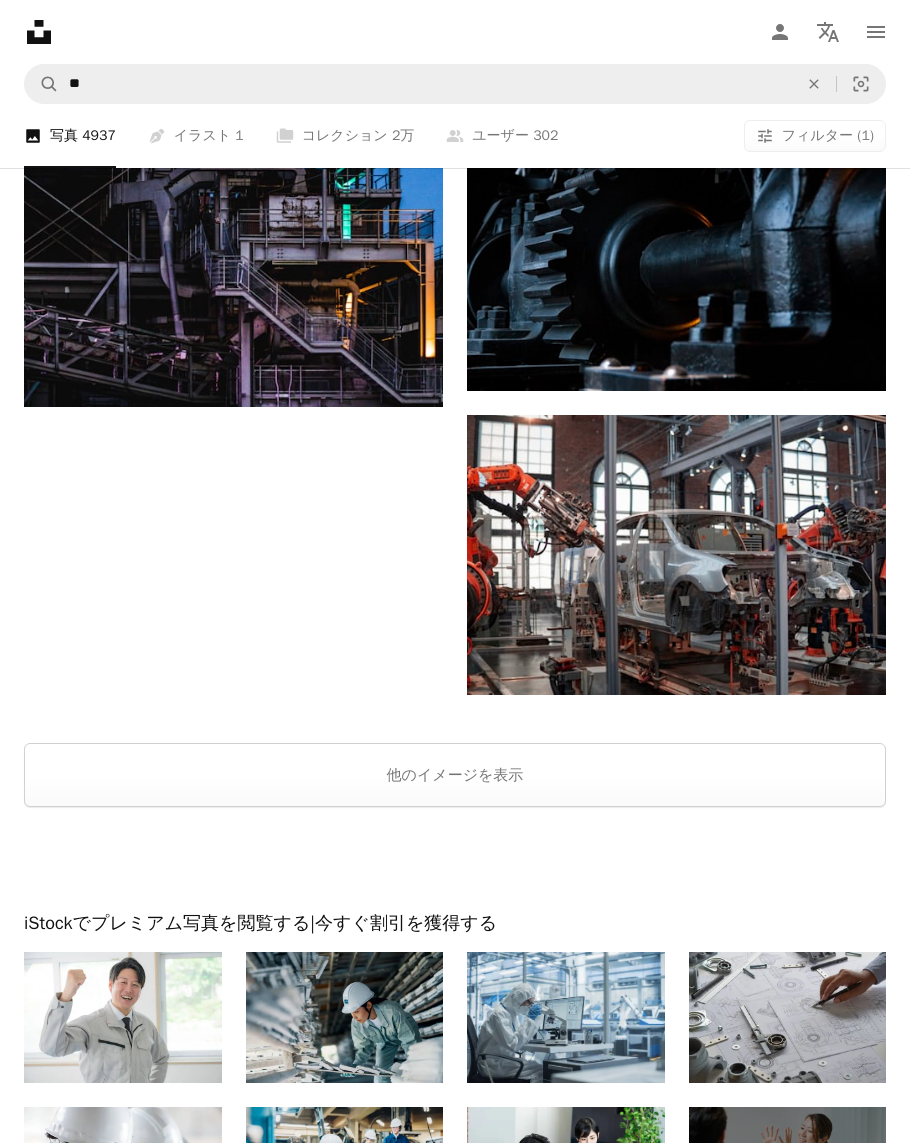 scroll, scrollTop: 3818, scrollLeft: 0, axis: vertical 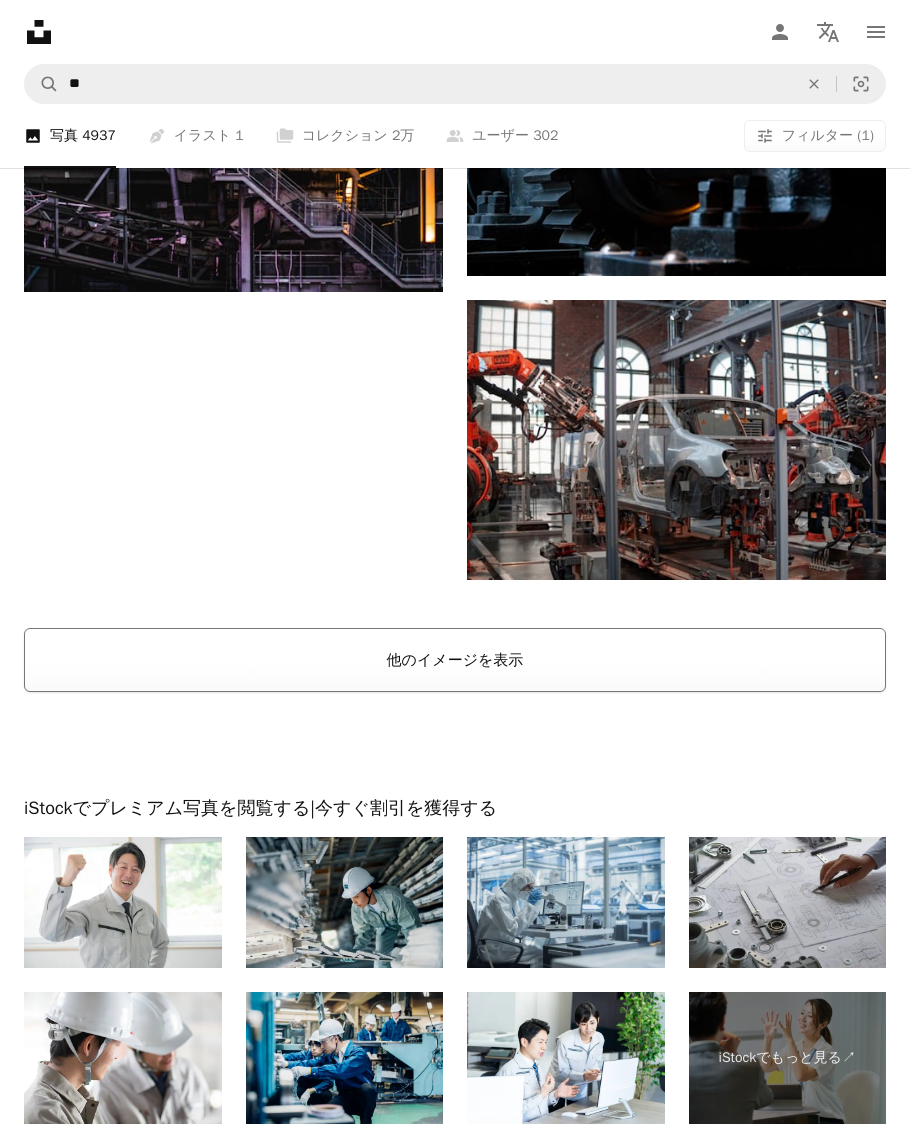 click on "他のイメージを表示" at bounding box center (455, 660) 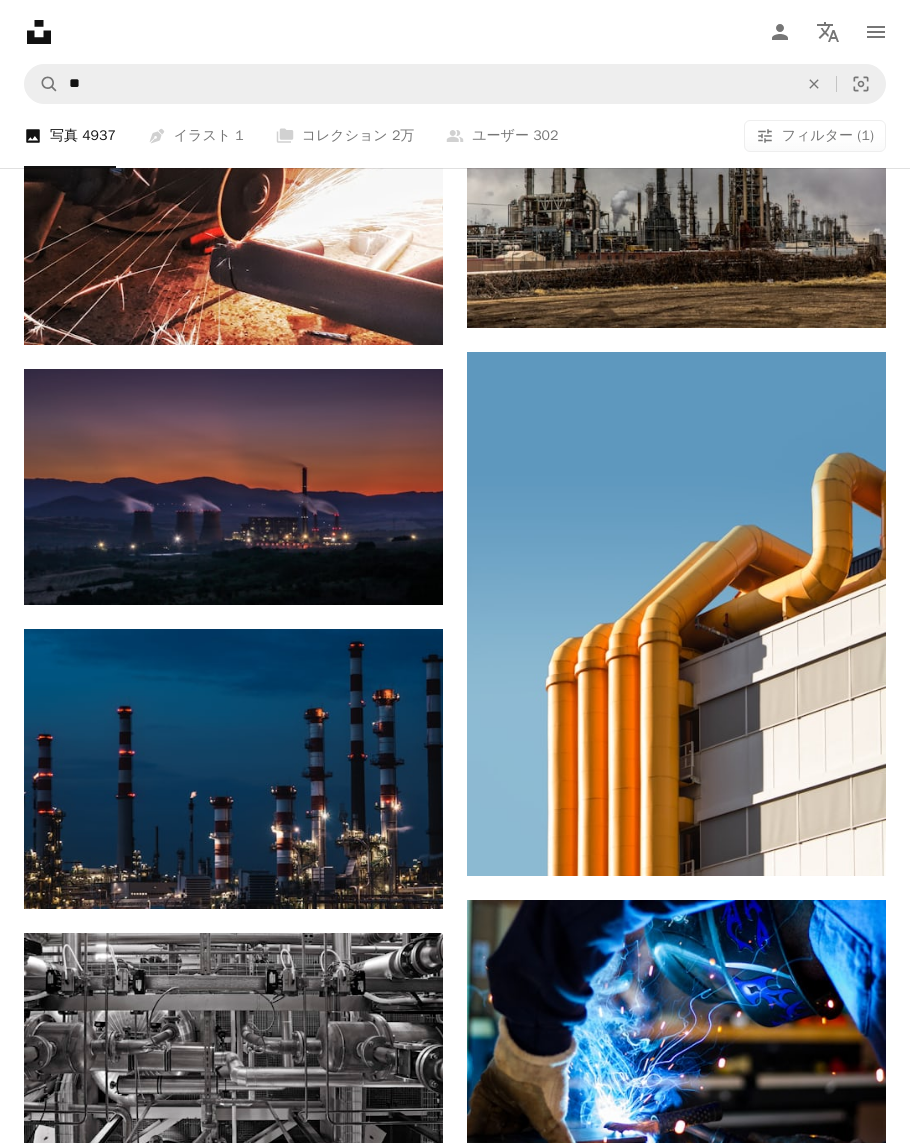 scroll, scrollTop: 0, scrollLeft: 0, axis: both 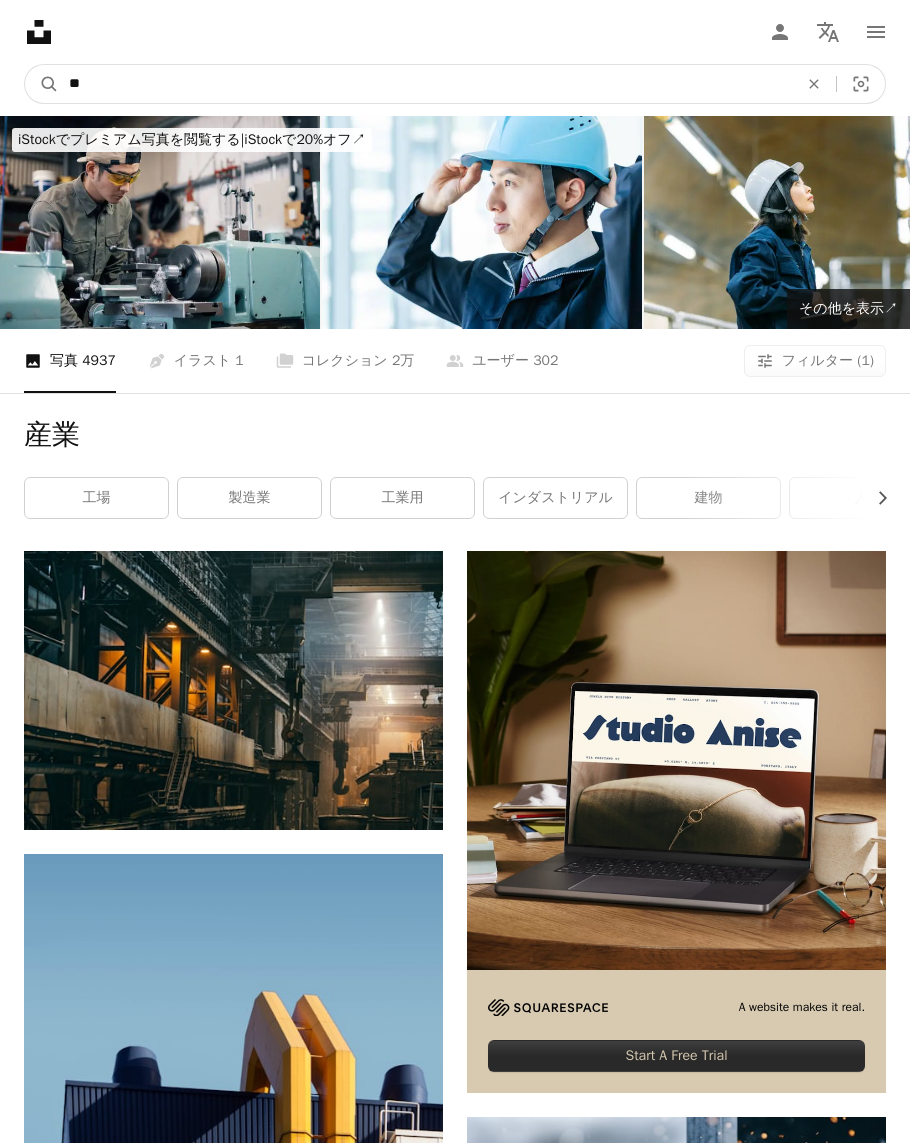 drag, startPoint x: 195, startPoint y: 80, endPoint x: 67, endPoint y: 85, distance: 128.09763 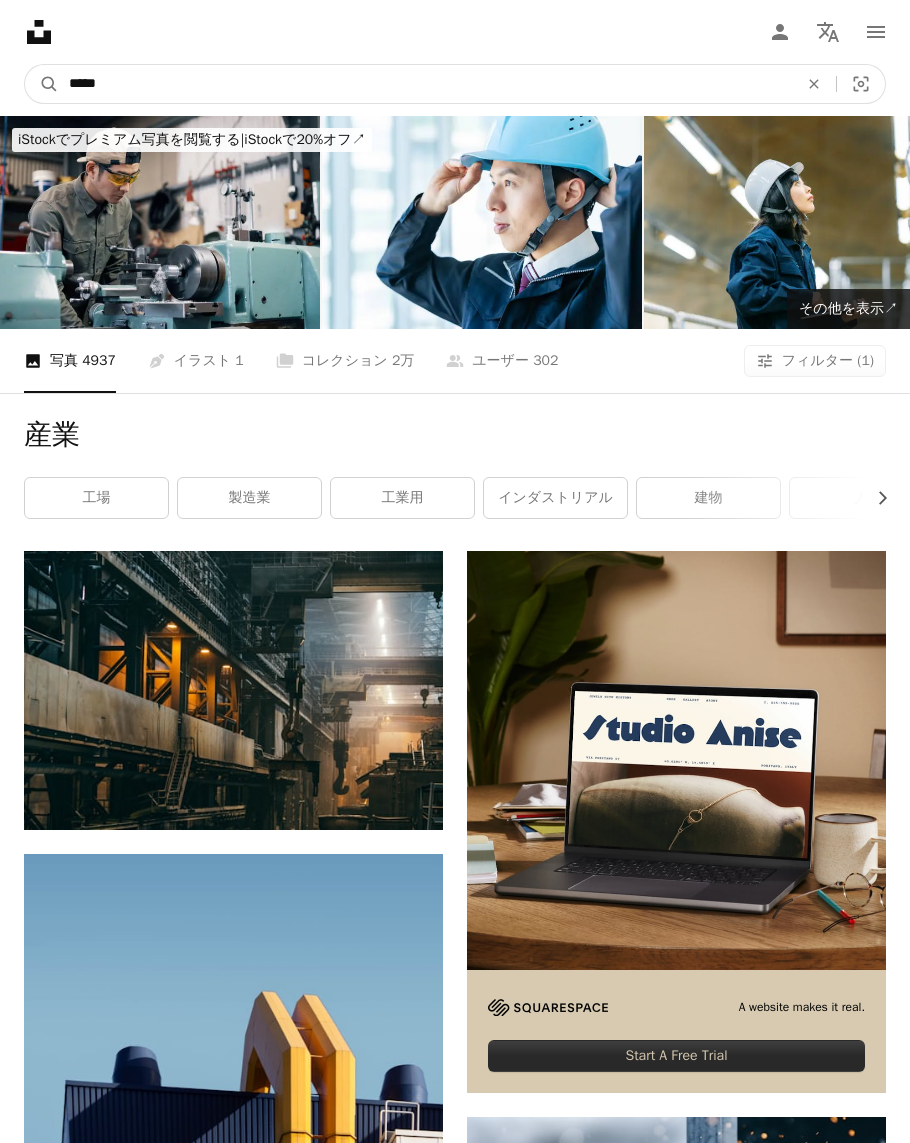 type on "***" 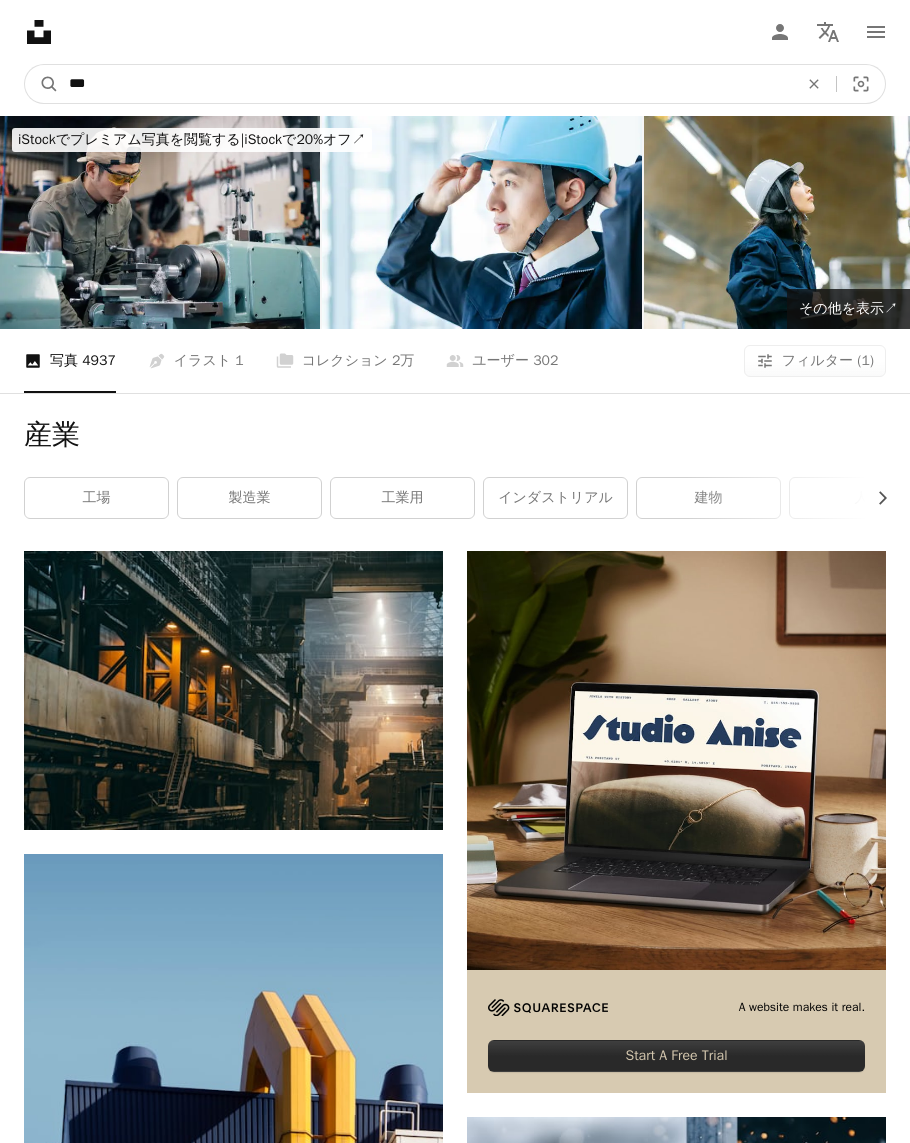 click on "A magnifying glass" at bounding box center (42, 84) 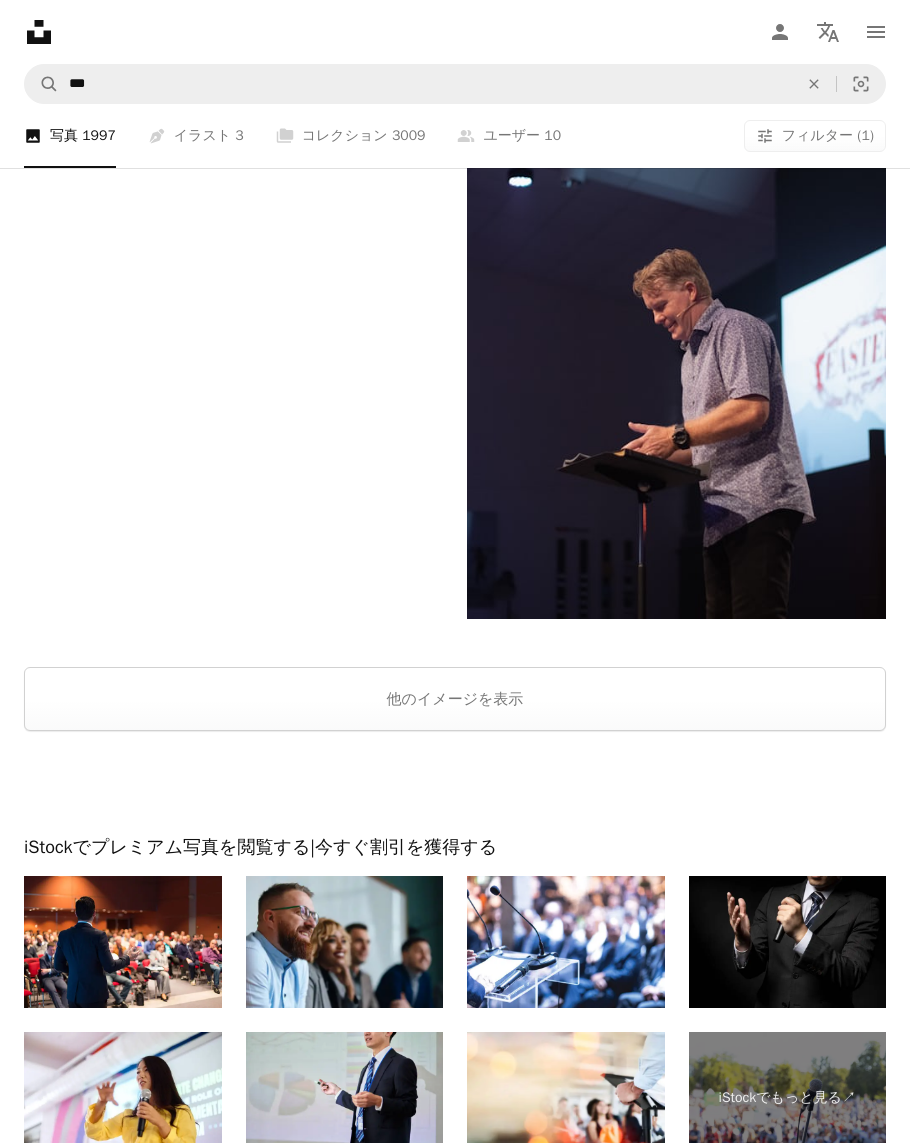 scroll, scrollTop: 4571, scrollLeft: 0, axis: vertical 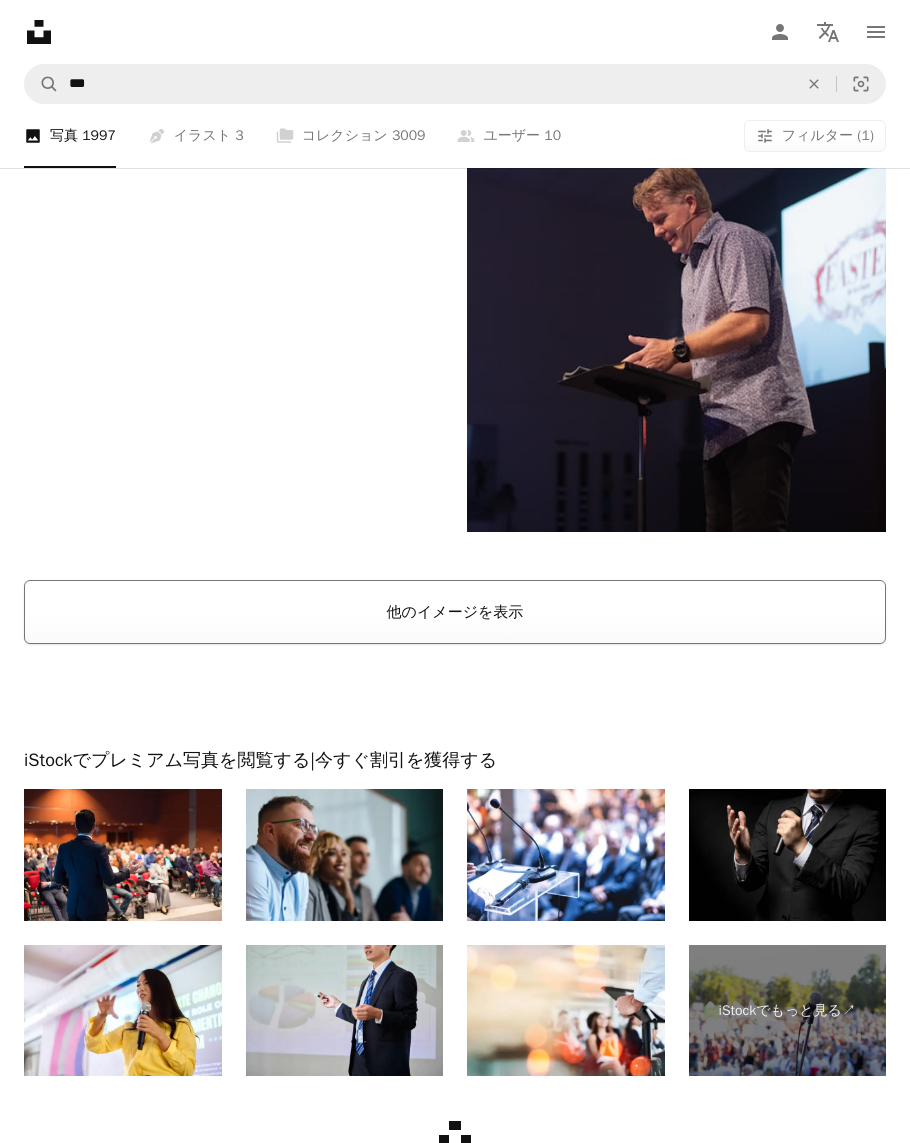 click on "他のイメージを表示" at bounding box center (455, 612) 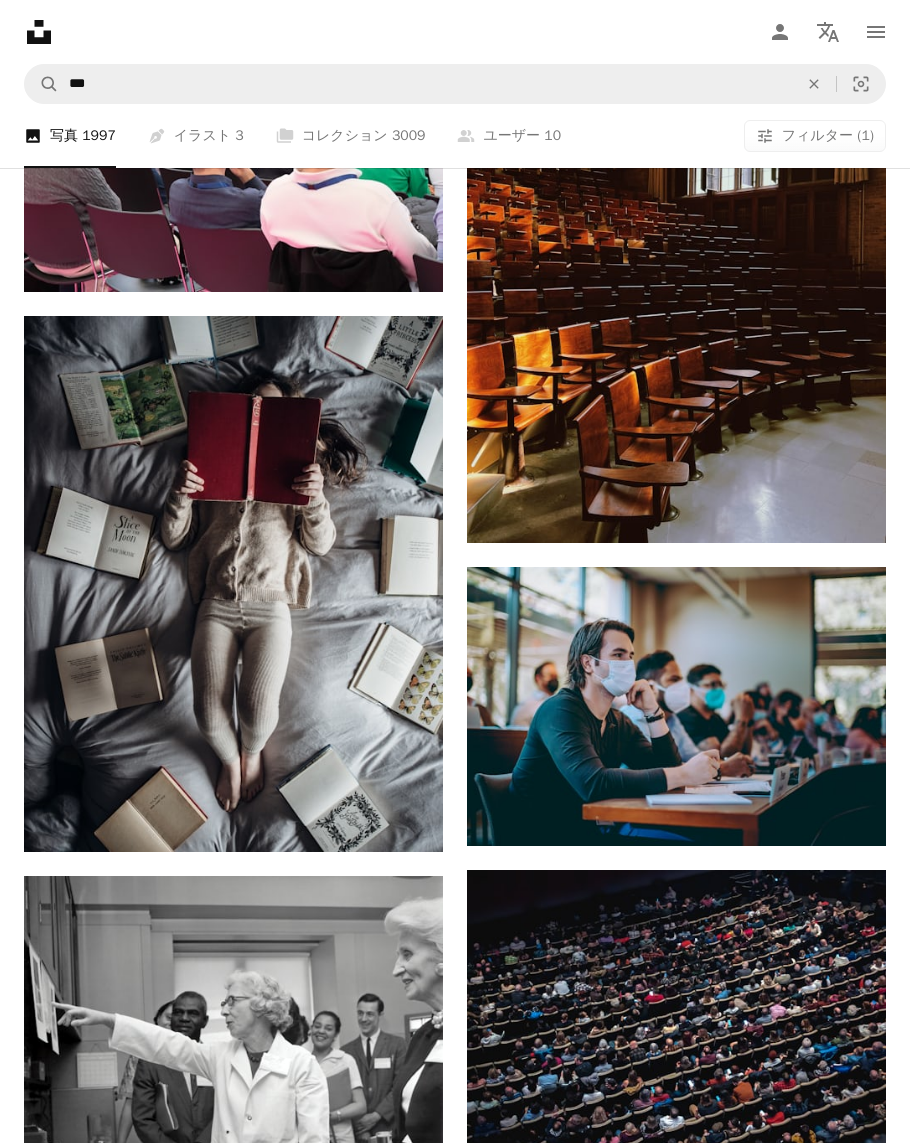 scroll, scrollTop: 7286, scrollLeft: 0, axis: vertical 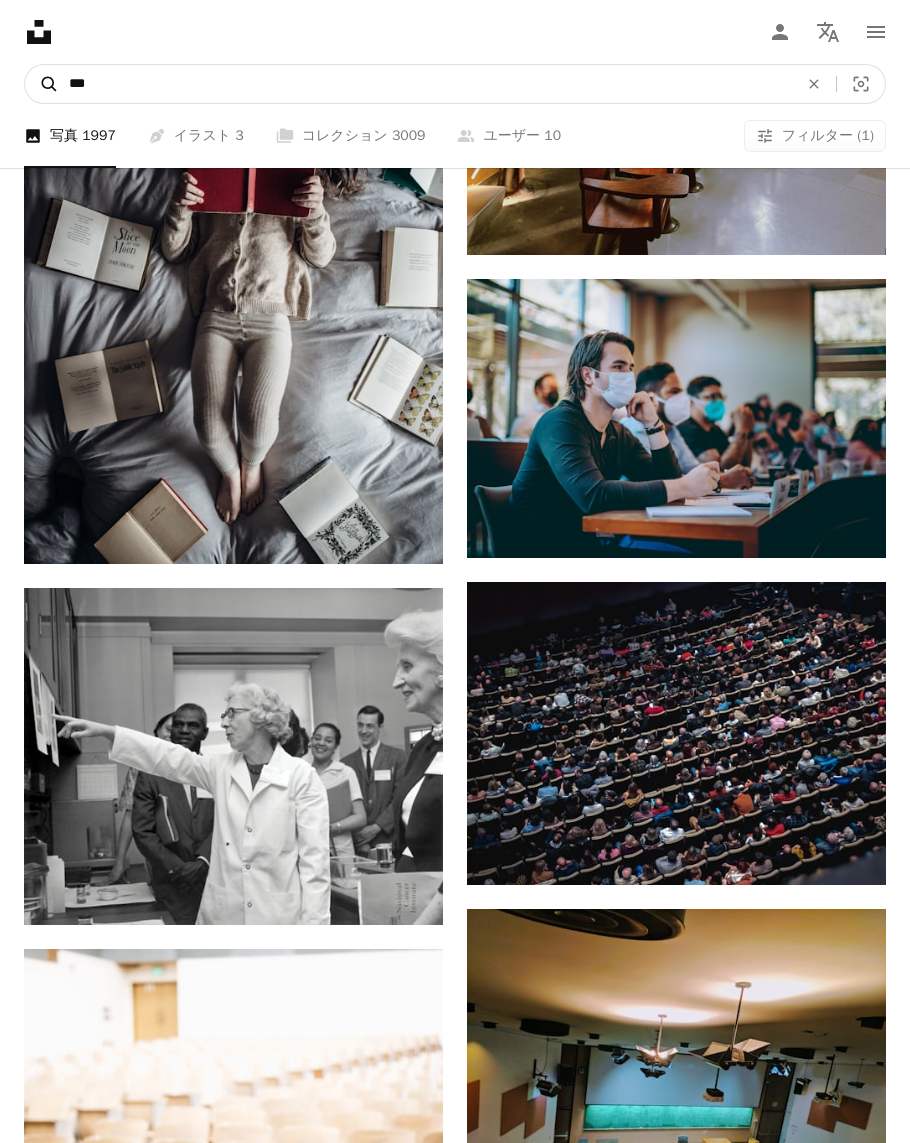 drag, startPoint x: 86, startPoint y: 79, endPoint x: 49, endPoint y: 80, distance: 37.01351 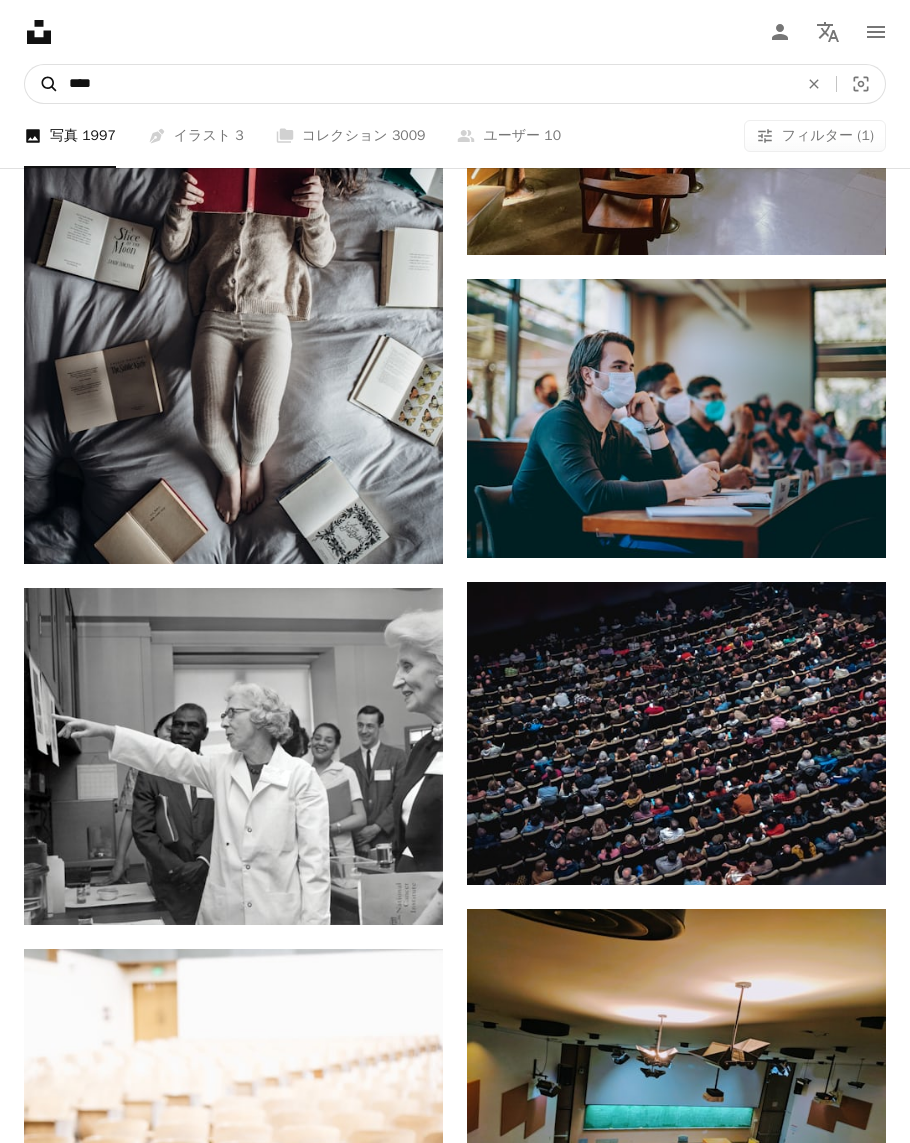 type on "**" 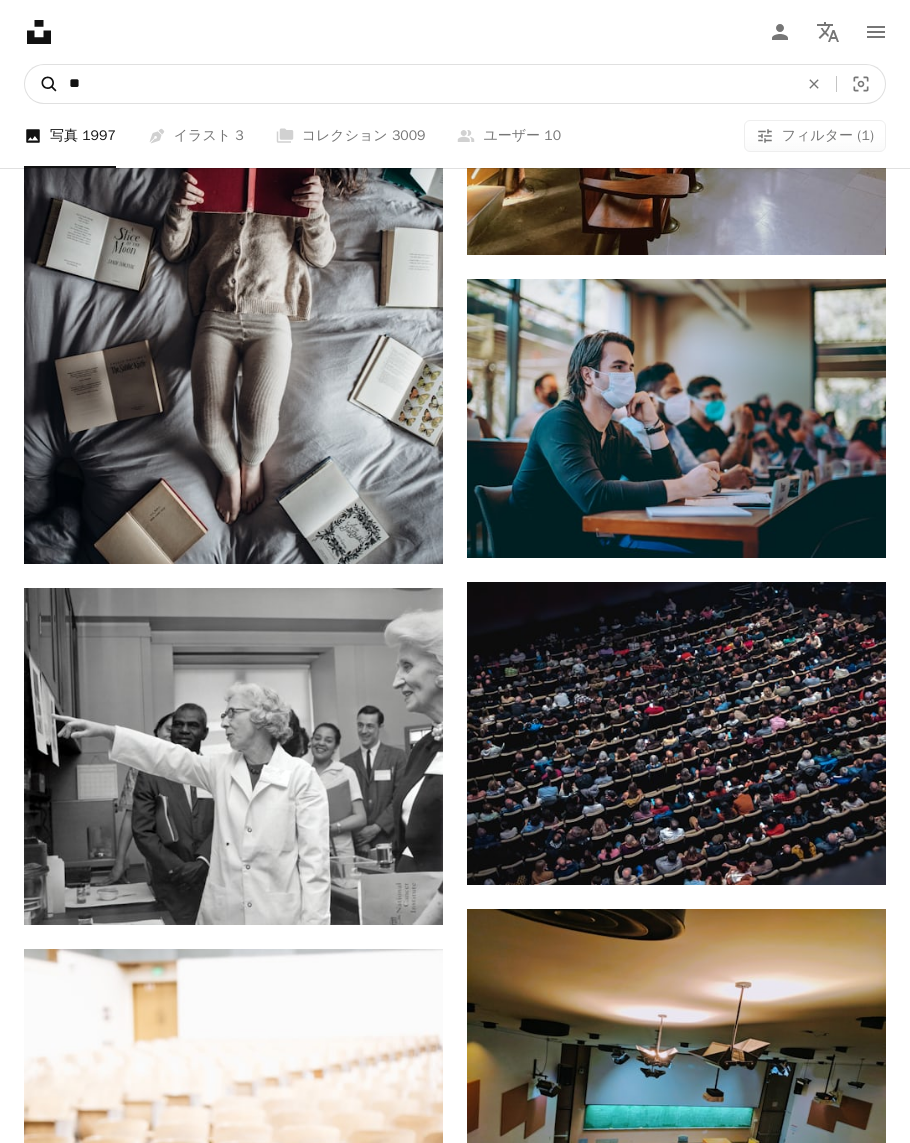 click on "A magnifying glass" at bounding box center (42, 84) 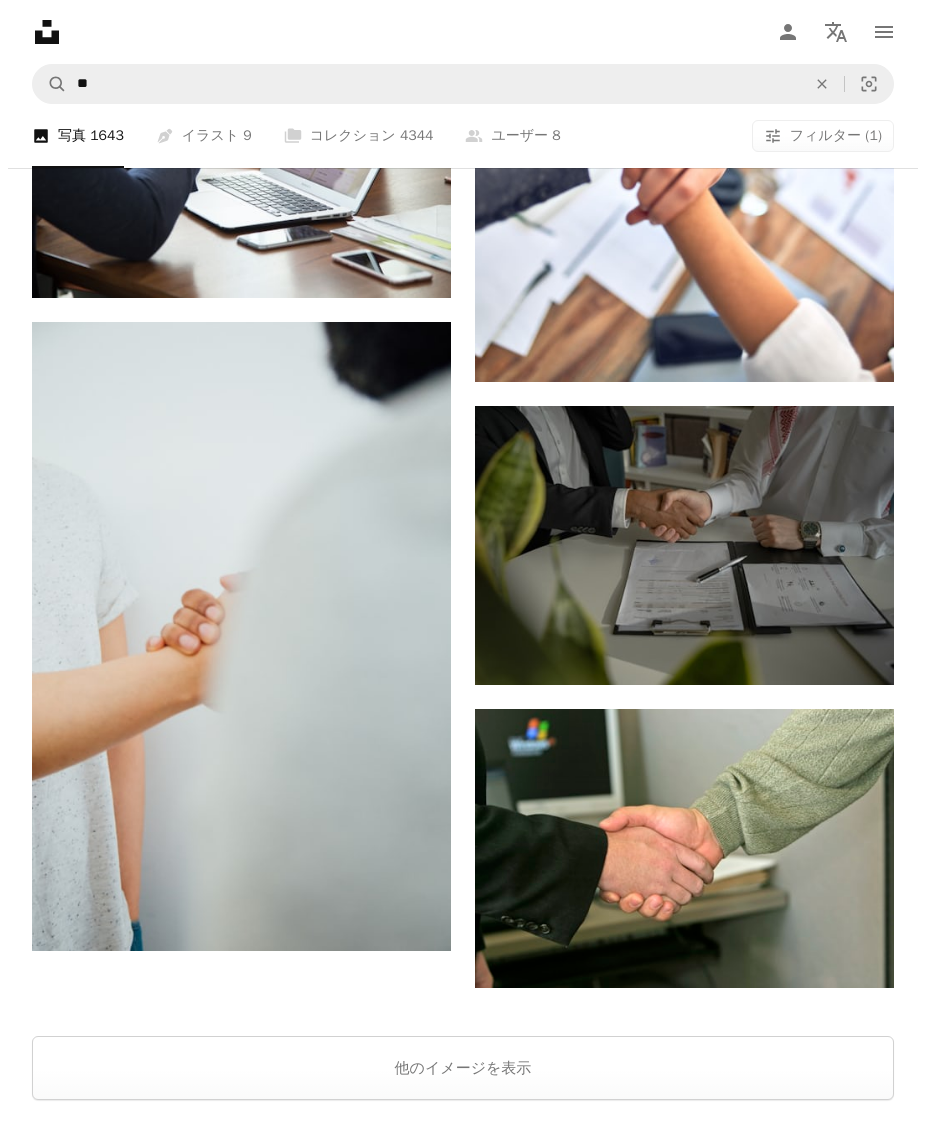 scroll, scrollTop: 3495, scrollLeft: 0, axis: vertical 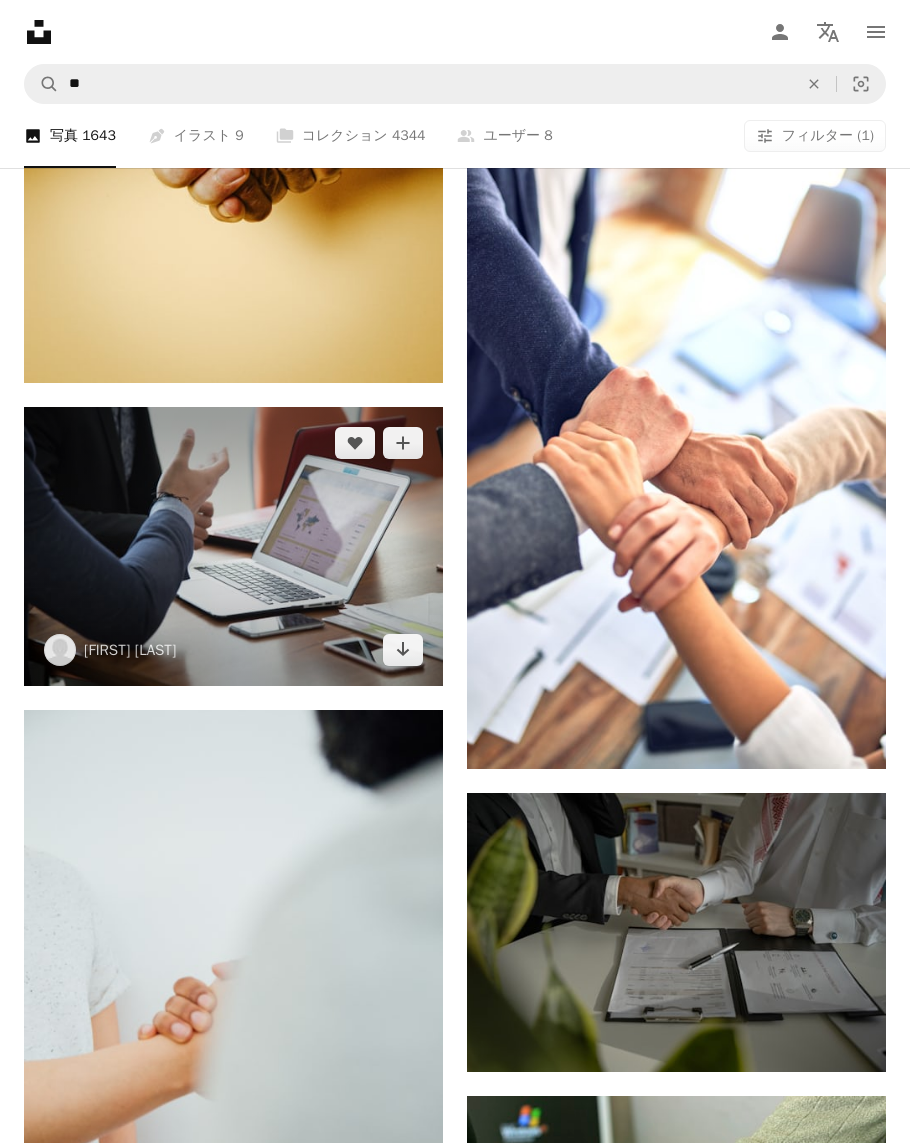 click at bounding box center [233, 546] 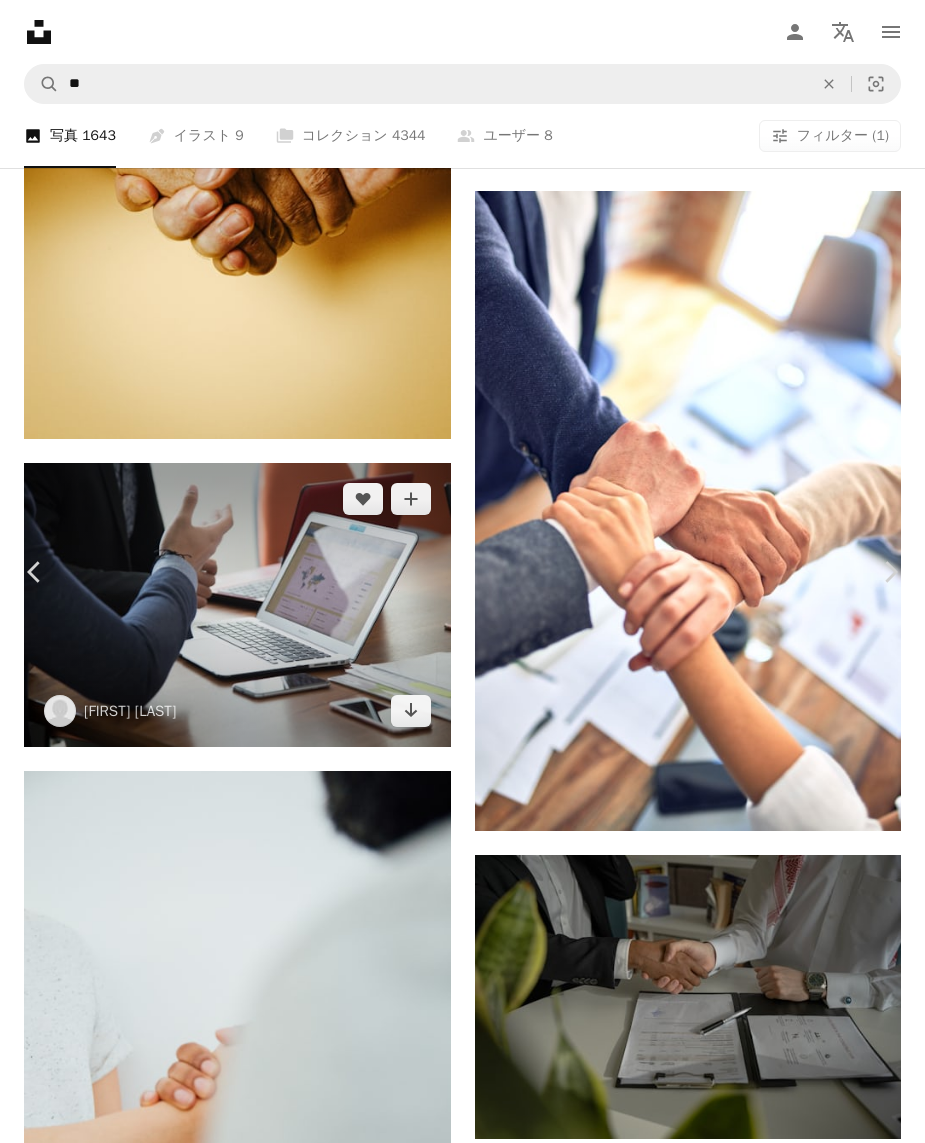 scroll, scrollTop: 1313, scrollLeft: 0, axis: vertical 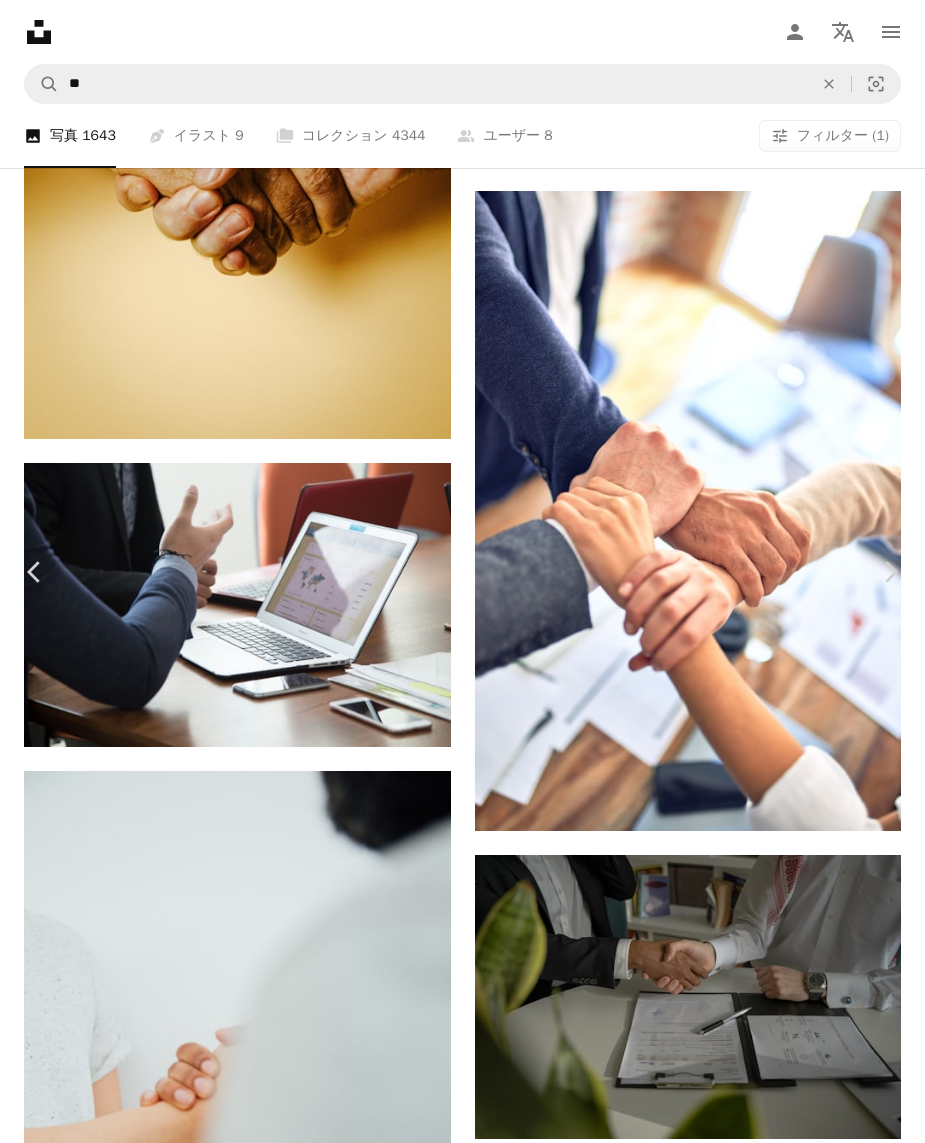 click on "An X shape Chevron left Chevron right Jose Vazquez jess33mx A heart A plus sign 無料ダウンロード Chevron down Zoom in 閲覧数 3,075,772 ダウンロード数 32,145 特集されたコレクション ビジネスと仕事 A forward-right arrow 共有 Info icon 情報 More Actions A map marker Universidad Anáhuac Cancún, Carretera Cancún - Tulum, Cancún, Quintana Roo, México Calendar outlined 2021年2月6日 に公開 Camera Canon, EOS 6D Safety Unsplashライセンス の下、無料で利用可能 事 手 ハンドシェーク ビジネスマン キーボード コンピューターの画面 ビジネス コンピュータ作業 話す学生 人間 コンピュータ ラップトップ 灰色 家具 テーブル テキスト キーボード 電子工学 ハードウェア コンピュータハードウェア 無料ストックフォト iStockでプレミアム関連写真を閲覧する  |  コード：UNSPLASH20で20%オフ iStockでもっと見る  ↗ 関連イメージ A heart A plus sign" at bounding box center [462, 6539] 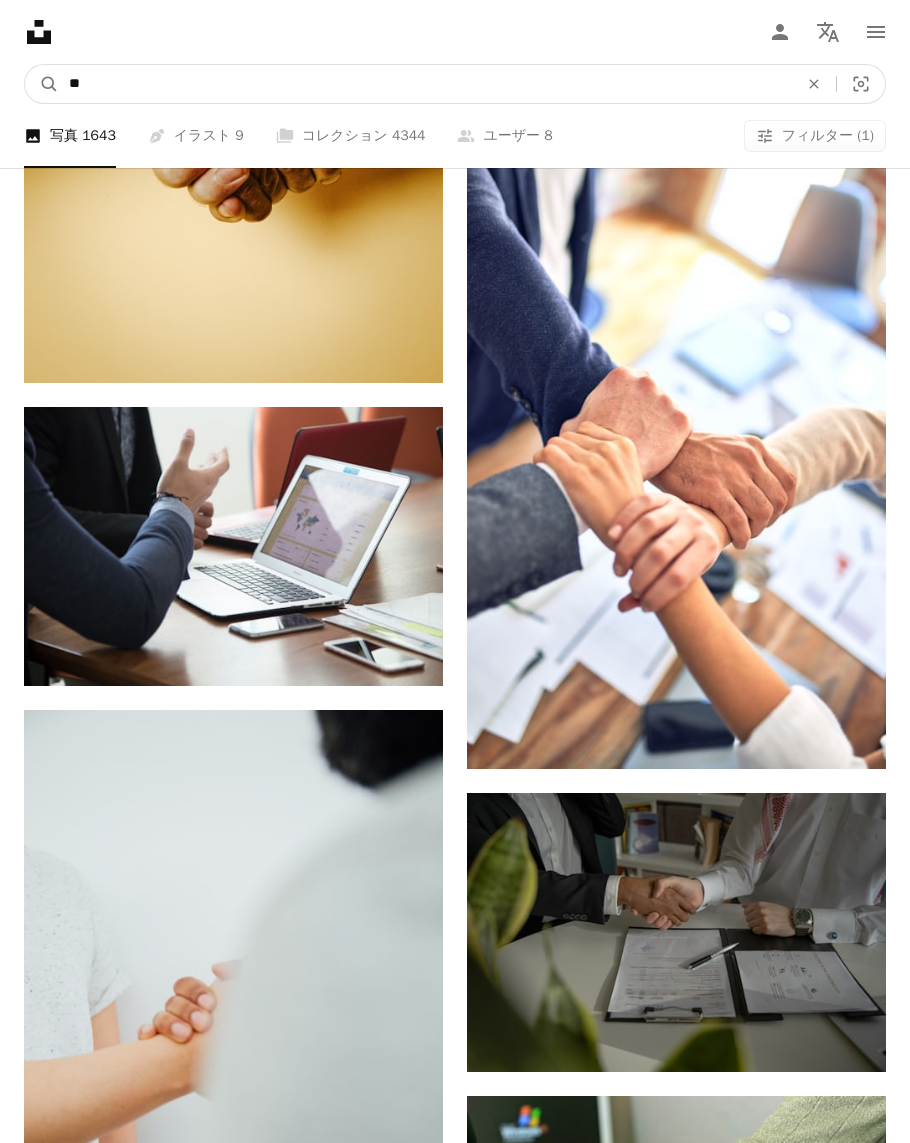 drag, startPoint x: 99, startPoint y: 90, endPoint x: -5, endPoint y: 90, distance: 104 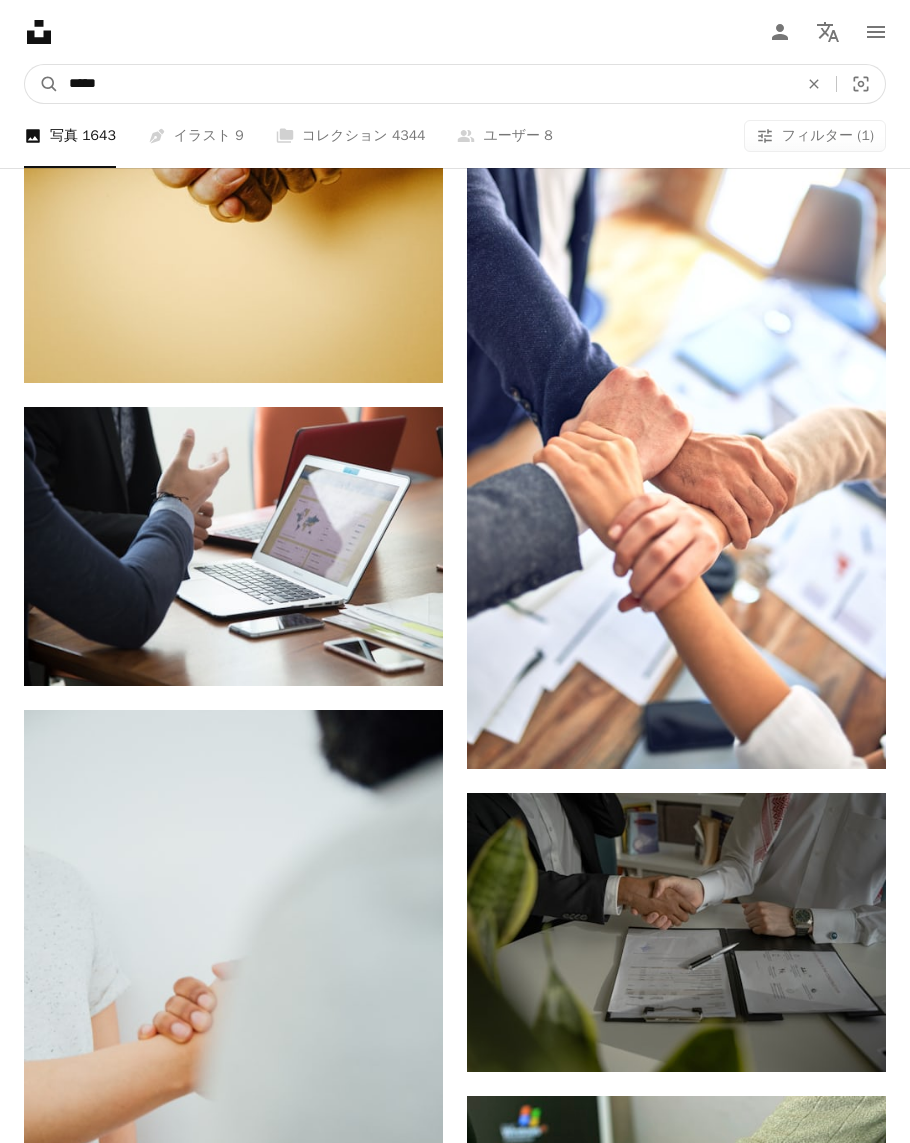 type on "***" 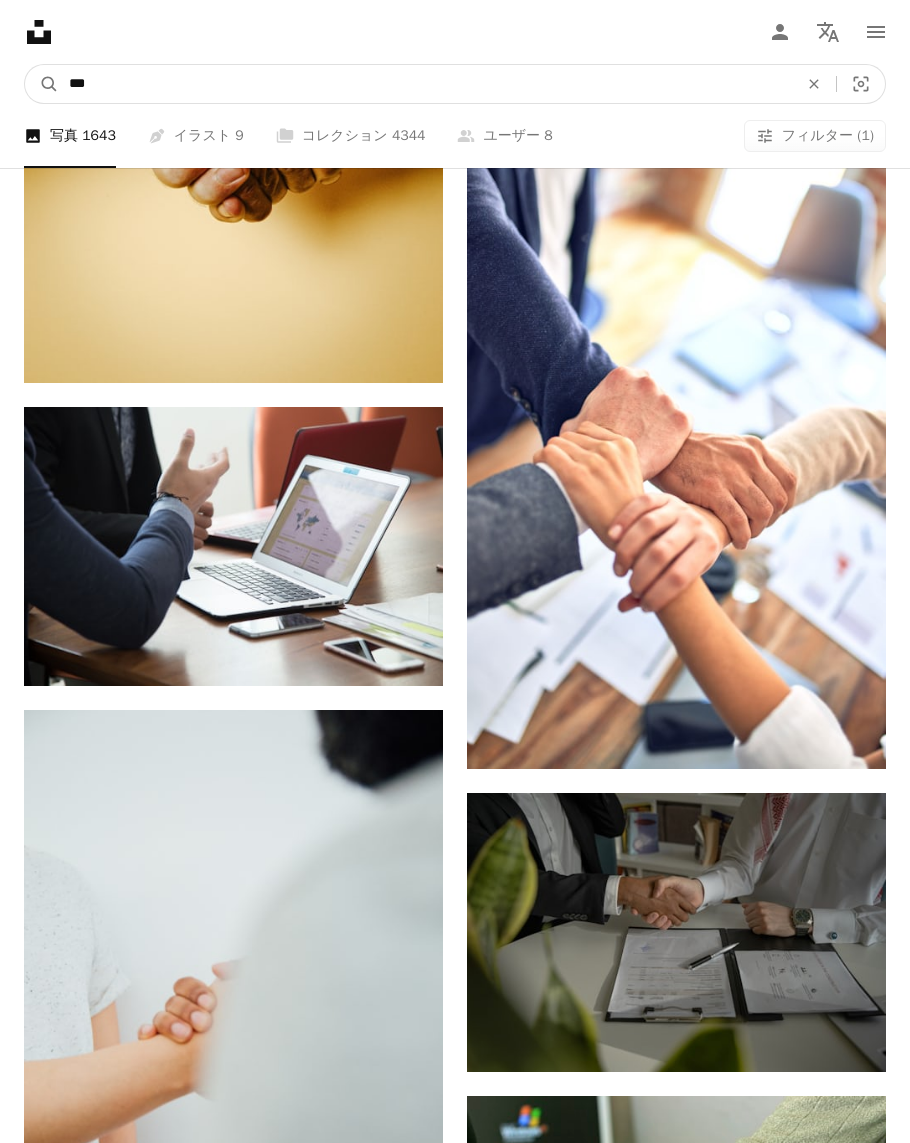click on "A magnifying glass" at bounding box center [42, 84] 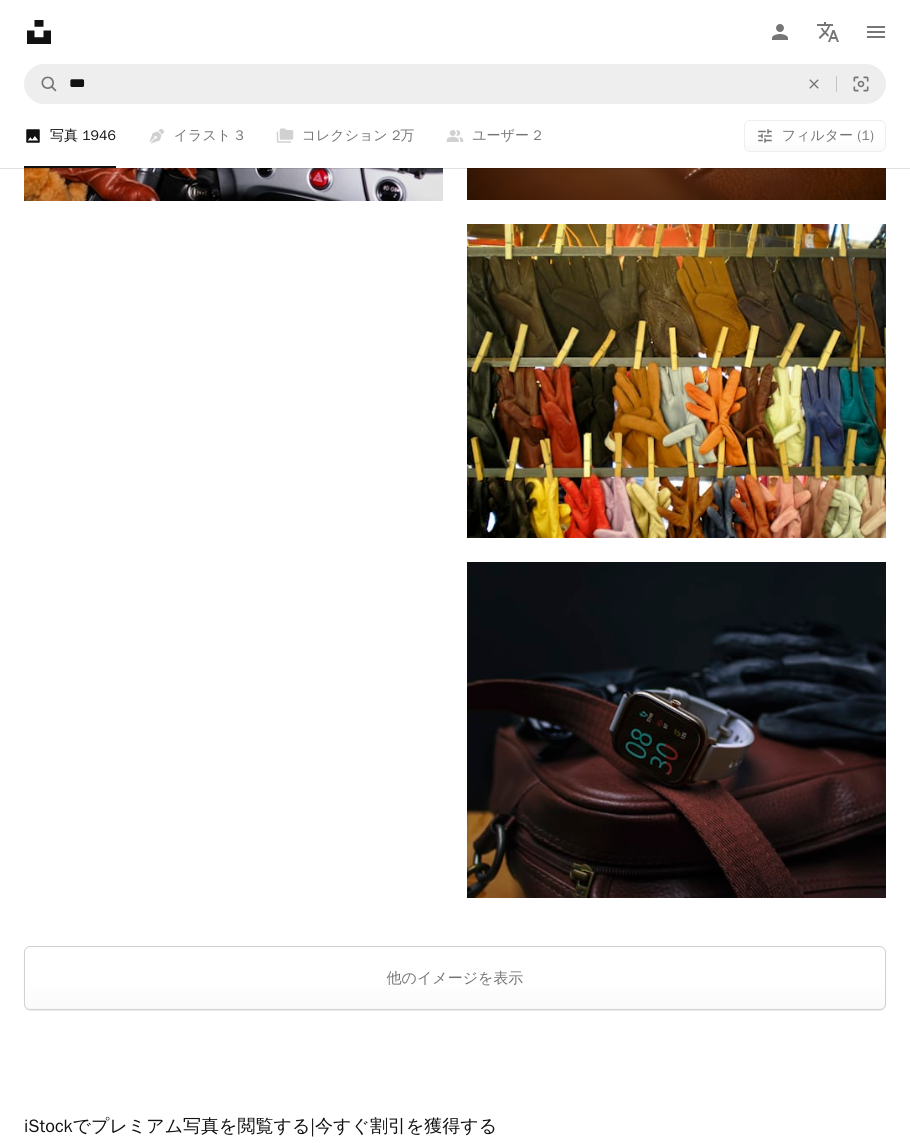 scroll, scrollTop: 5216, scrollLeft: 0, axis: vertical 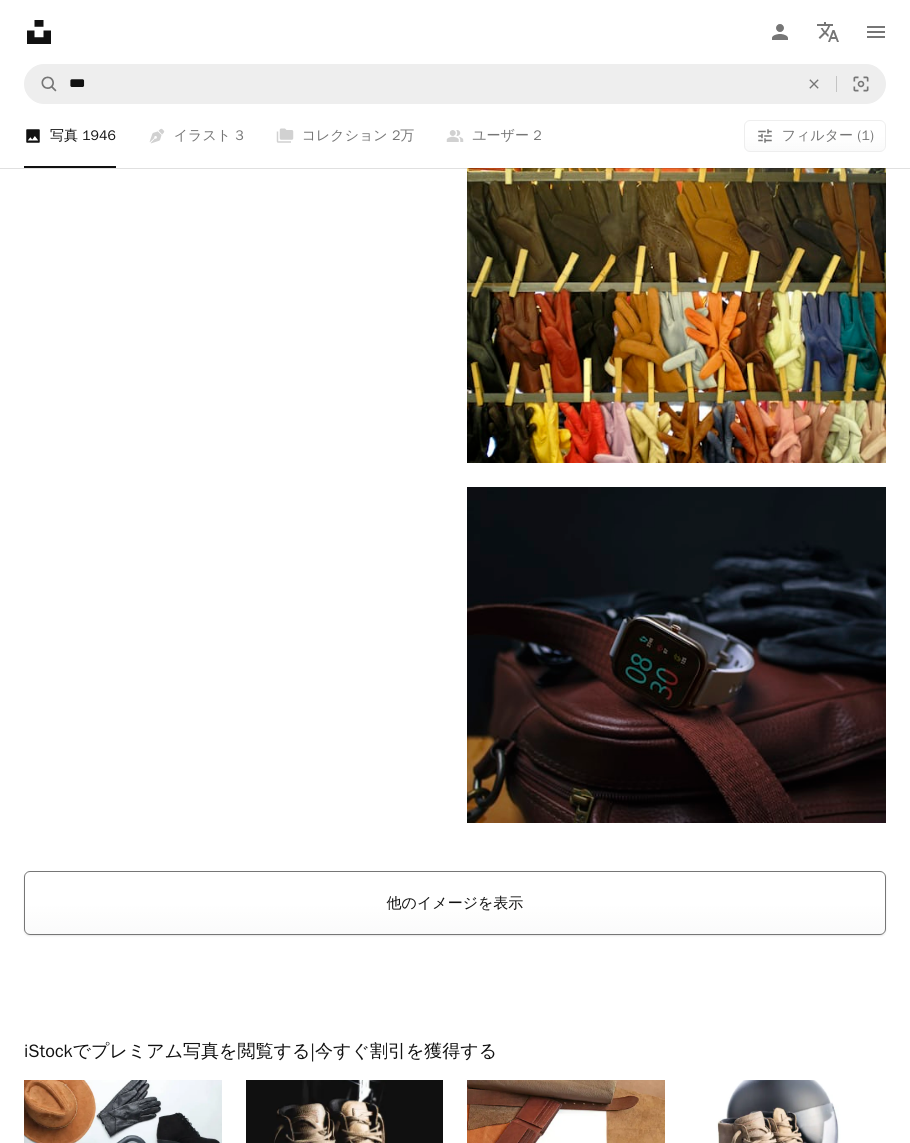 click on "他のイメージを表示" at bounding box center (455, 903) 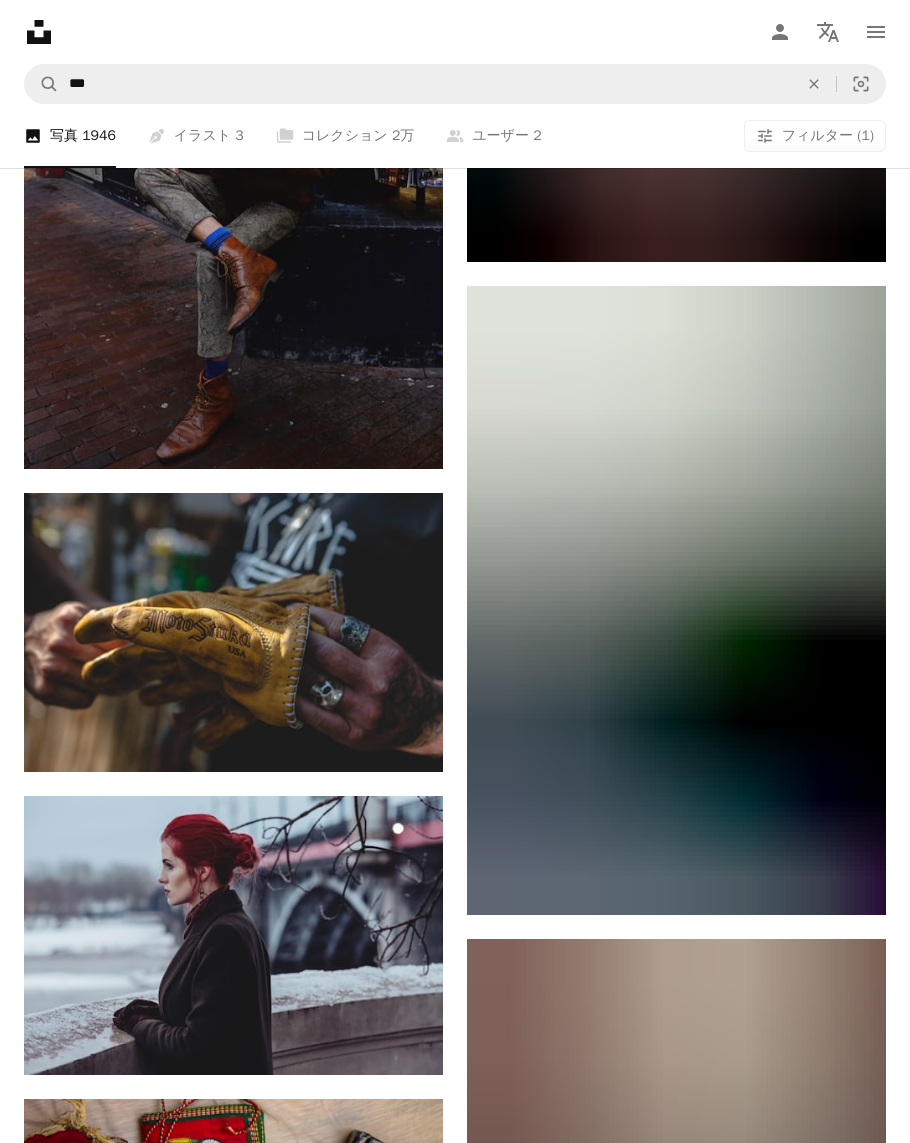 scroll, scrollTop: 6943, scrollLeft: 0, axis: vertical 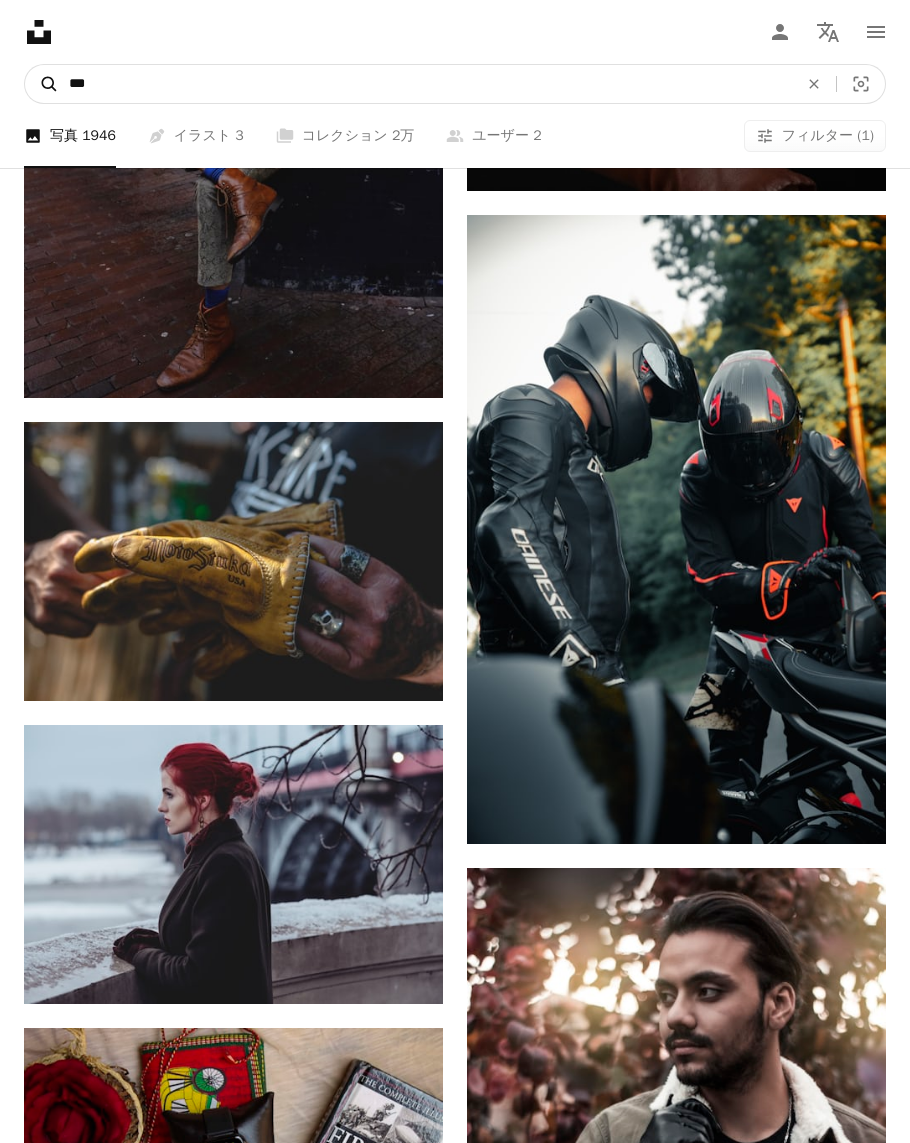 drag, startPoint x: 101, startPoint y: 89, endPoint x: 33, endPoint y: 89, distance: 68 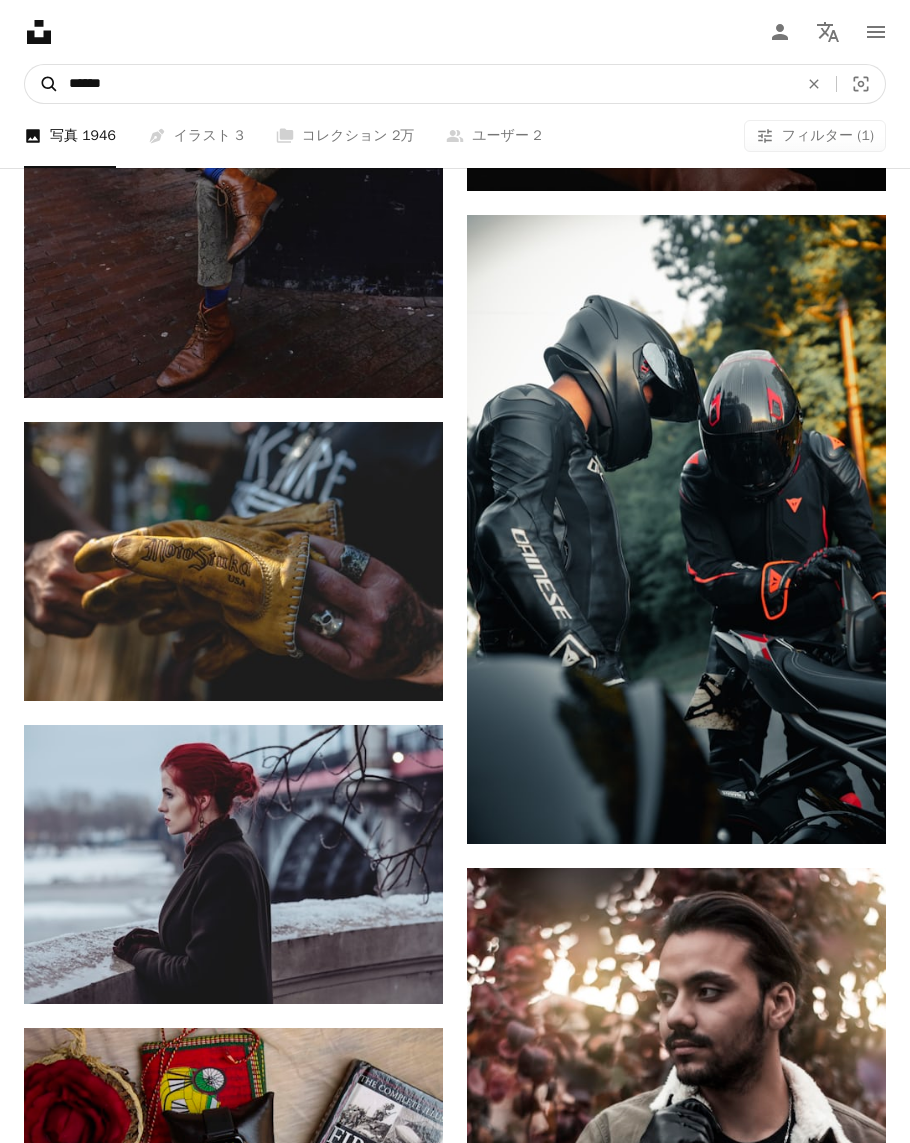 type on "******" 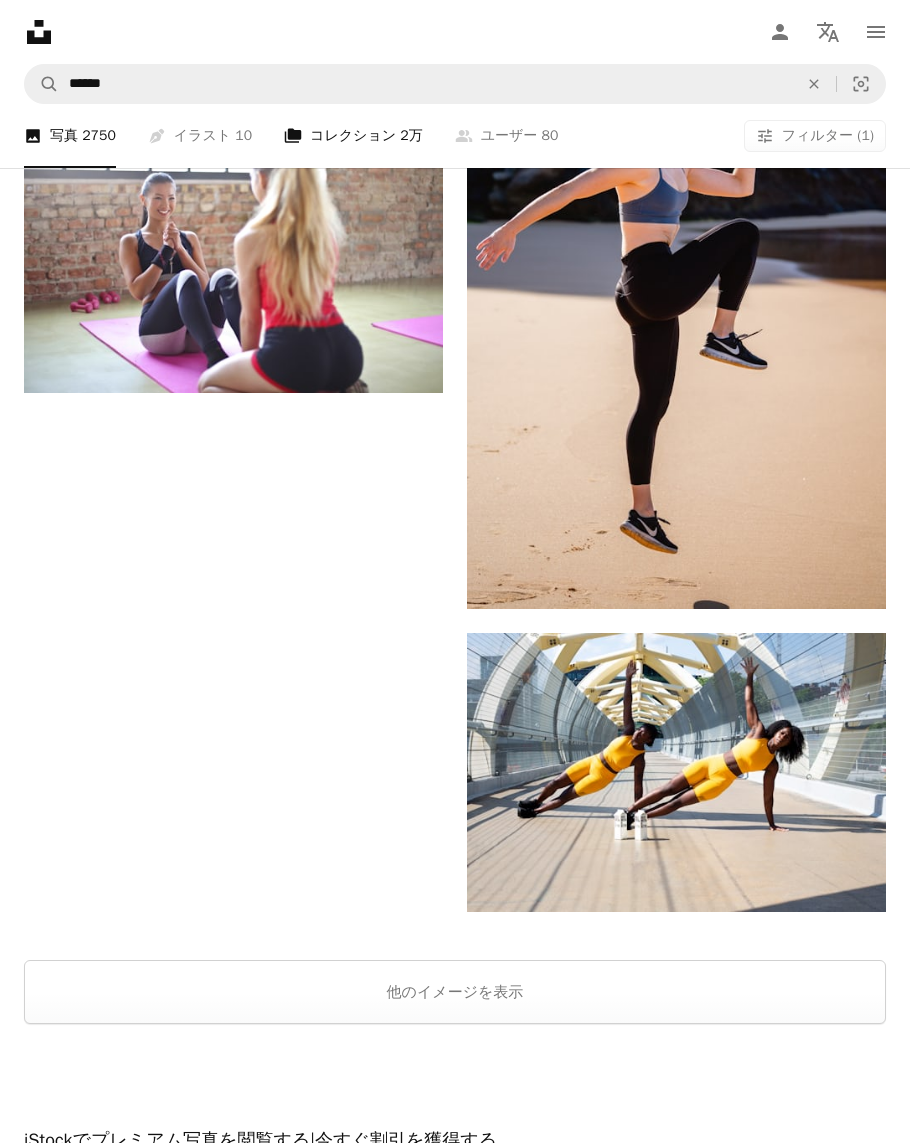 scroll, scrollTop: 4455, scrollLeft: 0, axis: vertical 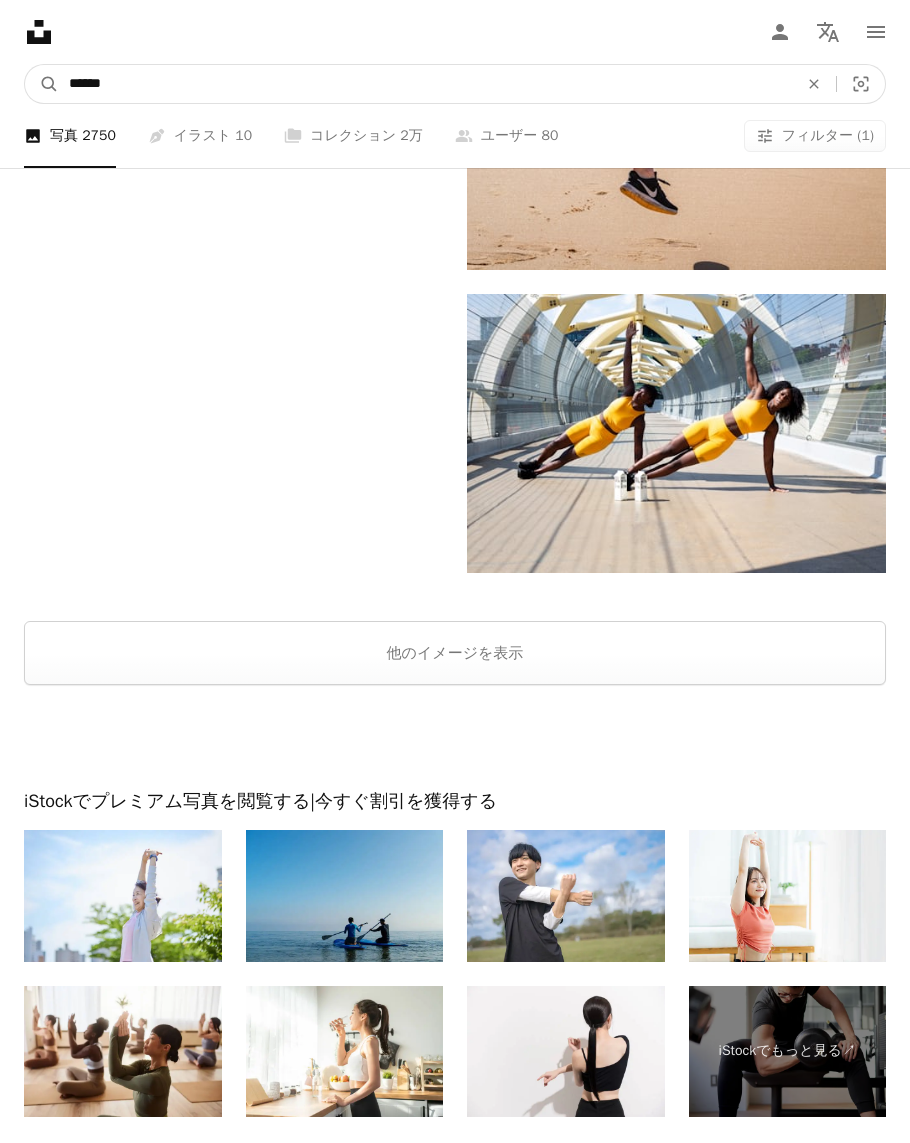 drag, startPoint x: 180, startPoint y: 78, endPoint x: 106, endPoint y: 82, distance: 74.10803 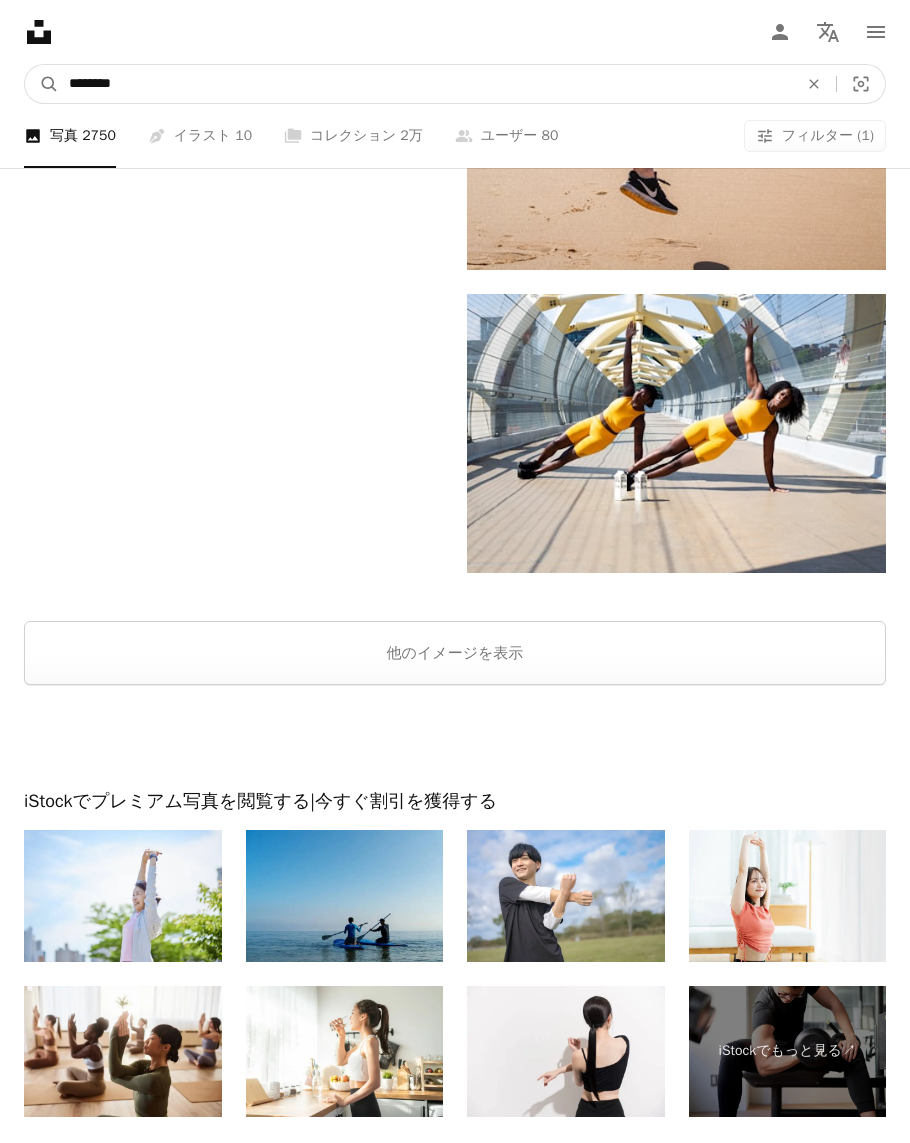 type on "********" 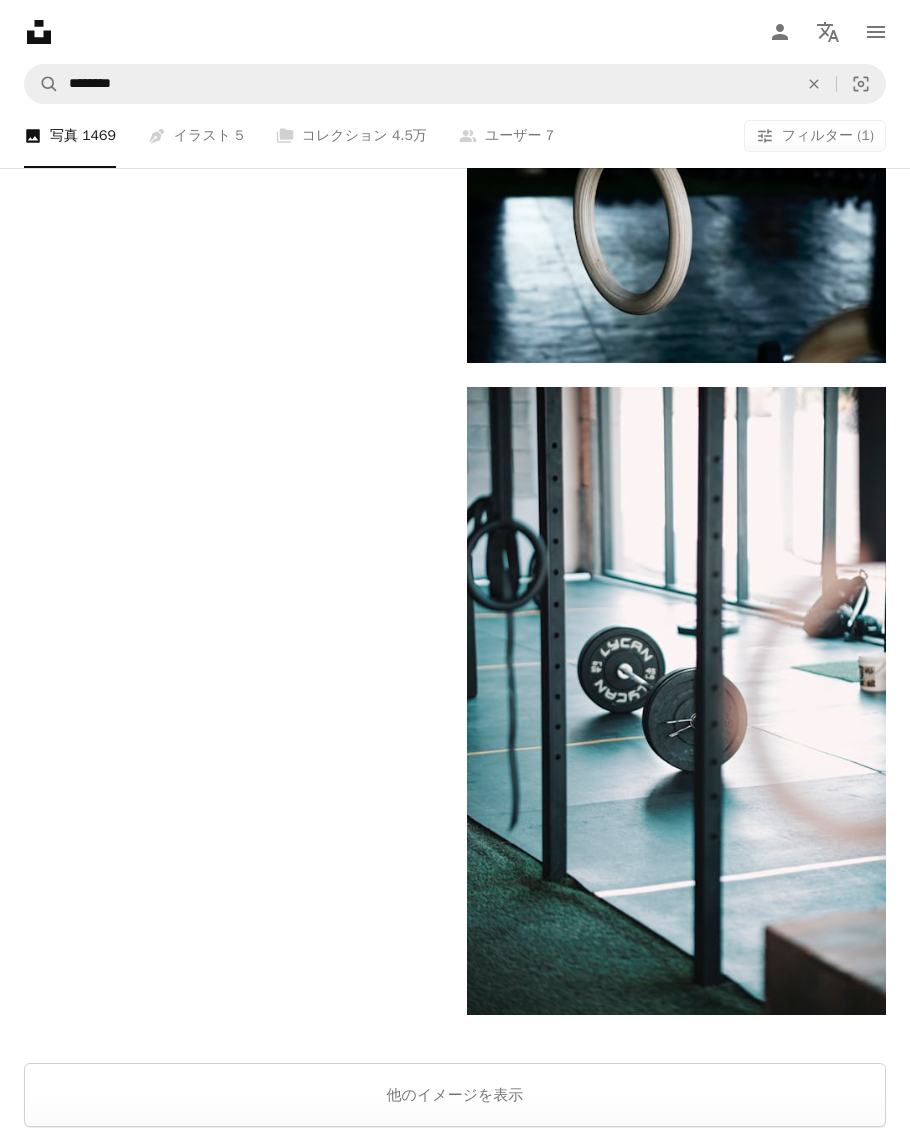 scroll, scrollTop: 5956, scrollLeft: 0, axis: vertical 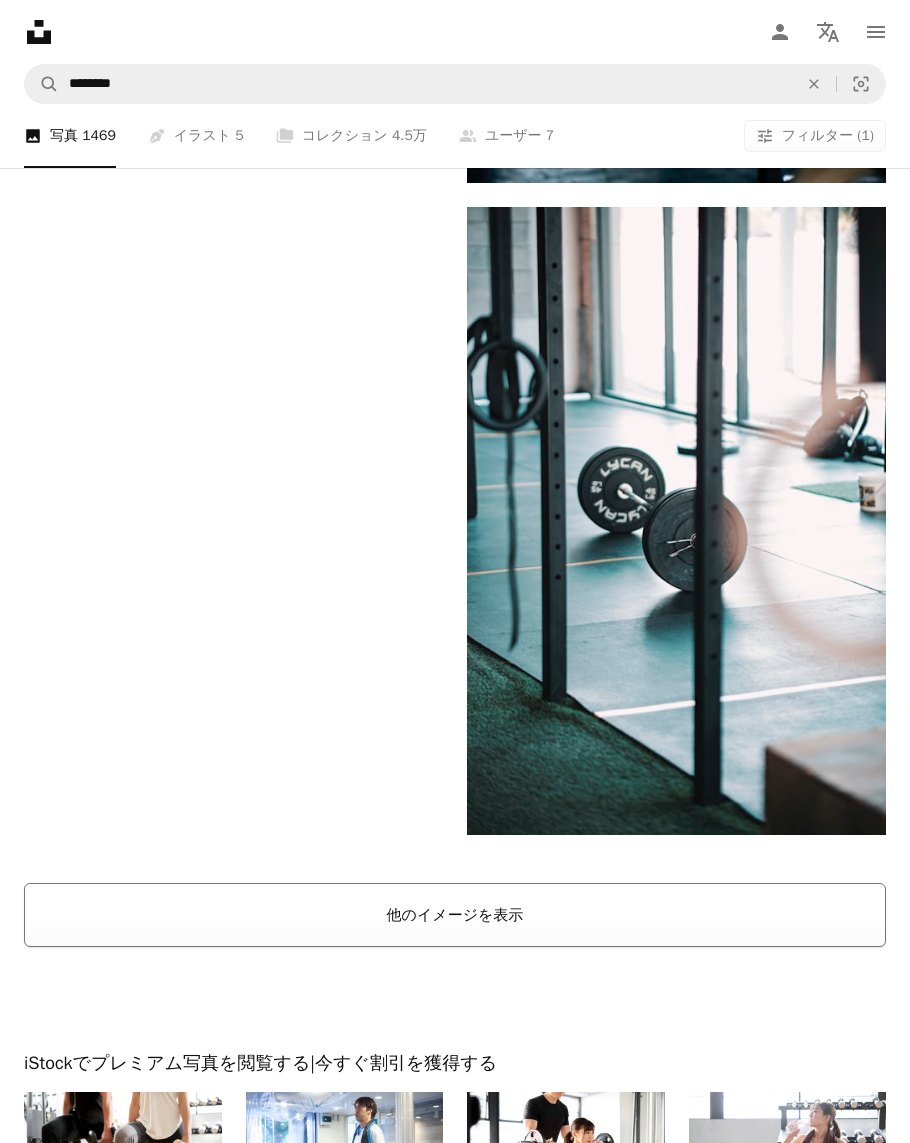 click on "他のイメージを表示" at bounding box center [455, 915] 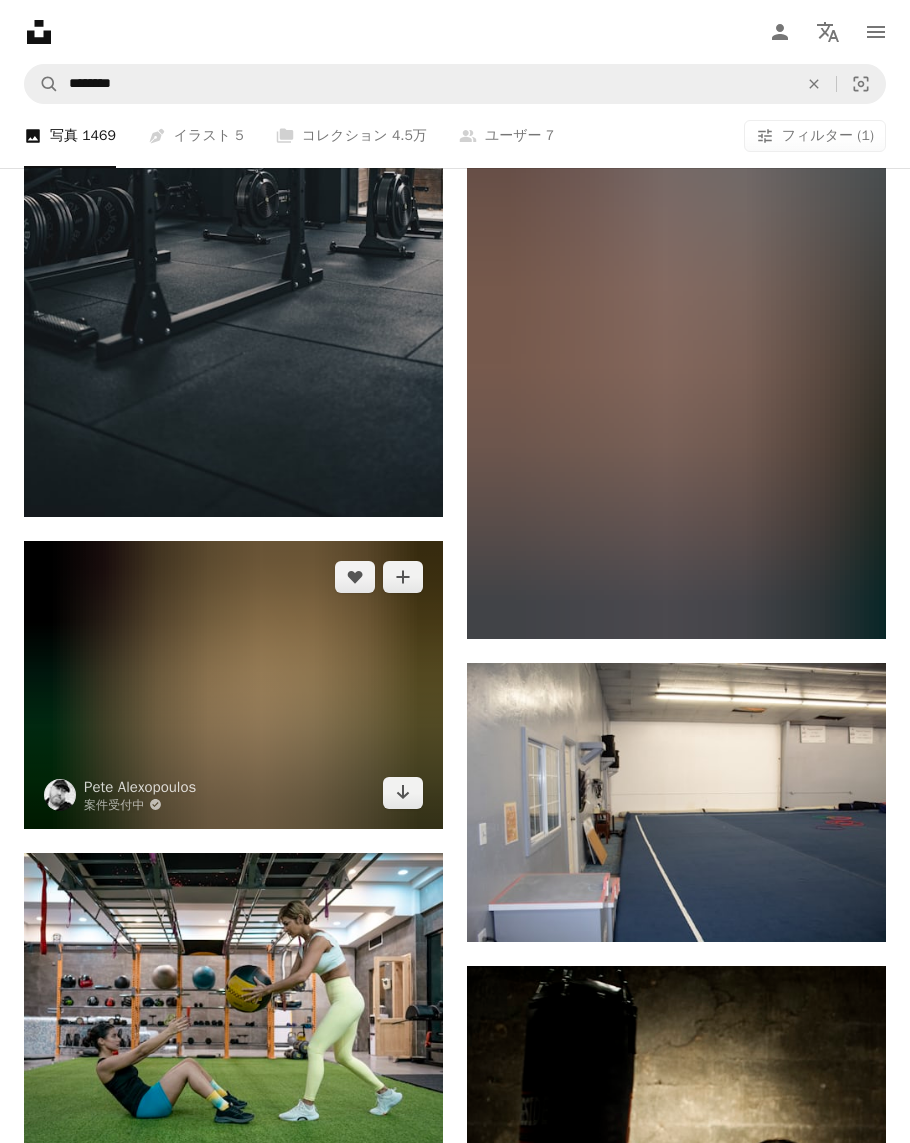 scroll, scrollTop: 8440, scrollLeft: 0, axis: vertical 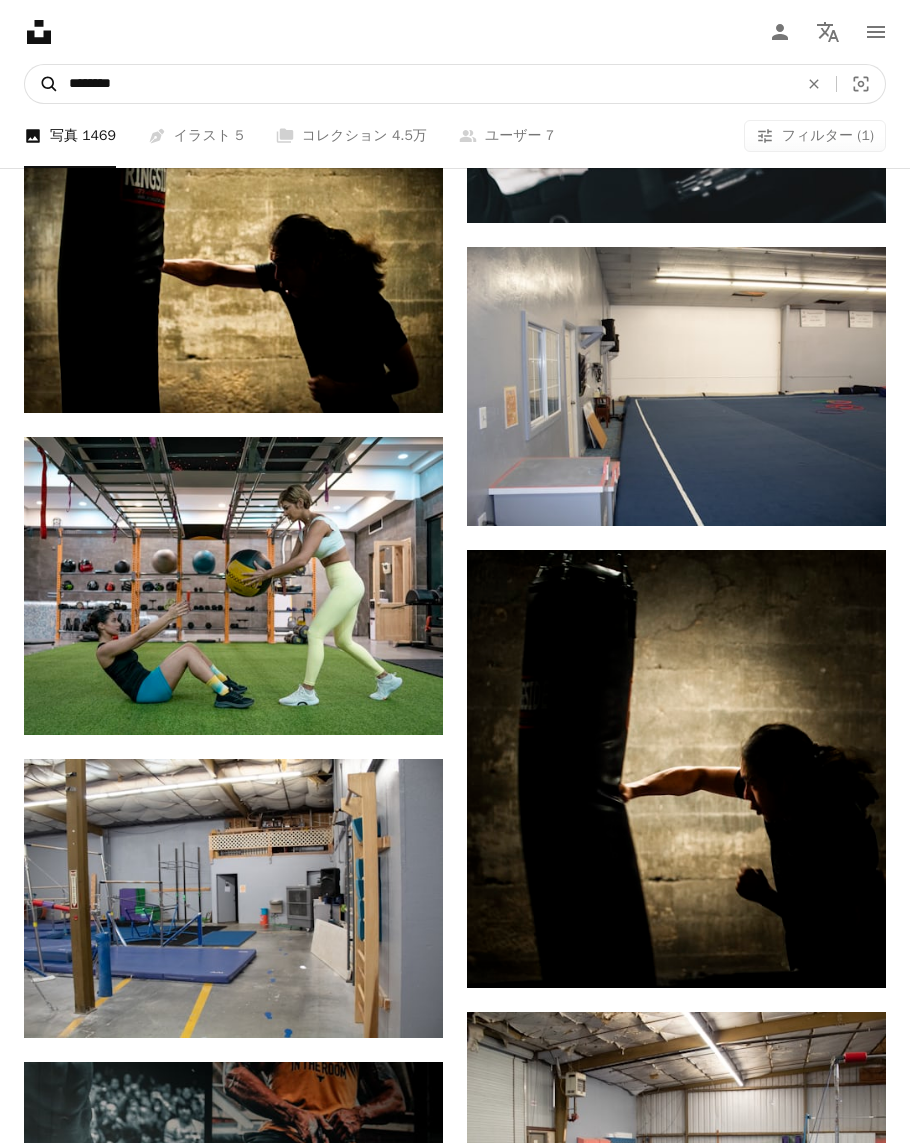 drag, startPoint x: 186, startPoint y: 84, endPoint x: 51, endPoint y: 90, distance: 135.13327 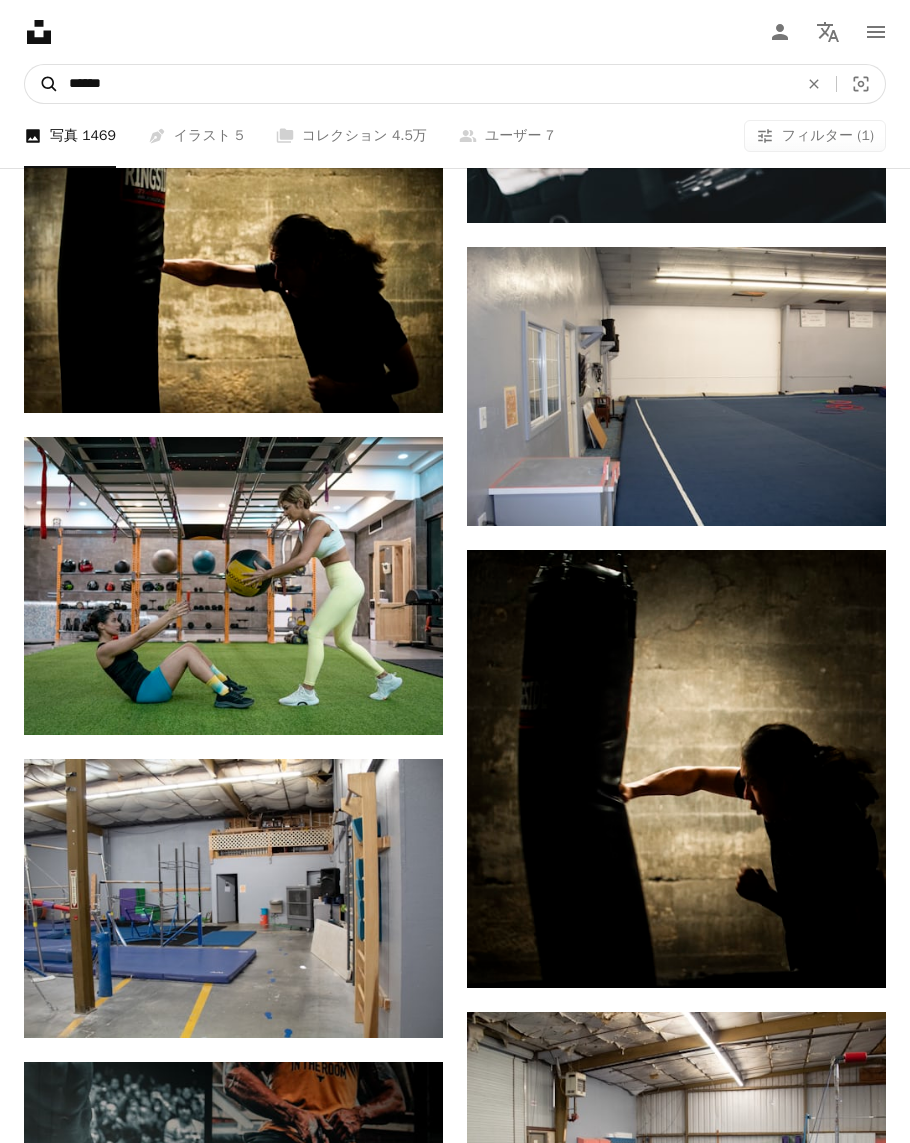 type on "******" 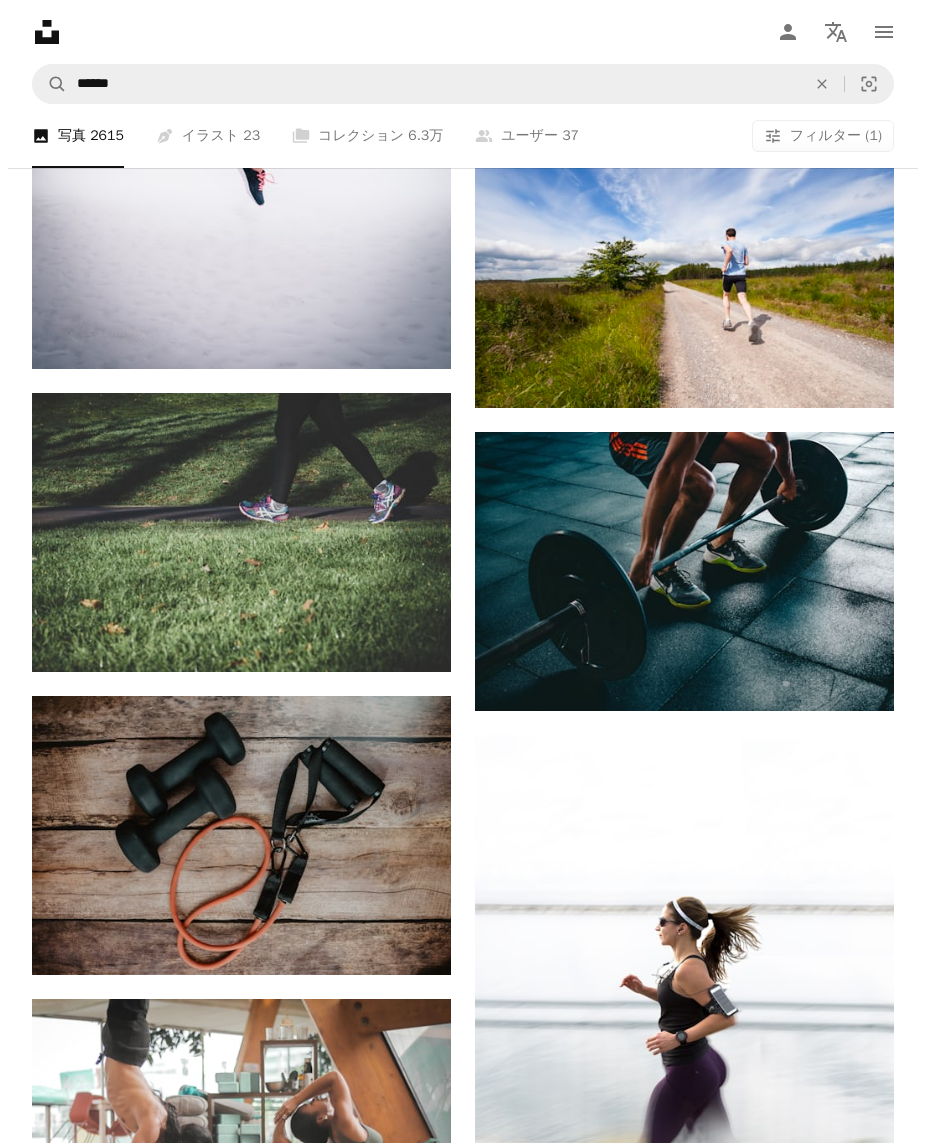 scroll, scrollTop: 2478, scrollLeft: 0, axis: vertical 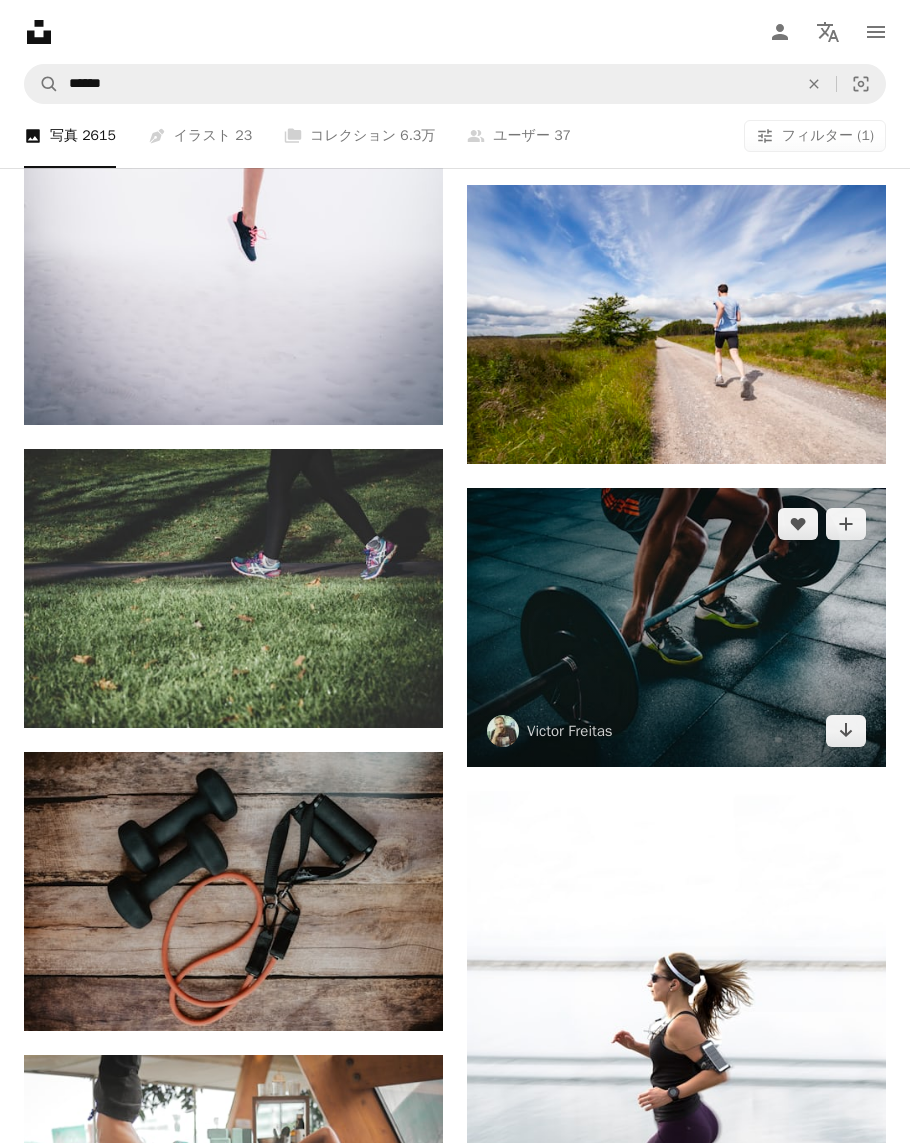 click at bounding box center (676, 627) 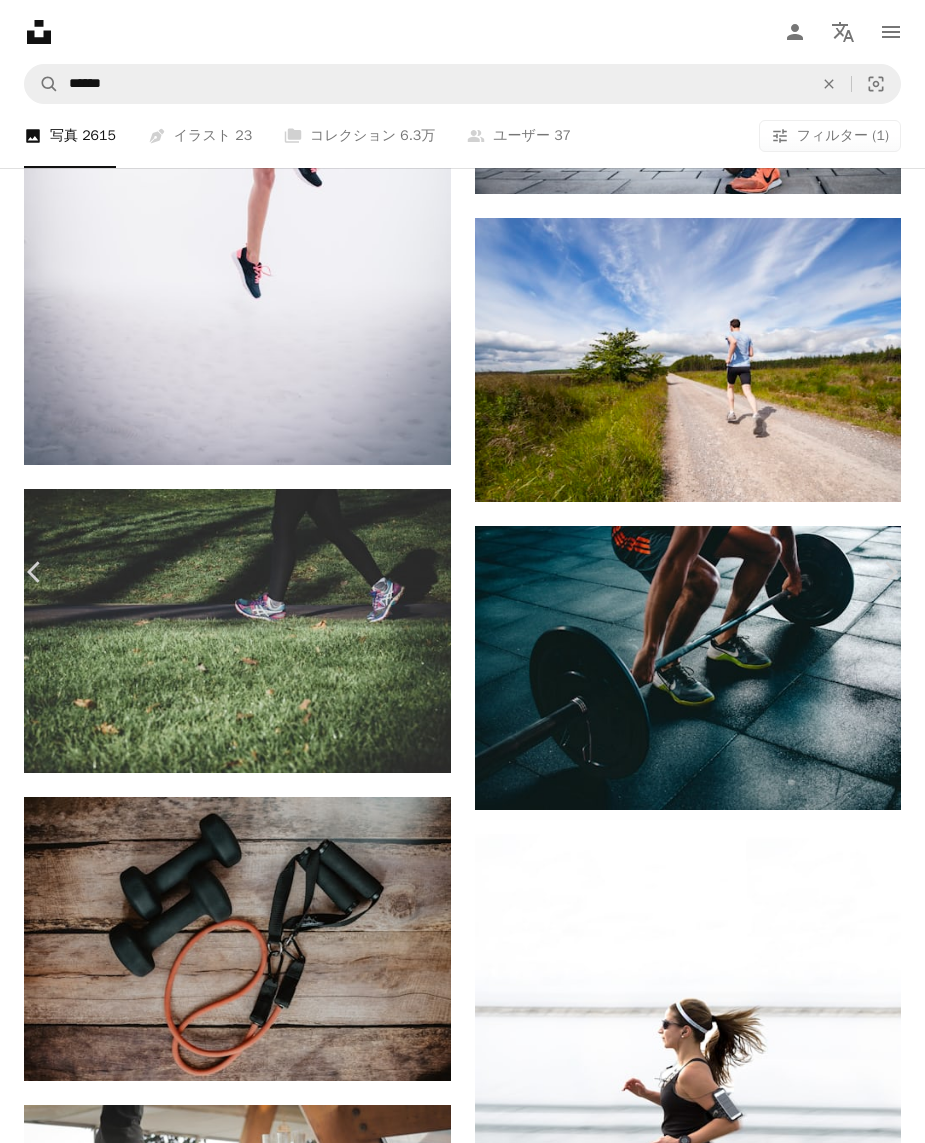 scroll, scrollTop: 5603, scrollLeft: 0, axis: vertical 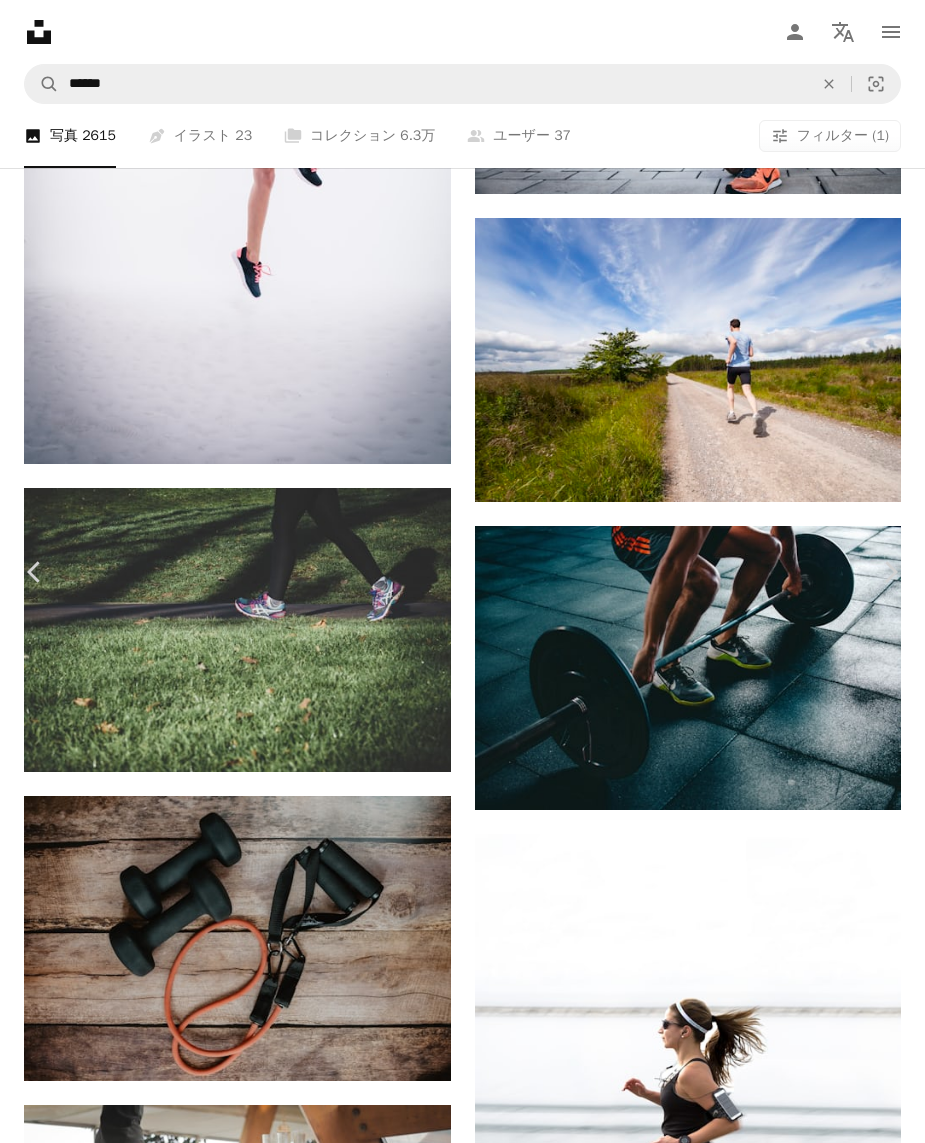 click at bounding box center [455, 3143] 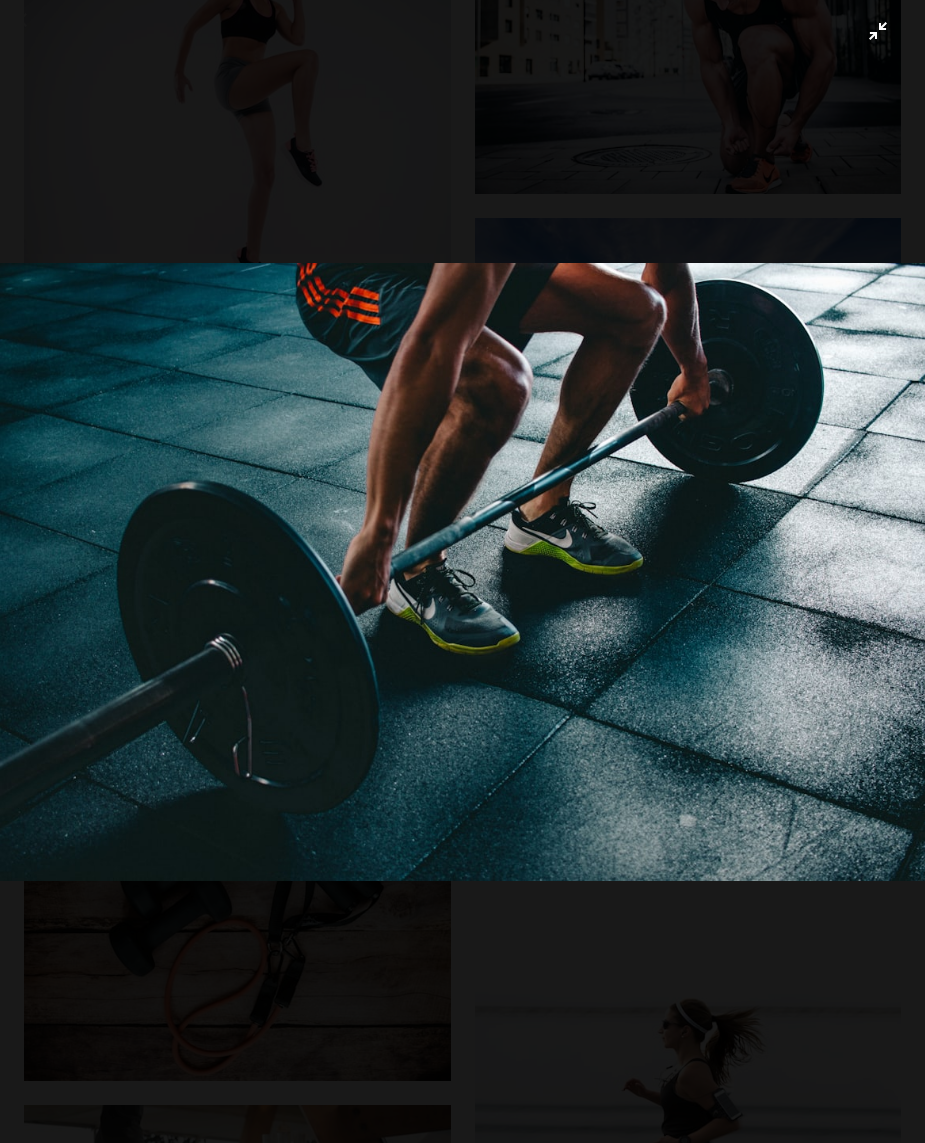 click at bounding box center [462, 571] 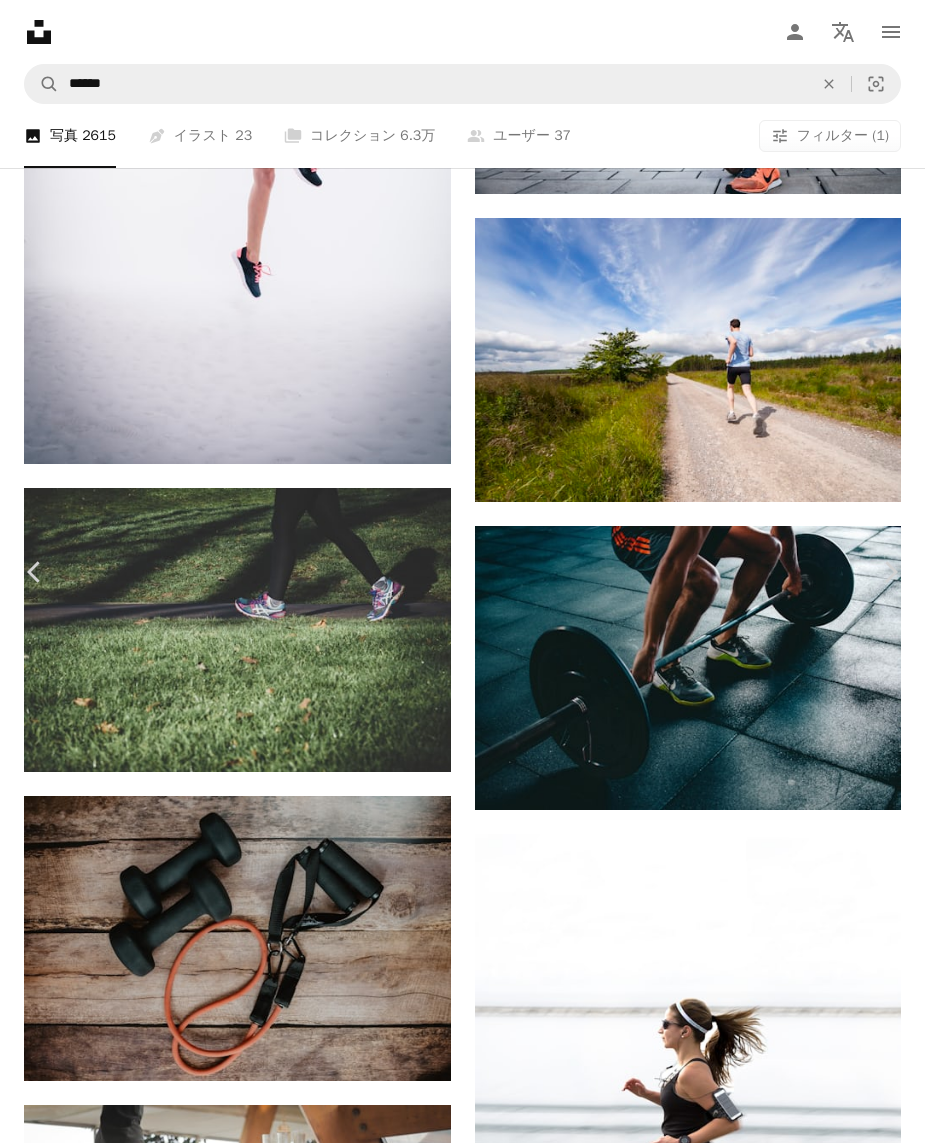 scroll, scrollTop: 7824, scrollLeft: 0, axis: vertical 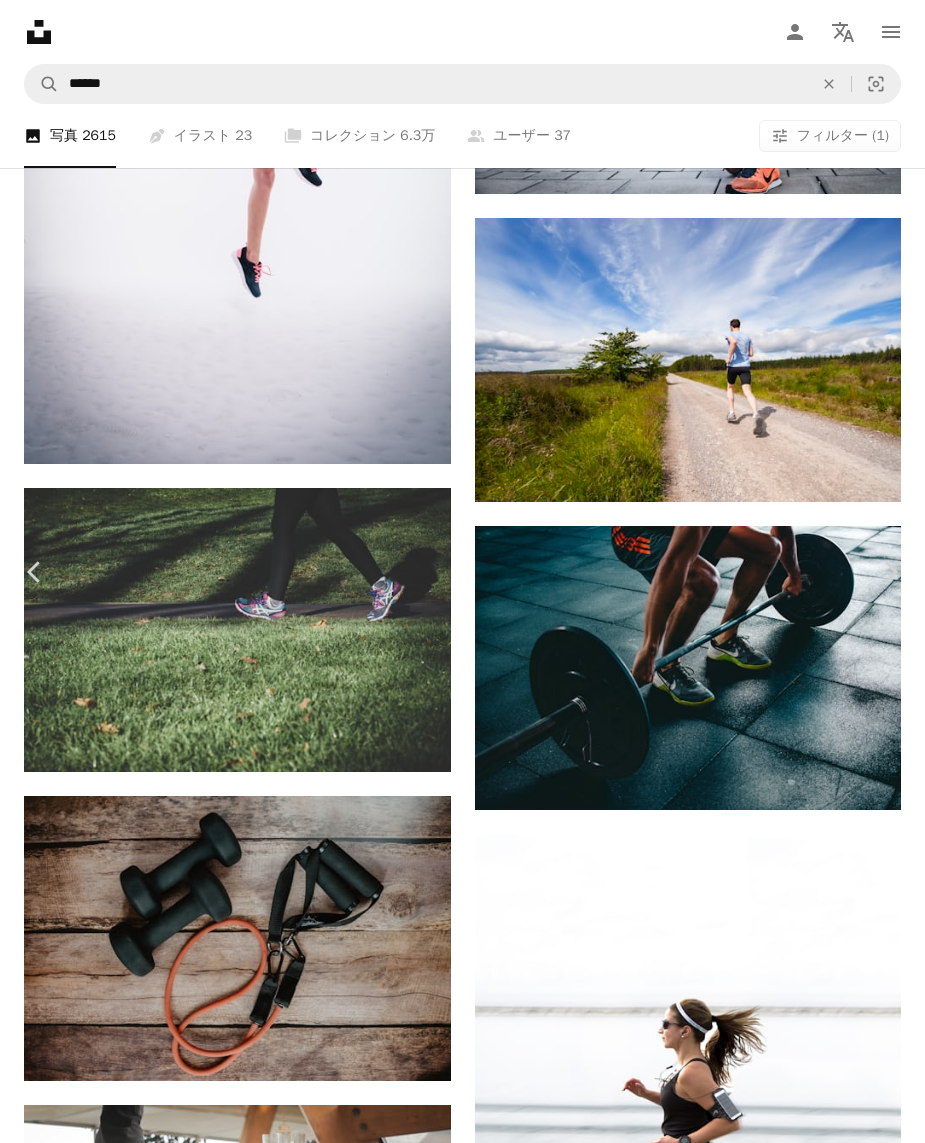 click on "An X shape Chevron left Chevron right Tyler Raye 案件受付中 A checkmark inside of a circle A heart A plus sign 無料ダウンロード Chevron down Zoom in 閲覧数 35,462 ダウンロード数 307 A forward-right arrow 共有 Info icon 情報 More Actions Calendar outlined 2024年8月6日 に公開 Camera SONY, ILCE-7RM3 Safety Unsplashライセンス の下、無料で利用可能 女の子 ジム フィットネス フィットネスガール ジム設備 重み 重量挙げ 運動 ワークアウト アイスホッケー デバイス 芝刈り機 スケート ジムウェイト リンク アイスホッケースティック 無料ストックフォト iStockでプレミアム関連写真を閲覧する  |  コード：UNSPLASH20で20%オフ iStockでもっと見る  ↗ 関連イメージ A heart A plus sign Andrew Valdivia 案件受付中 A checkmark inside of a circle Arrow pointing down A heart A plus sign Frederick Shaw 案件受付中 A checkmark inside of a circle Arrow pointing down A heart" at bounding box center [462, 7556] 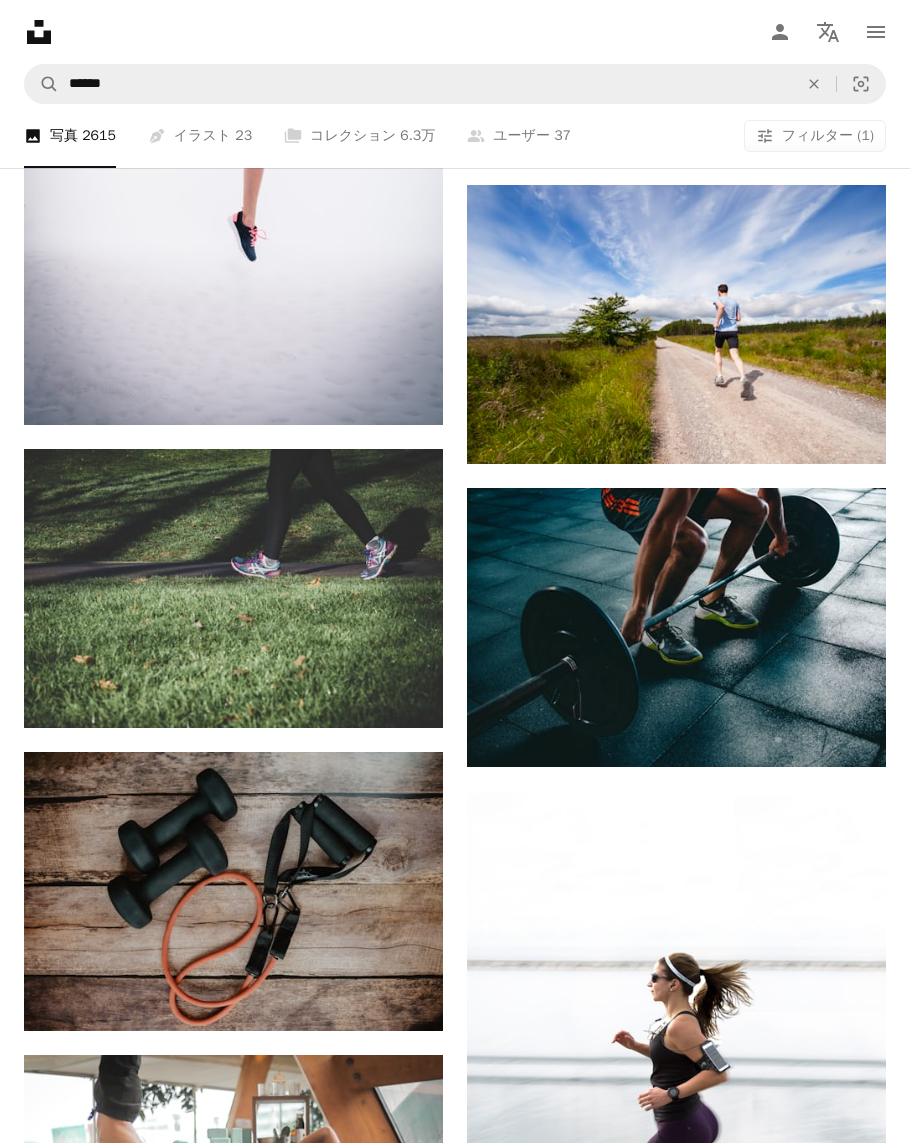 scroll, scrollTop: 2275, scrollLeft: 0, axis: vertical 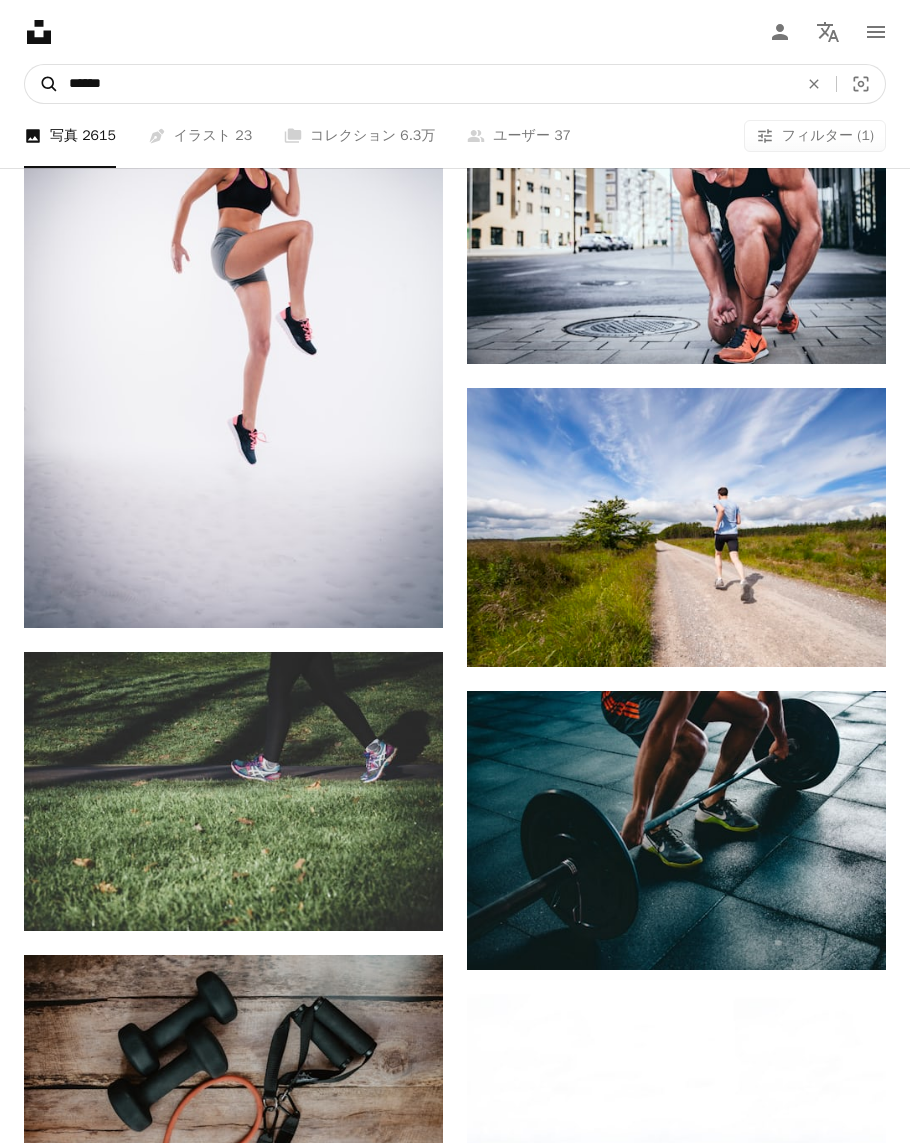 drag, startPoint x: 181, startPoint y: 76, endPoint x: 42, endPoint y: 70, distance: 139.12944 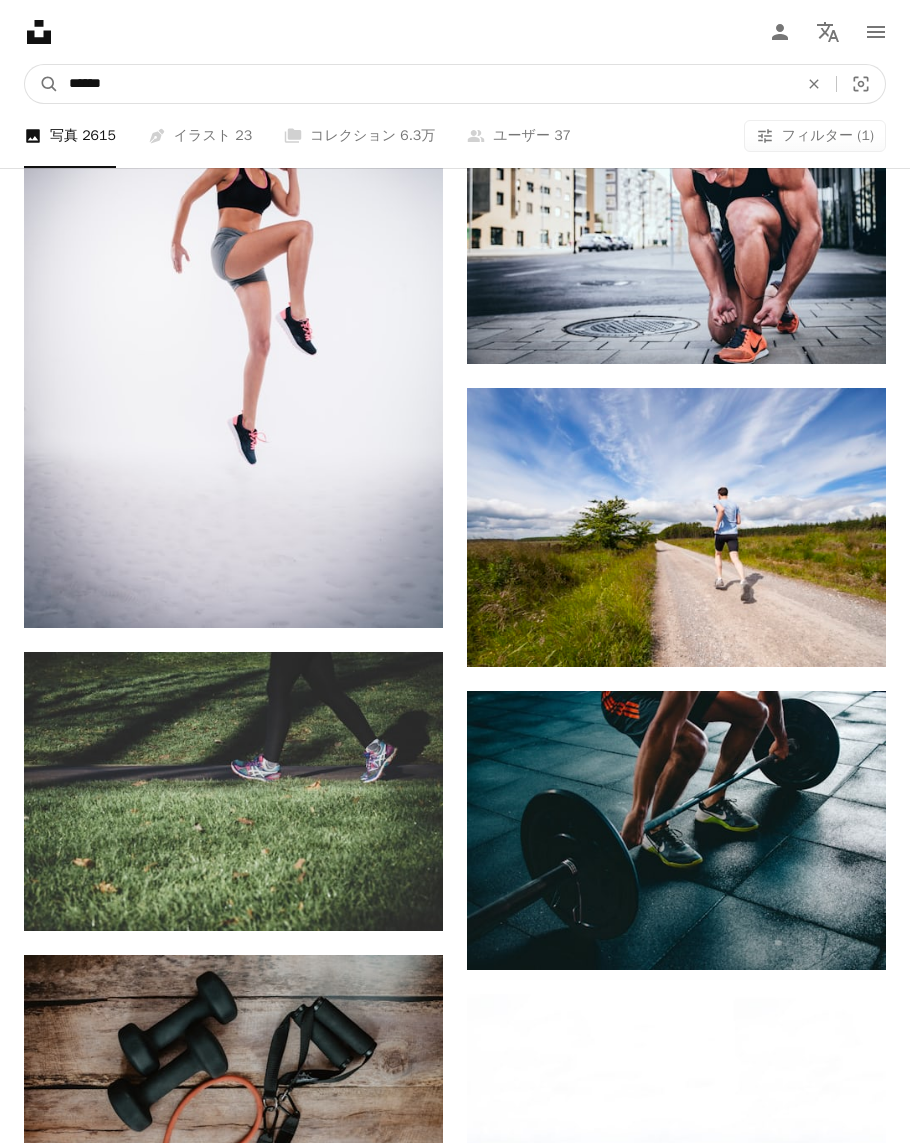 type on "******" 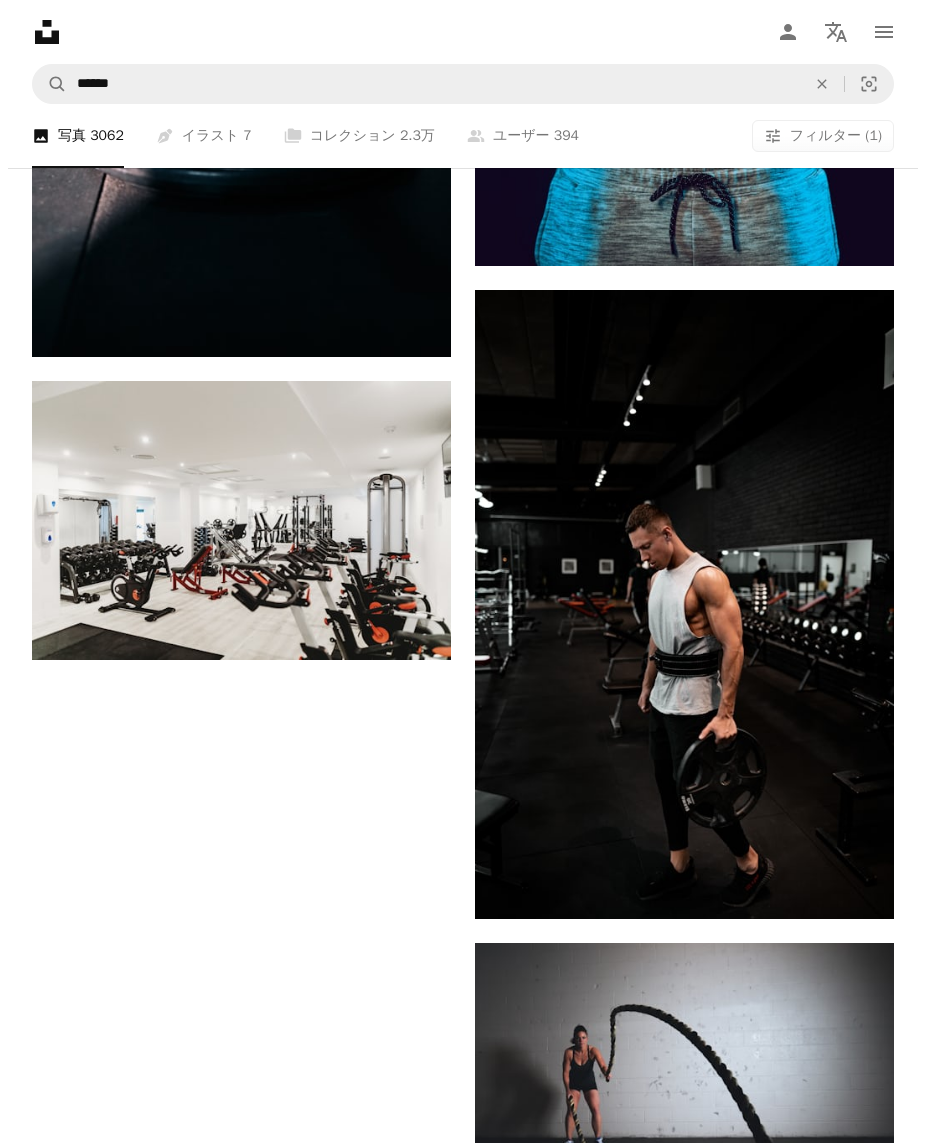 scroll, scrollTop: 4418, scrollLeft: 0, axis: vertical 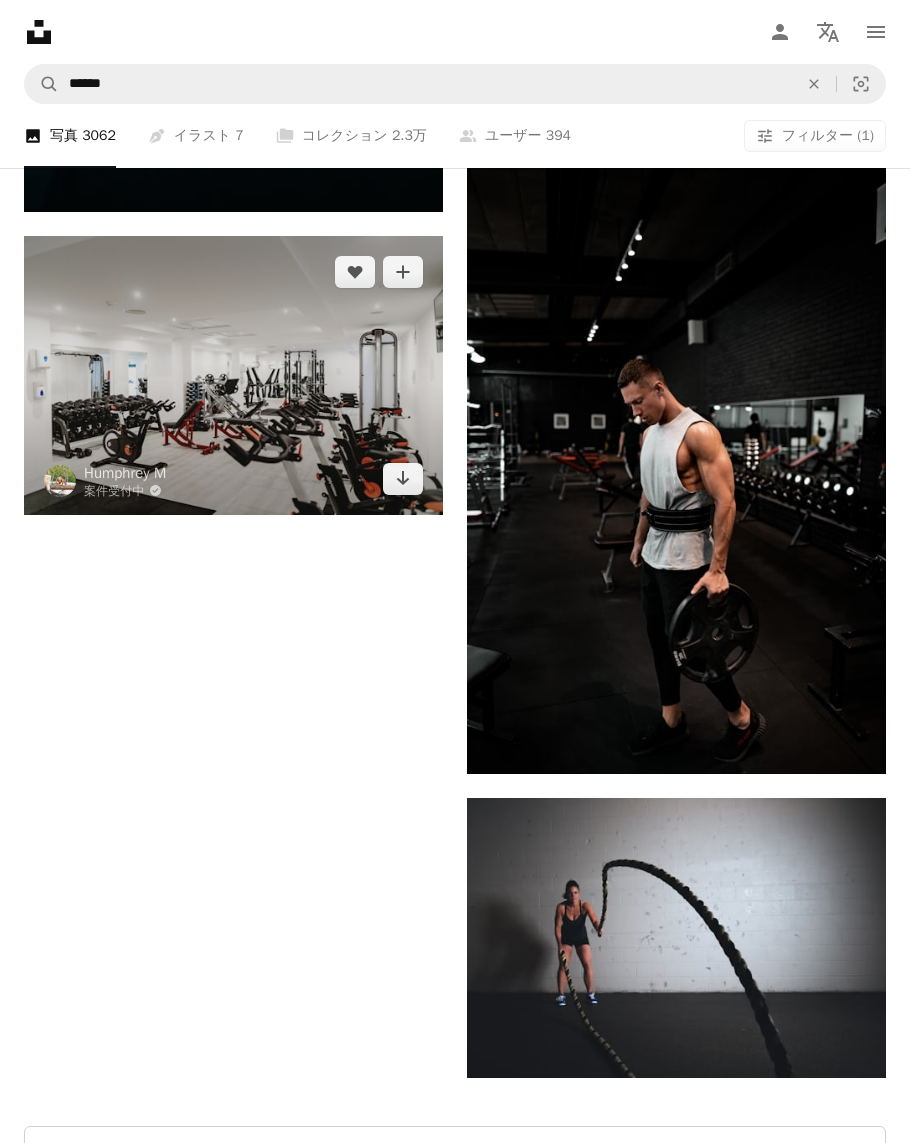 click at bounding box center [233, 375] 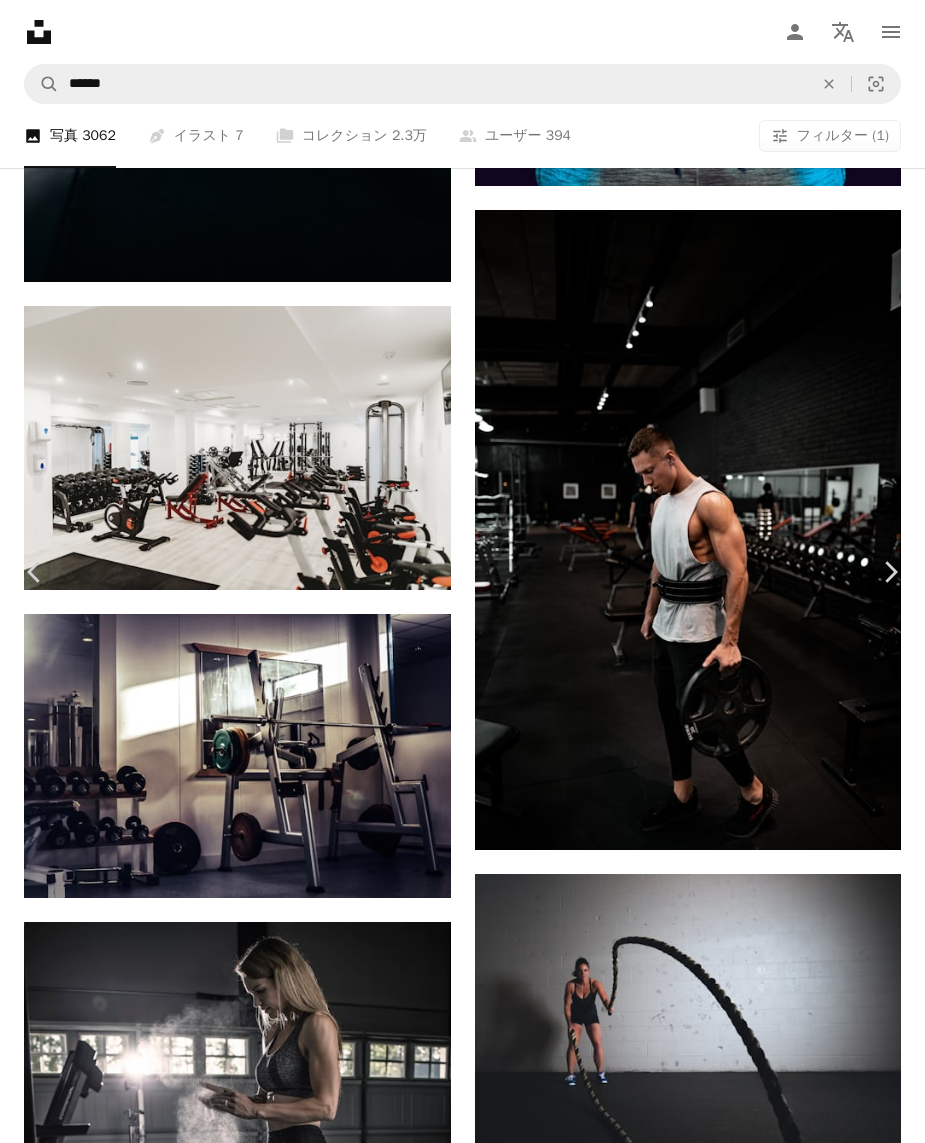 scroll, scrollTop: 1858, scrollLeft: 0, axis: vertical 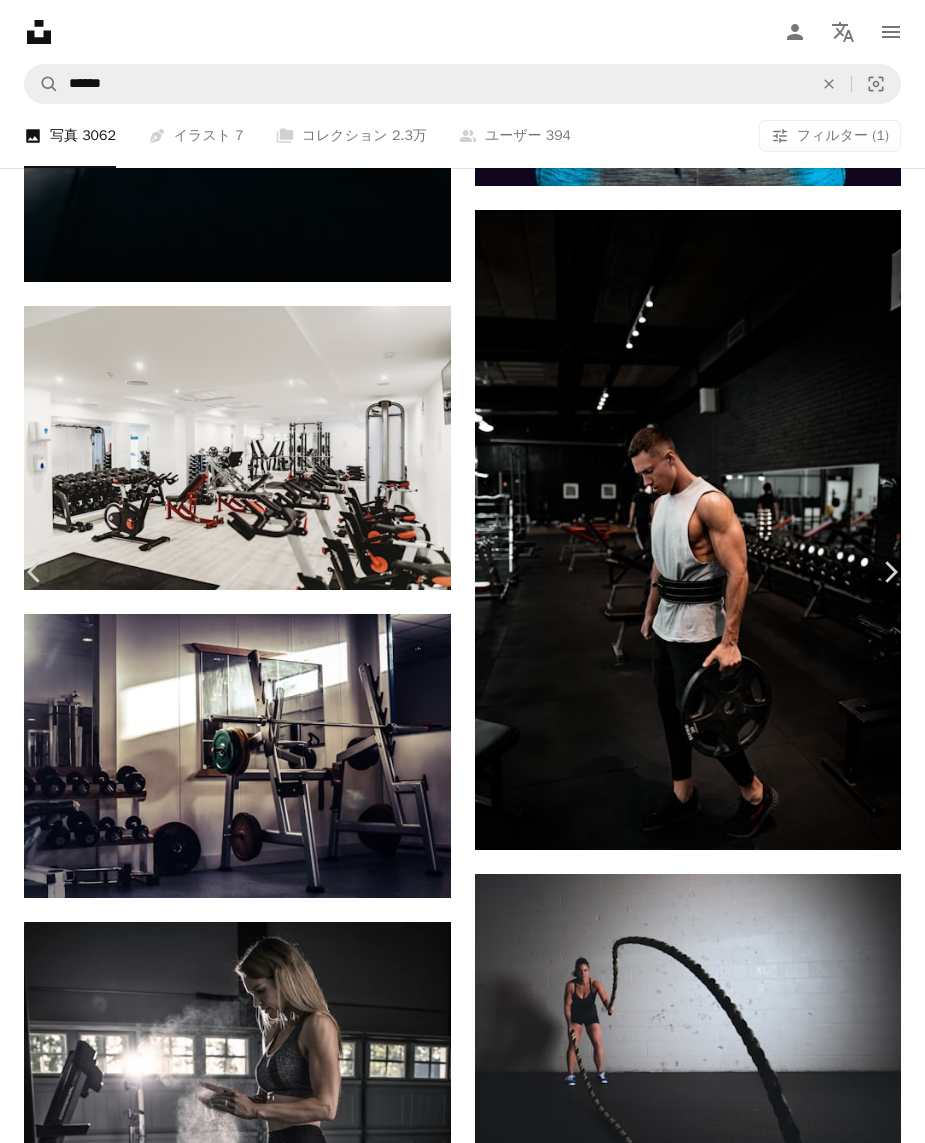 click at bounding box center (268, 6454) 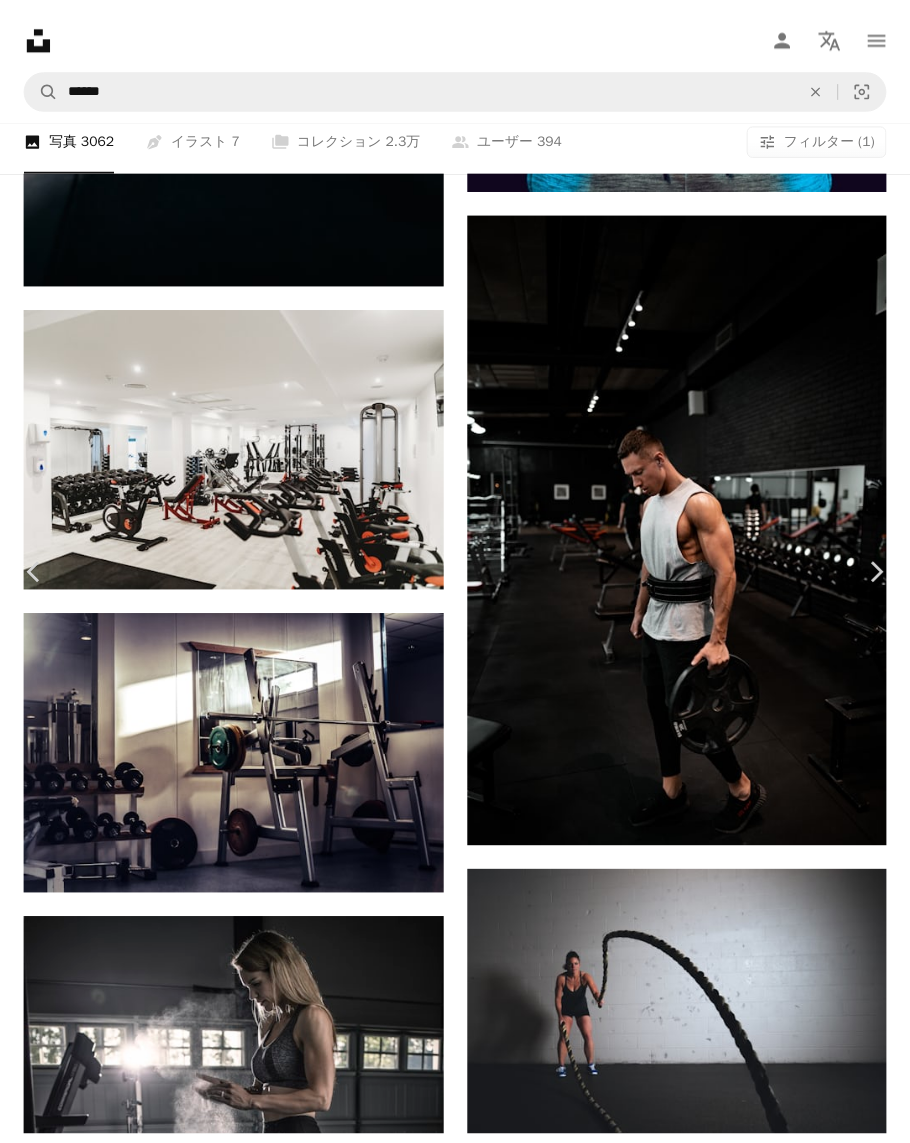 scroll, scrollTop: 0, scrollLeft: 0, axis: both 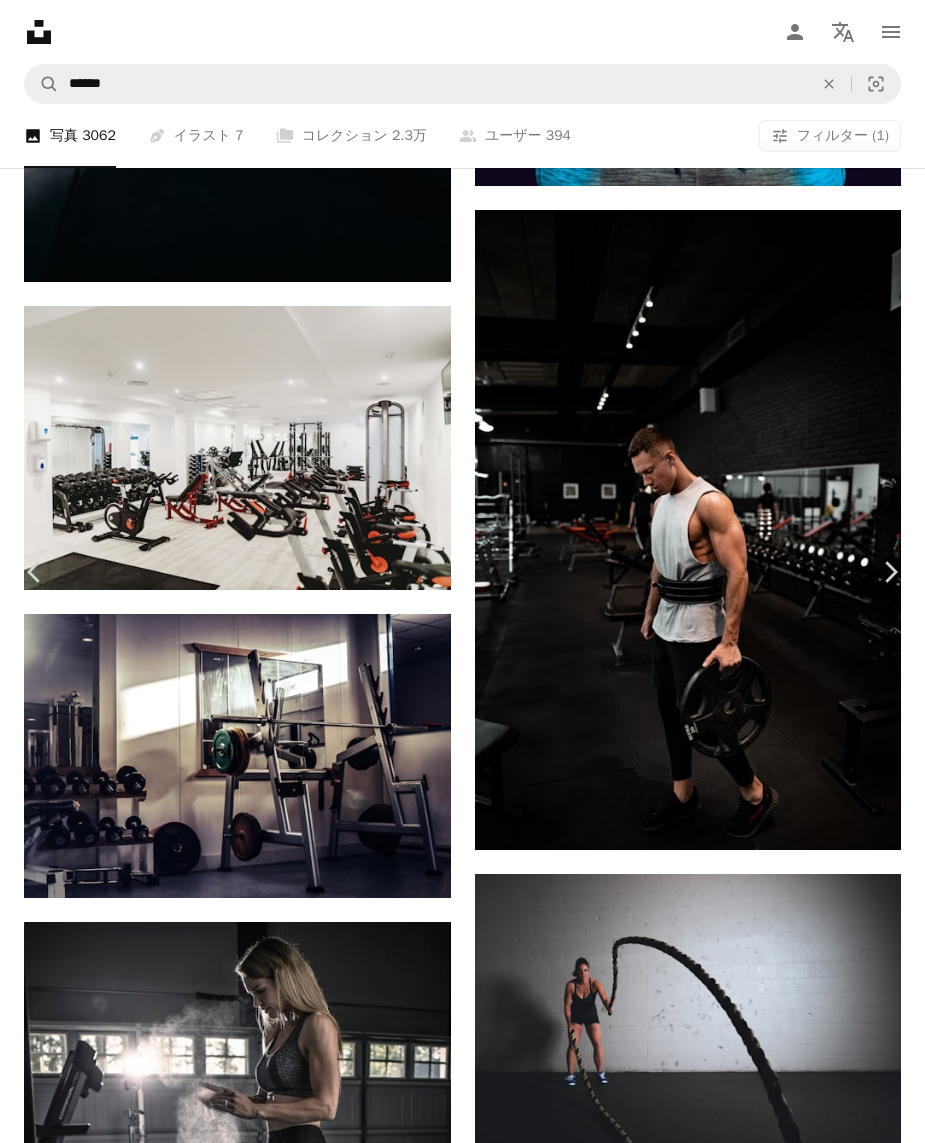 click on "An X shape Chevron left Chevron right Getty Images Unsplash+ 向け A heart A plus sign A lock ダウンロード Zoom in A forward-right arrow 共有 More Actions Calendar outlined 2022年9月13日 に公開 Safety Unsplash+ライセンス の下でライセンスされています コミュニティ 大人 写真術 サイクリング 健康的なライフスタイル 古い 退職 幸福 慰安 屋内 白人 行使 余暇活動 女性 アクティブなライフスタイル シニアアダルト スポーツウェア リラクゼーションエクササイズ デバイス画面 の中に 無料の写真 このシリーズより Chevron right Plus sign for Unsplash+ Plus sign for Unsplash+ Plus sign for Unsplash+ Plus sign for Unsplash+ Plus sign for Unsplash+ Plus sign for Unsplash+ Plus sign for Unsplash+ Plus sign for Unsplash+ Plus sign for Unsplash+ Plus sign for Unsplash+ 関連イメージ Plus sign for Unsplash+ A heart A plus sign Getty Images Unsplash+ 向け A lock ダウンロード A heart" at bounding box center (462, 6502) 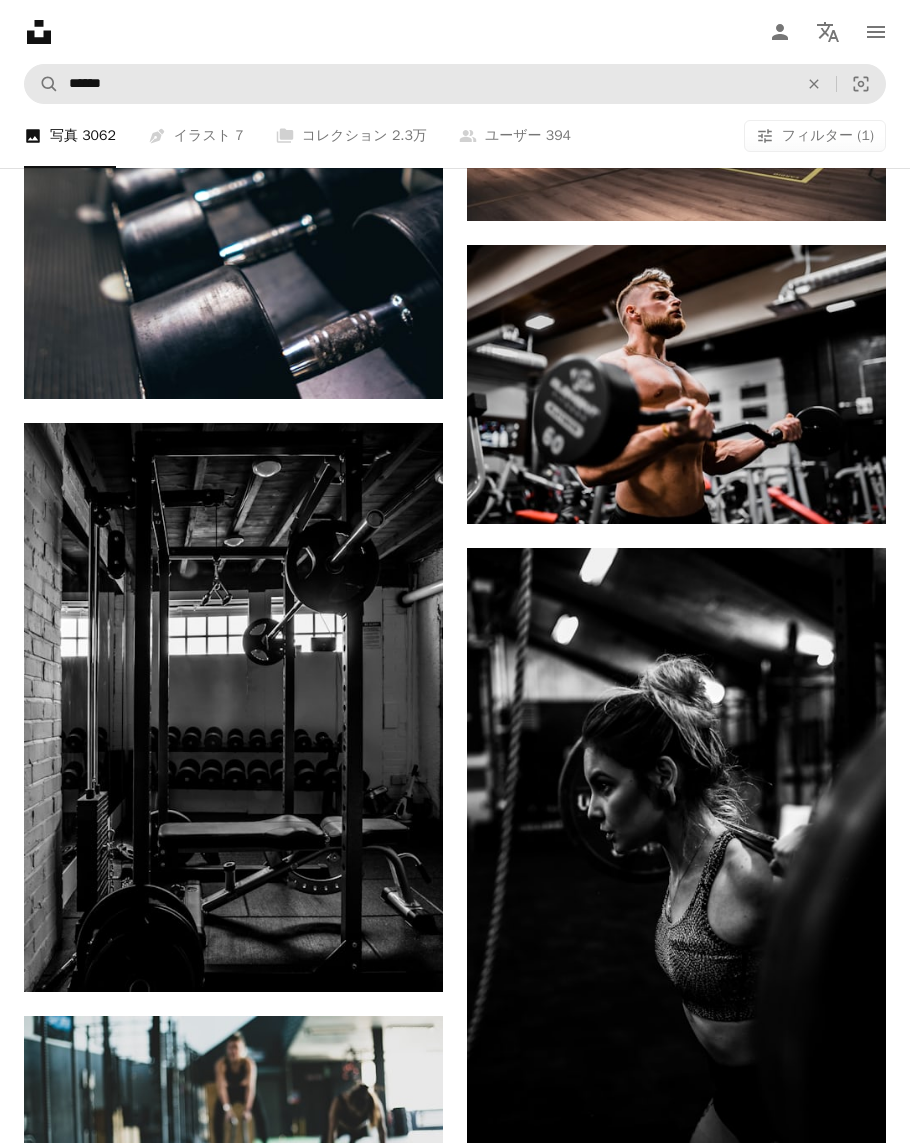 scroll, scrollTop: 2626, scrollLeft: 0, axis: vertical 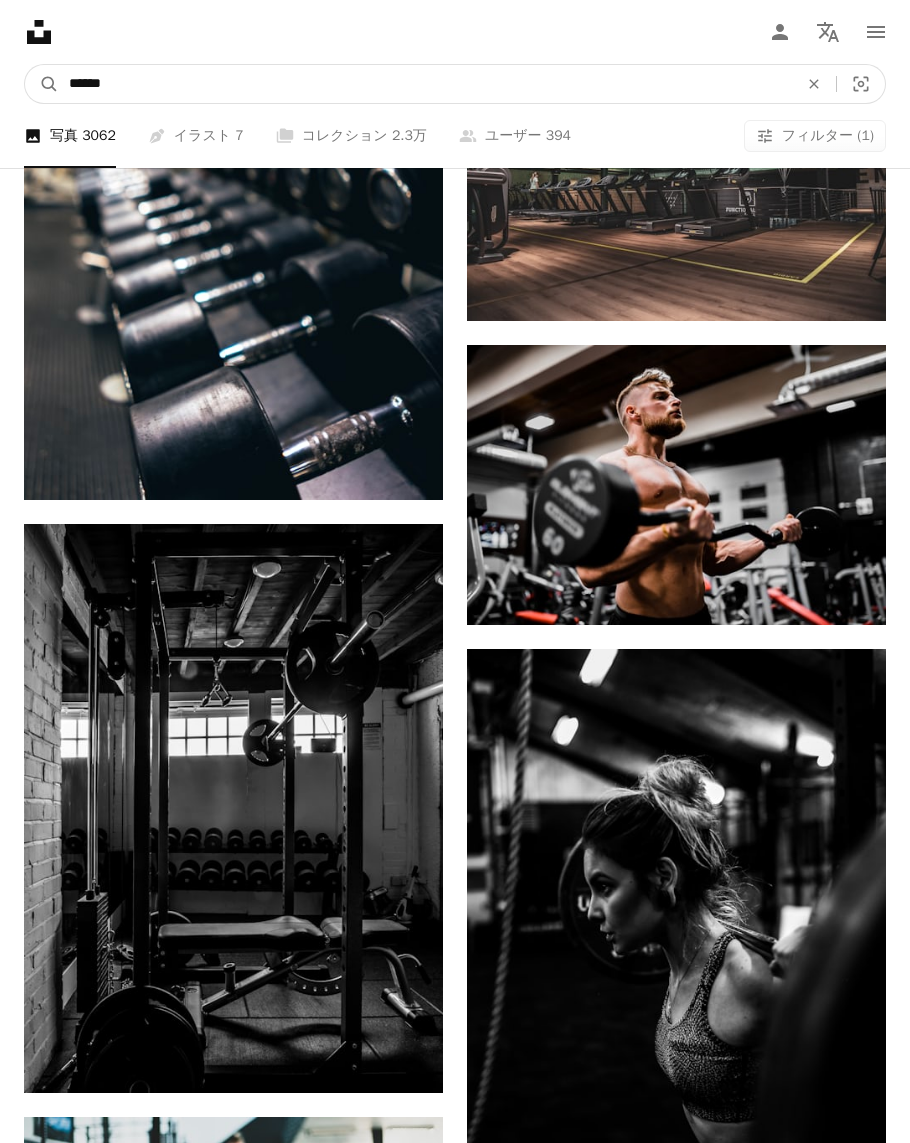 drag, startPoint x: 124, startPoint y: 83, endPoint x: 18, endPoint y: 83, distance: 106 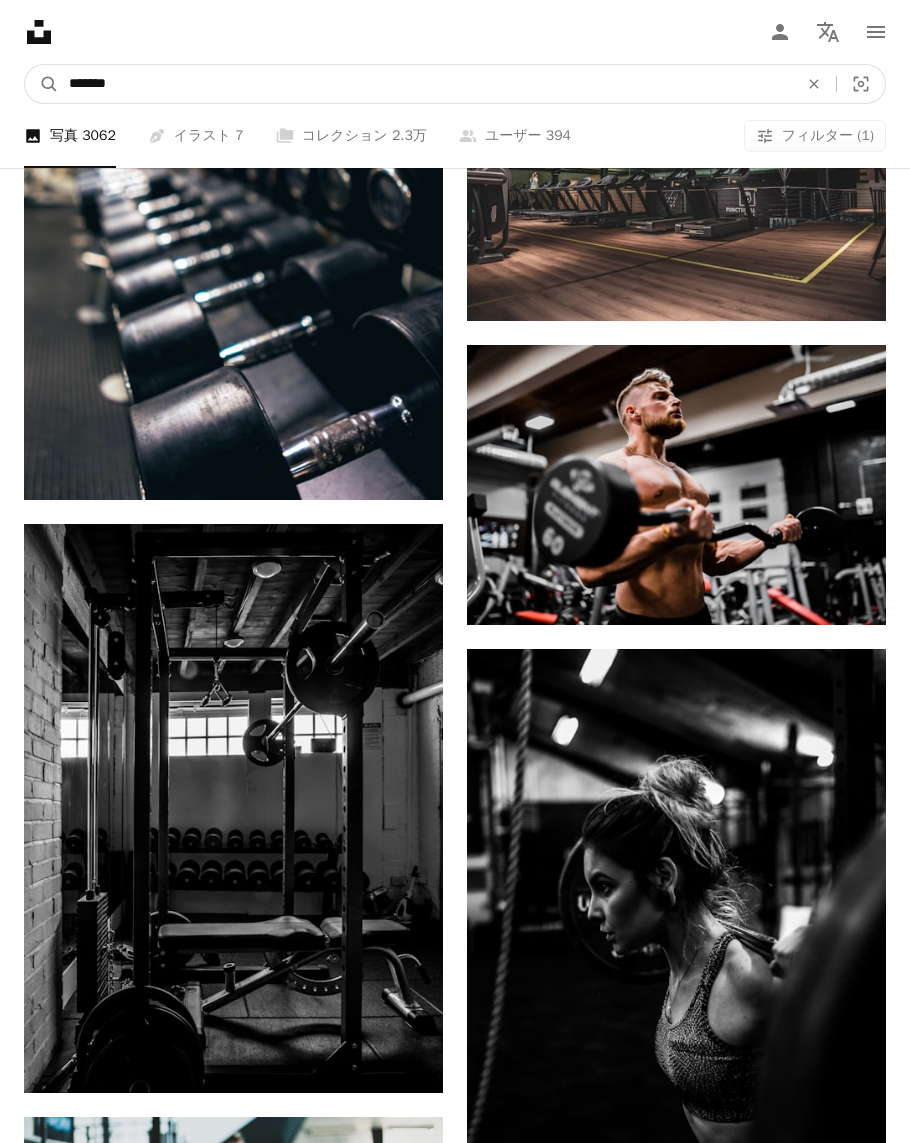 type on "*******" 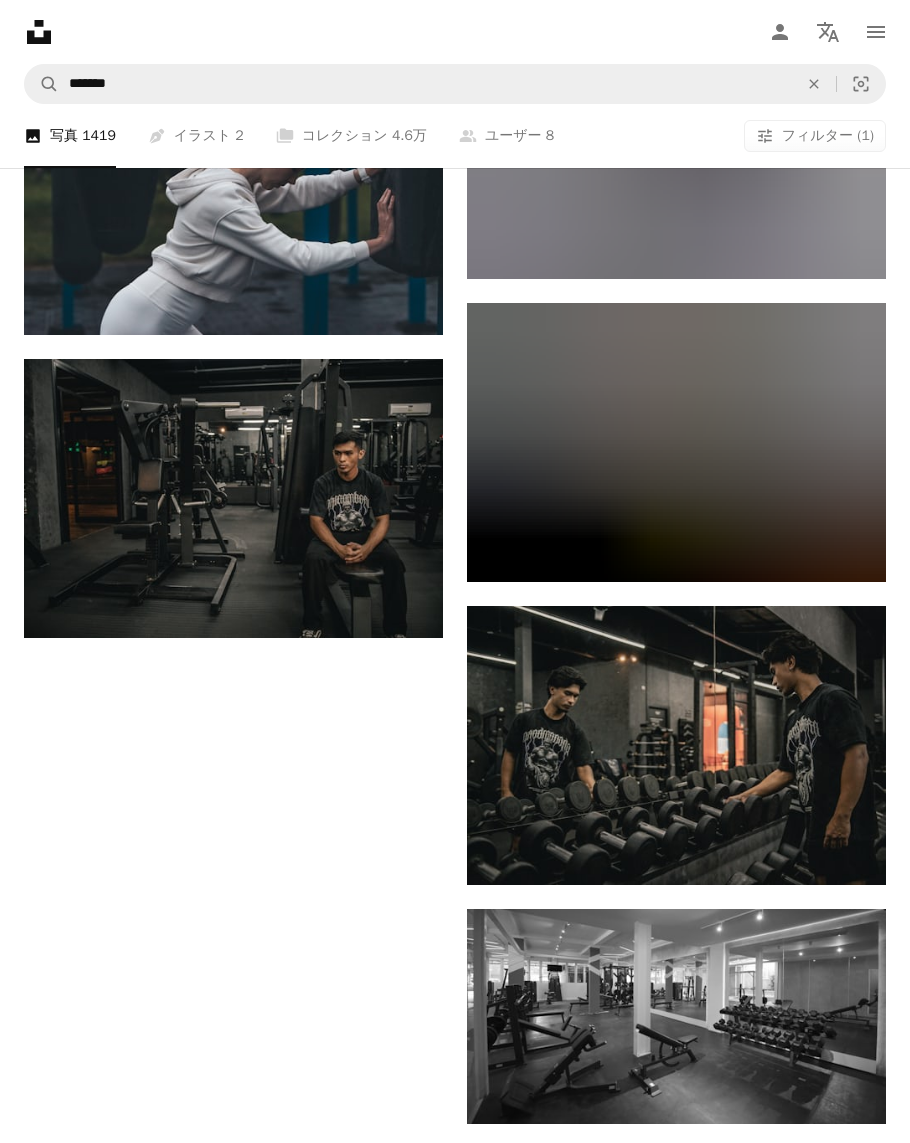 scroll, scrollTop: 3434, scrollLeft: 0, axis: vertical 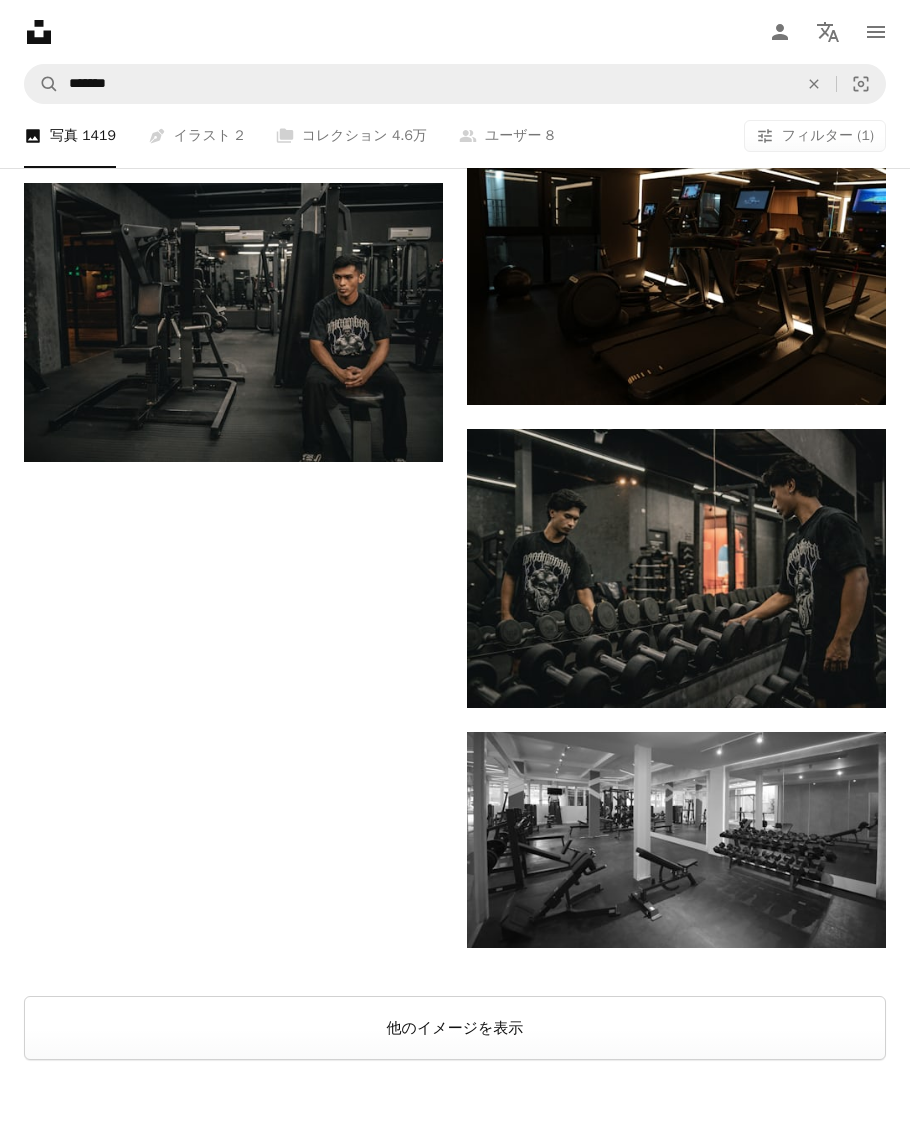 drag, startPoint x: 422, startPoint y: 1008, endPoint x: 421, endPoint y: 946, distance: 62.008064 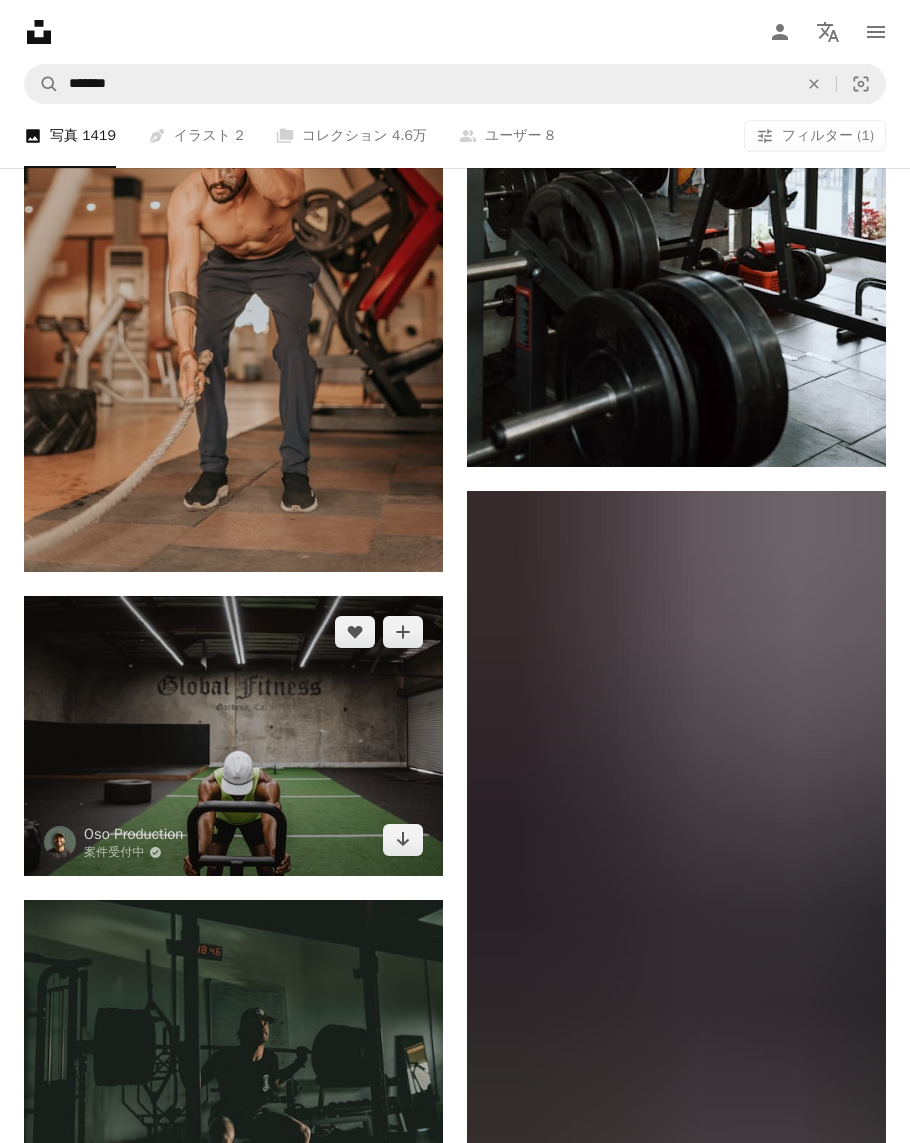 scroll, scrollTop: 13029, scrollLeft: 0, axis: vertical 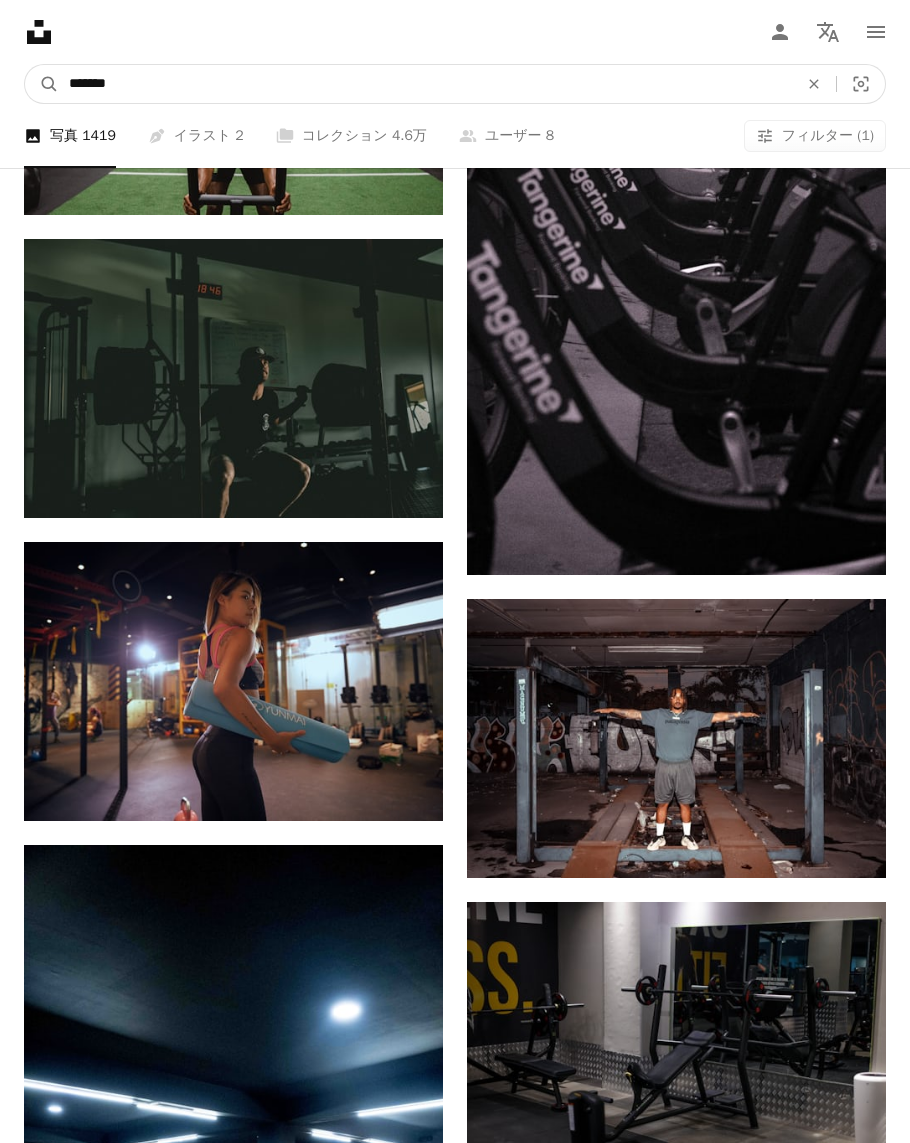 drag, startPoint x: 167, startPoint y: 86, endPoint x: -3, endPoint y: 77, distance: 170.23807 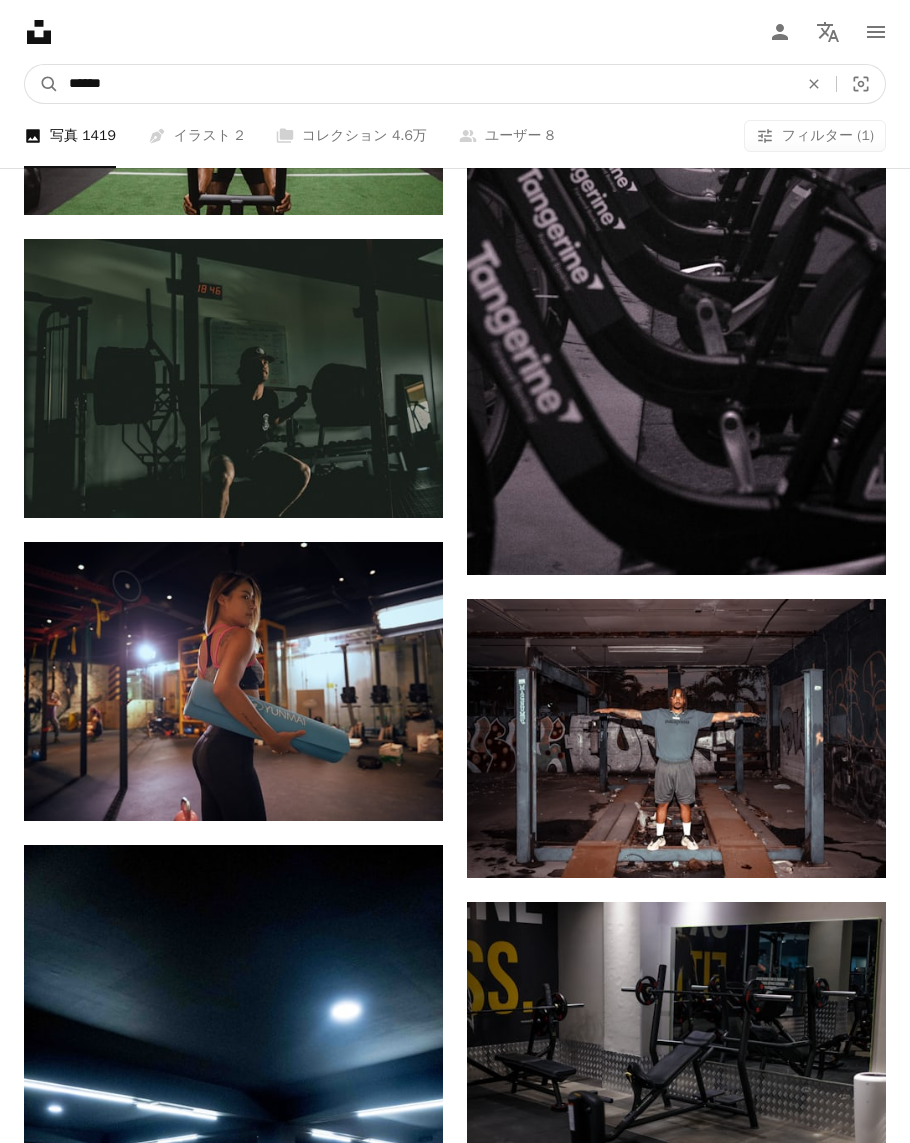 type on "******" 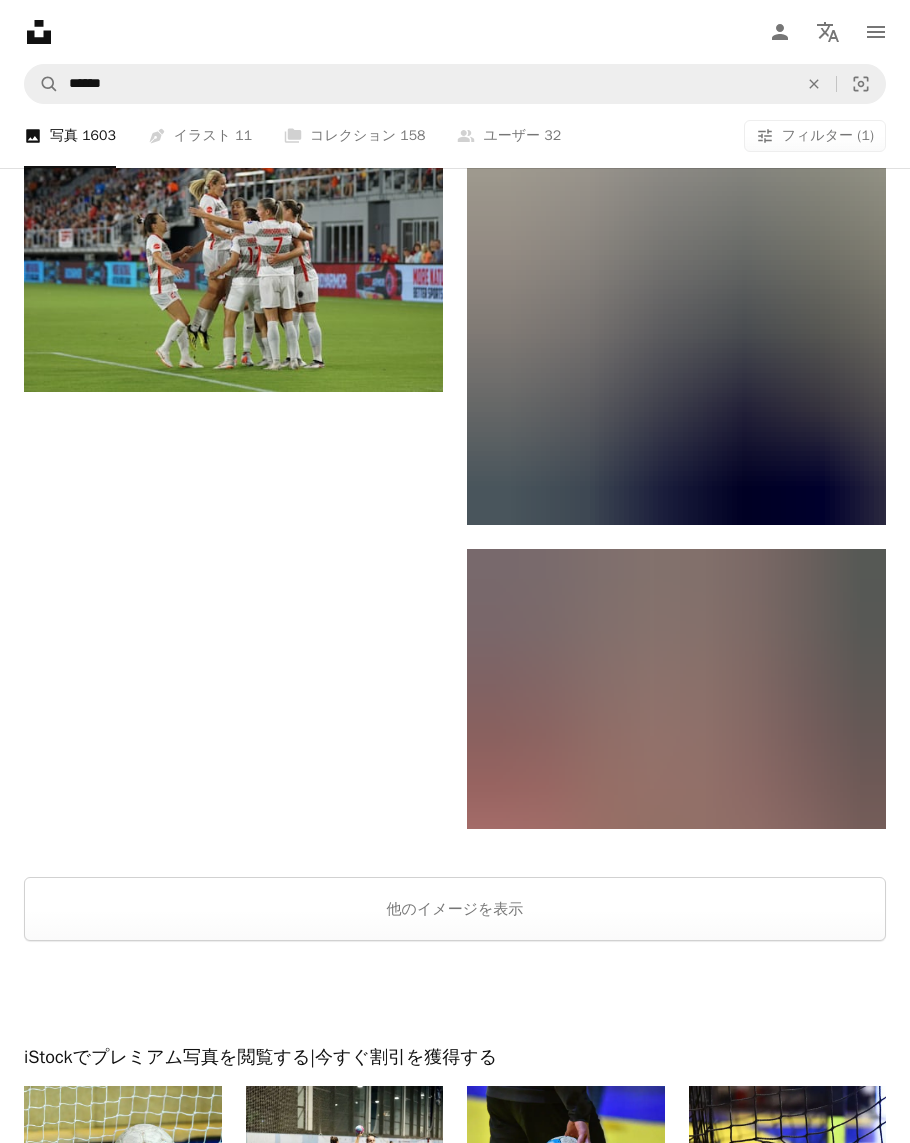 scroll, scrollTop: 4389, scrollLeft: 0, axis: vertical 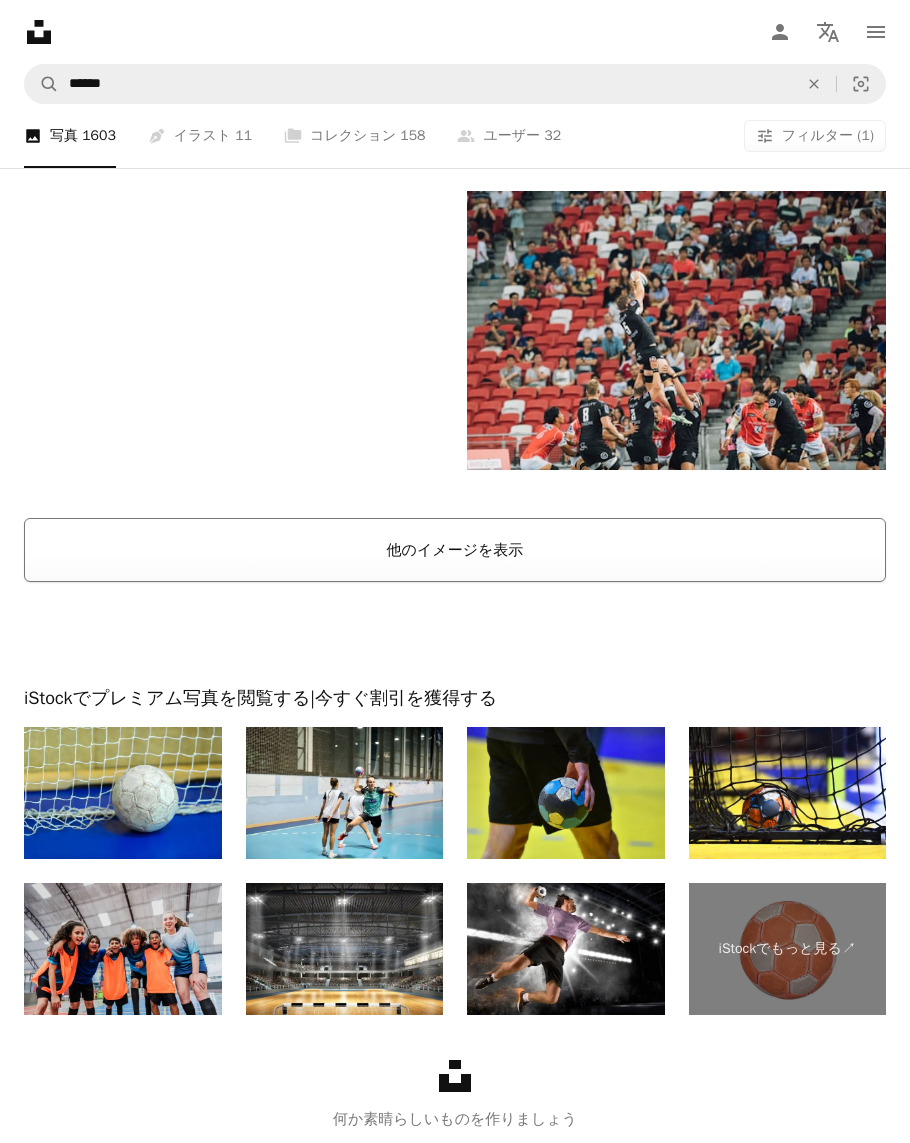 click on "他のイメージを表示" at bounding box center (455, 550) 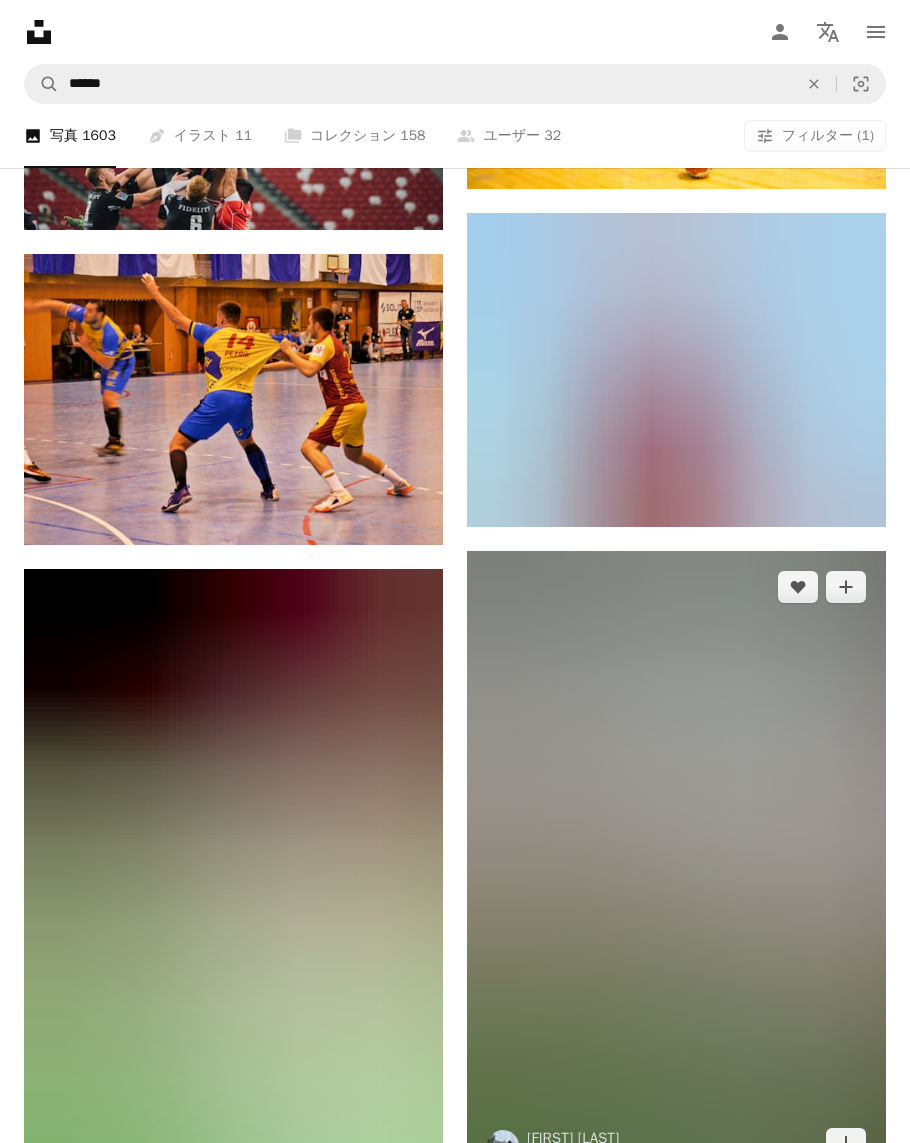 scroll, scrollTop: 0, scrollLeft: 0, axis: both 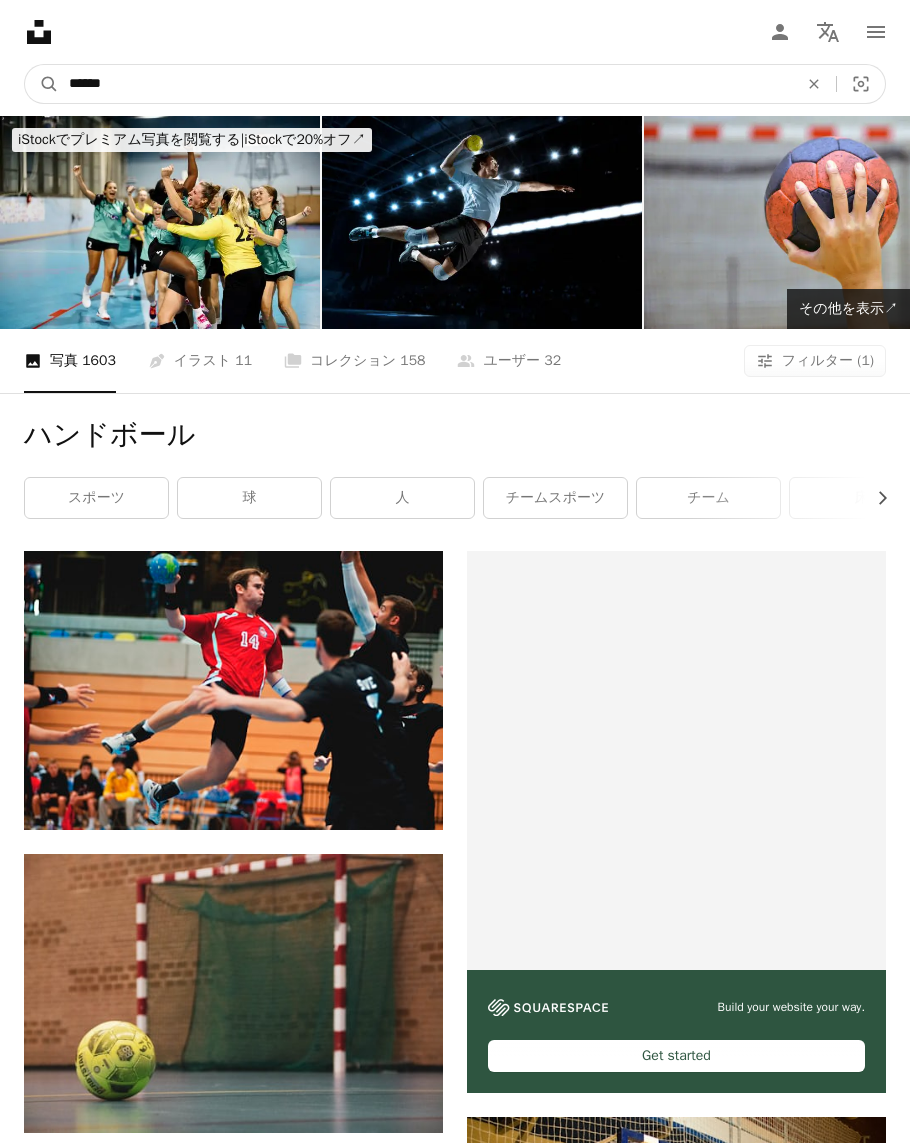 drag, startPoint x: 155, startPoint y: 84, endPoint x: 59, endPoint y: 86, distance: 96.02083 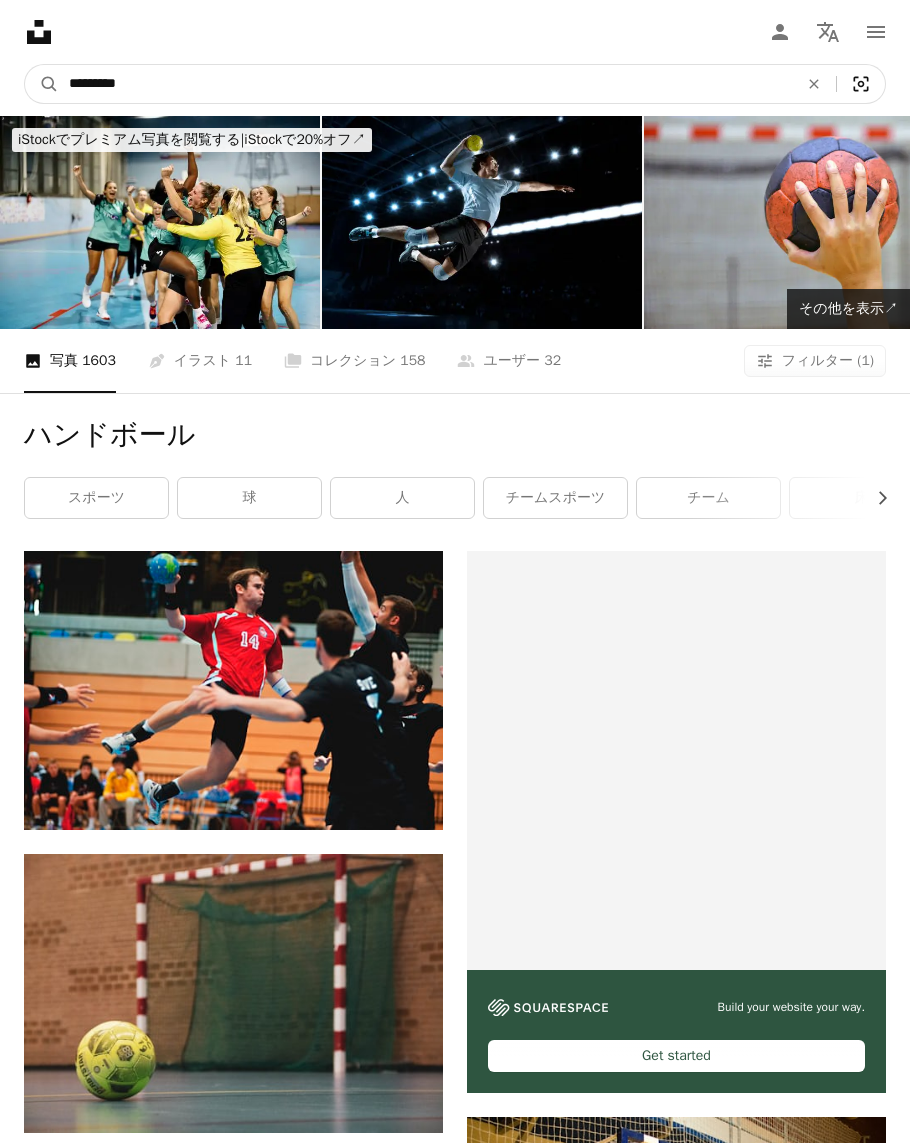 type on "*********" 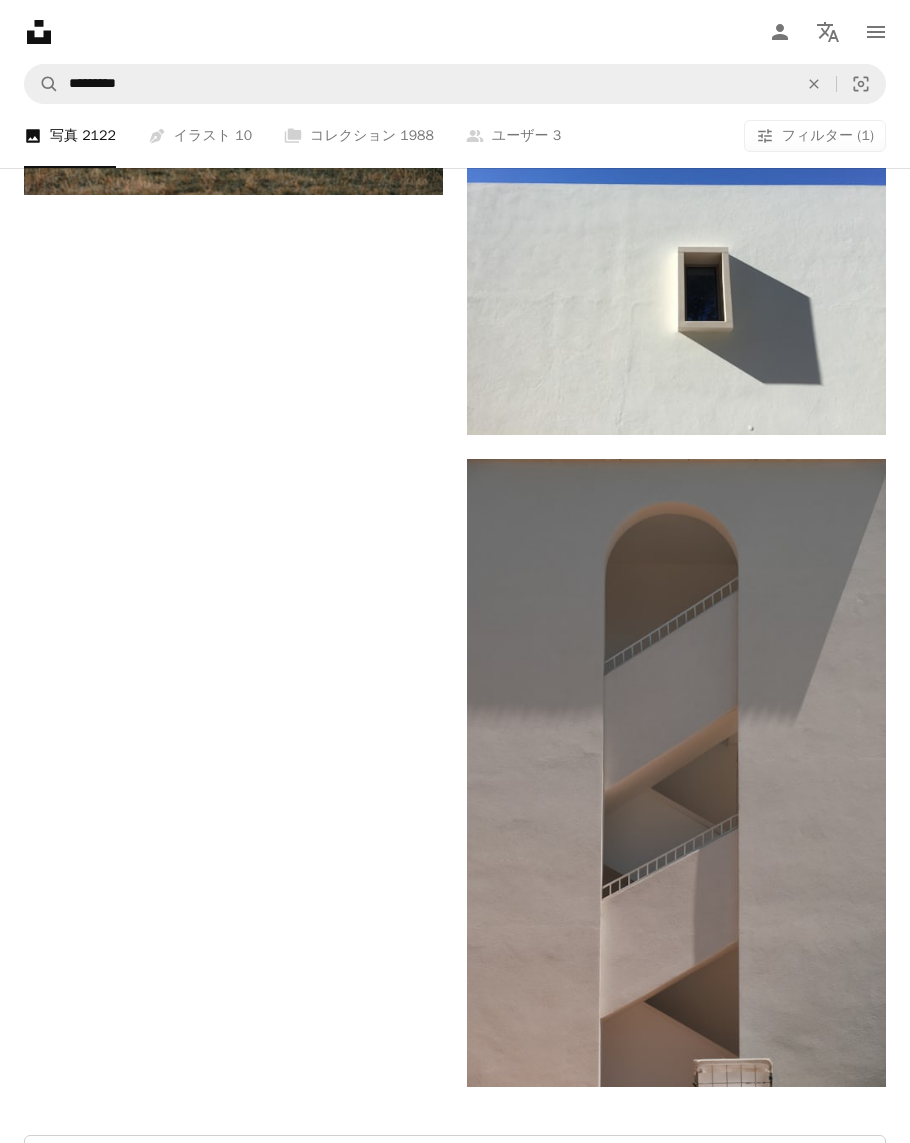 scroll, scrollTop: 4929, scrollLeft: 0, axis: vertical 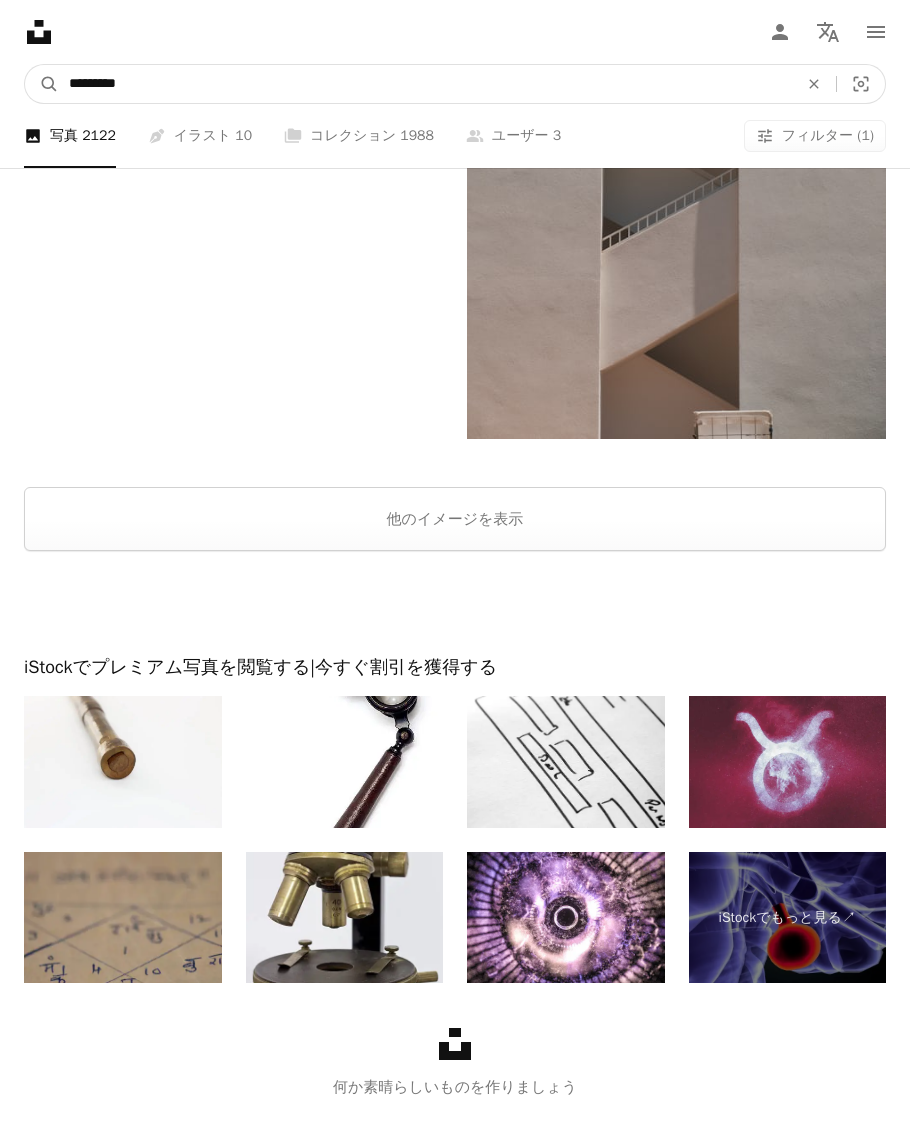 drag, startPoint x: 222, startPoint y: 83, endPoint x: -158, endPoint y: 95, distance: 380.18942 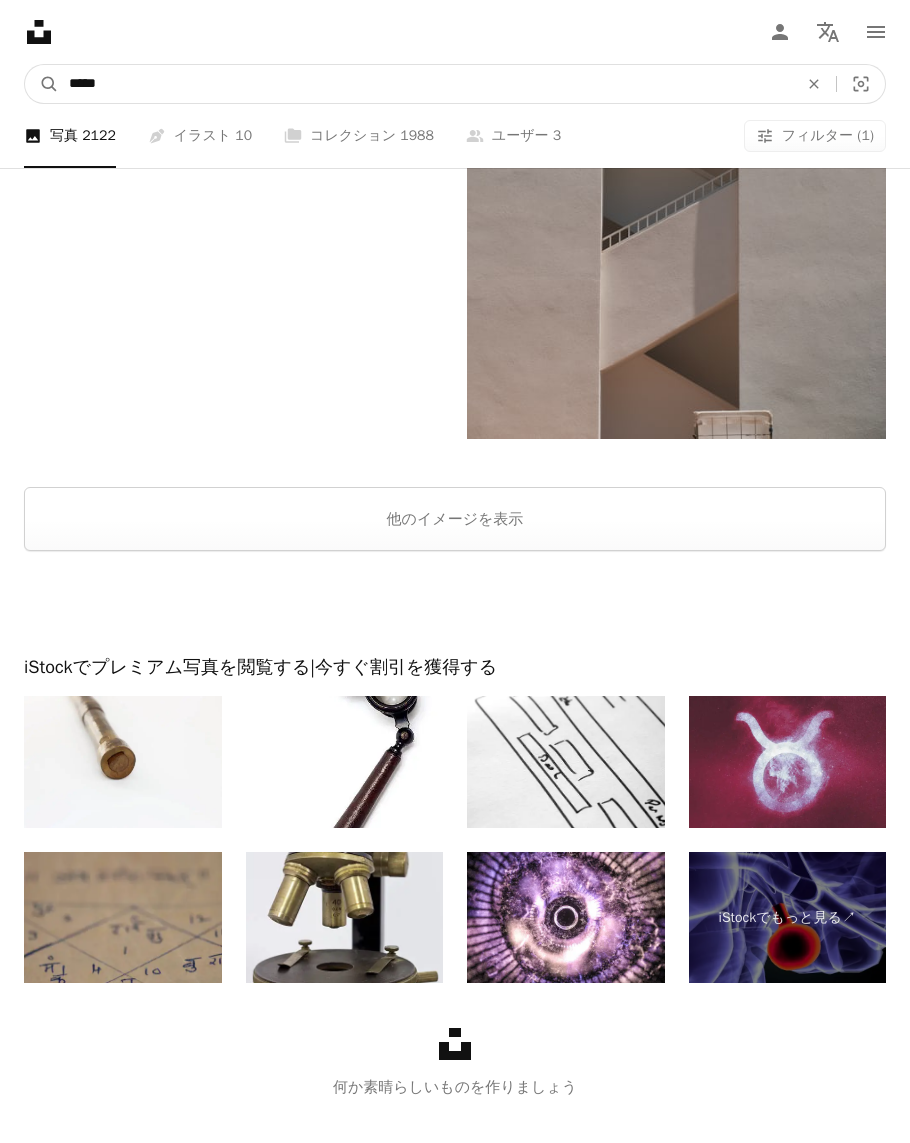 type on "**" 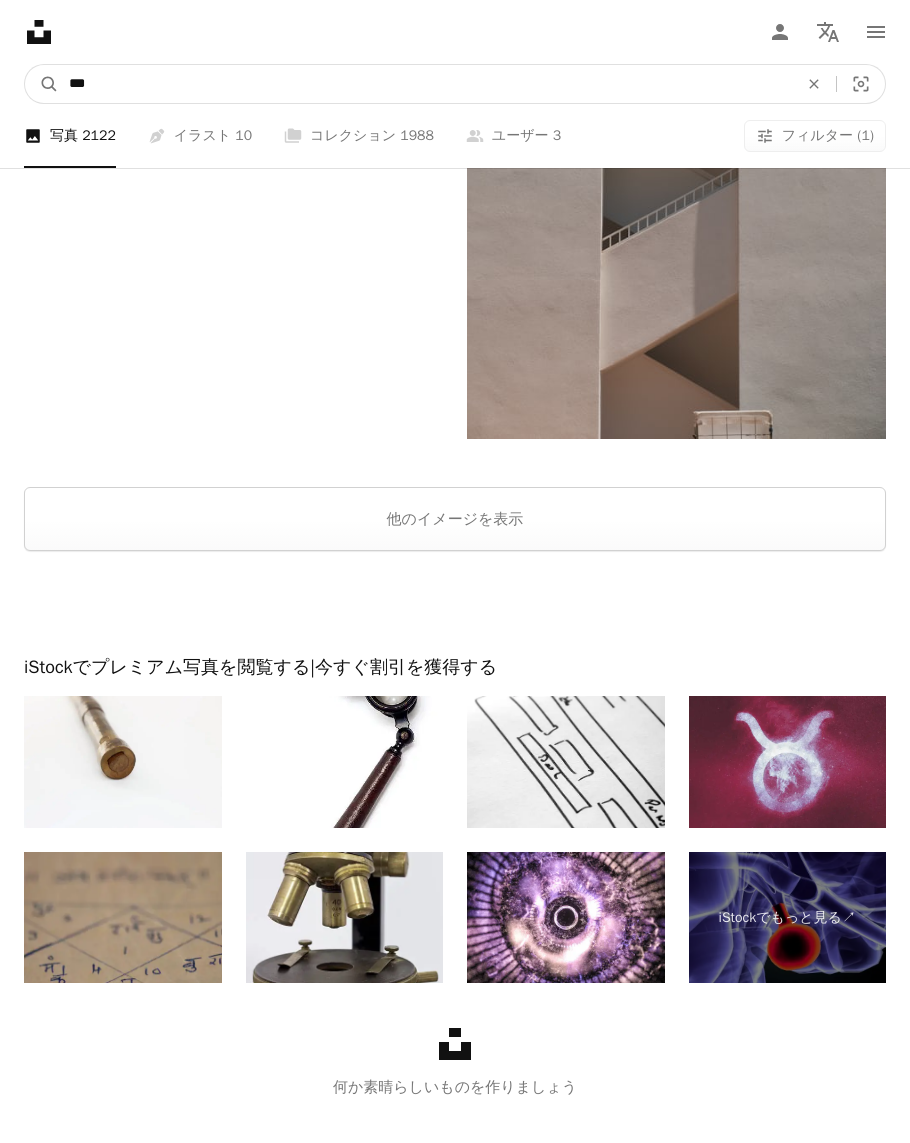 click on "A magnifying glass" at bounding box center [42, 84] 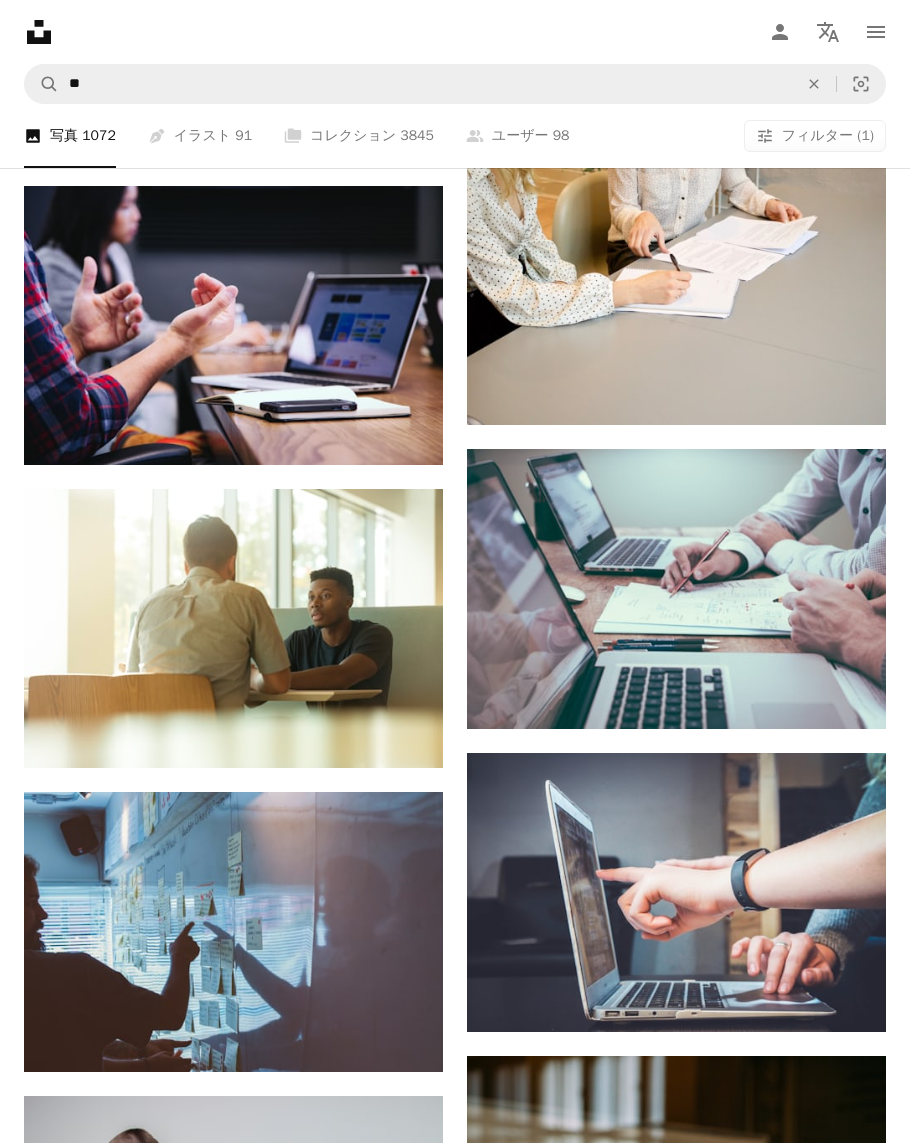 scroll, scrollTop: 0, scrollLeft: 0, axis: both 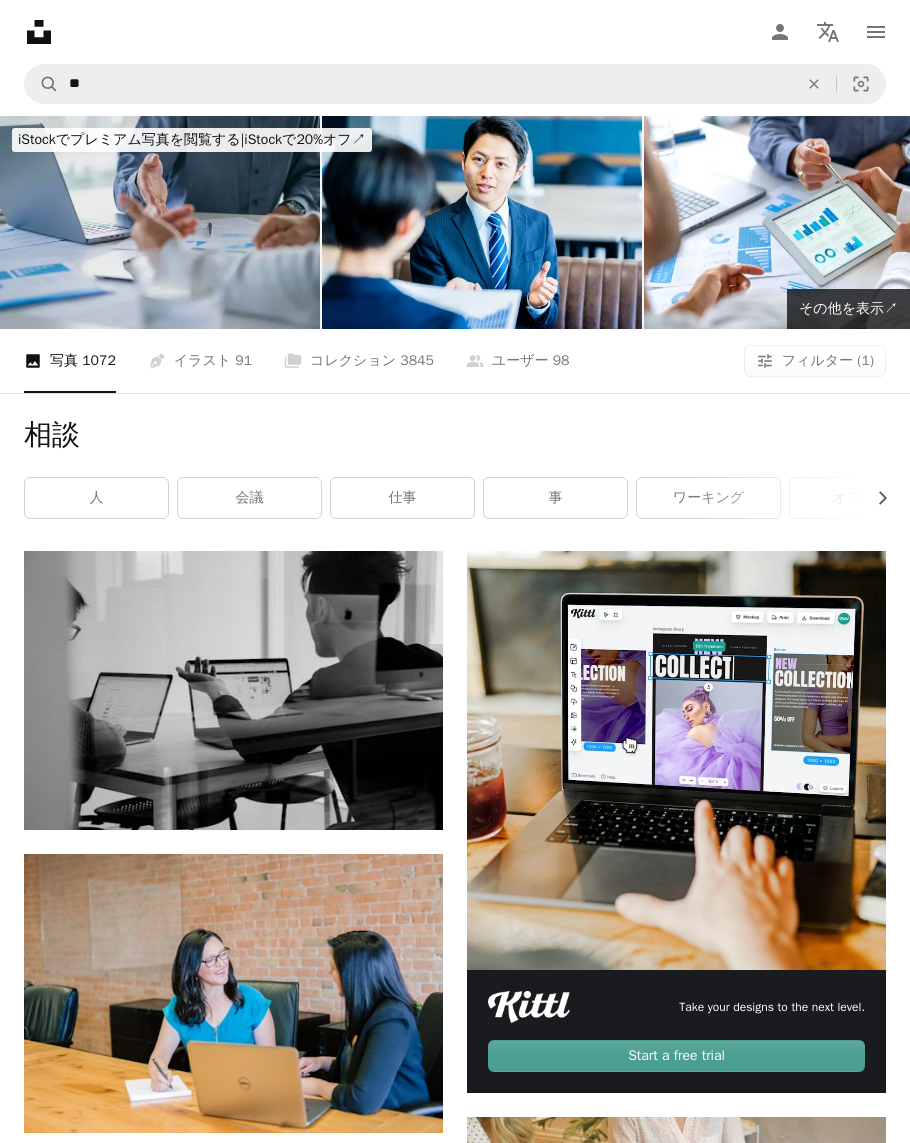 click at bounding box center (160, 222) 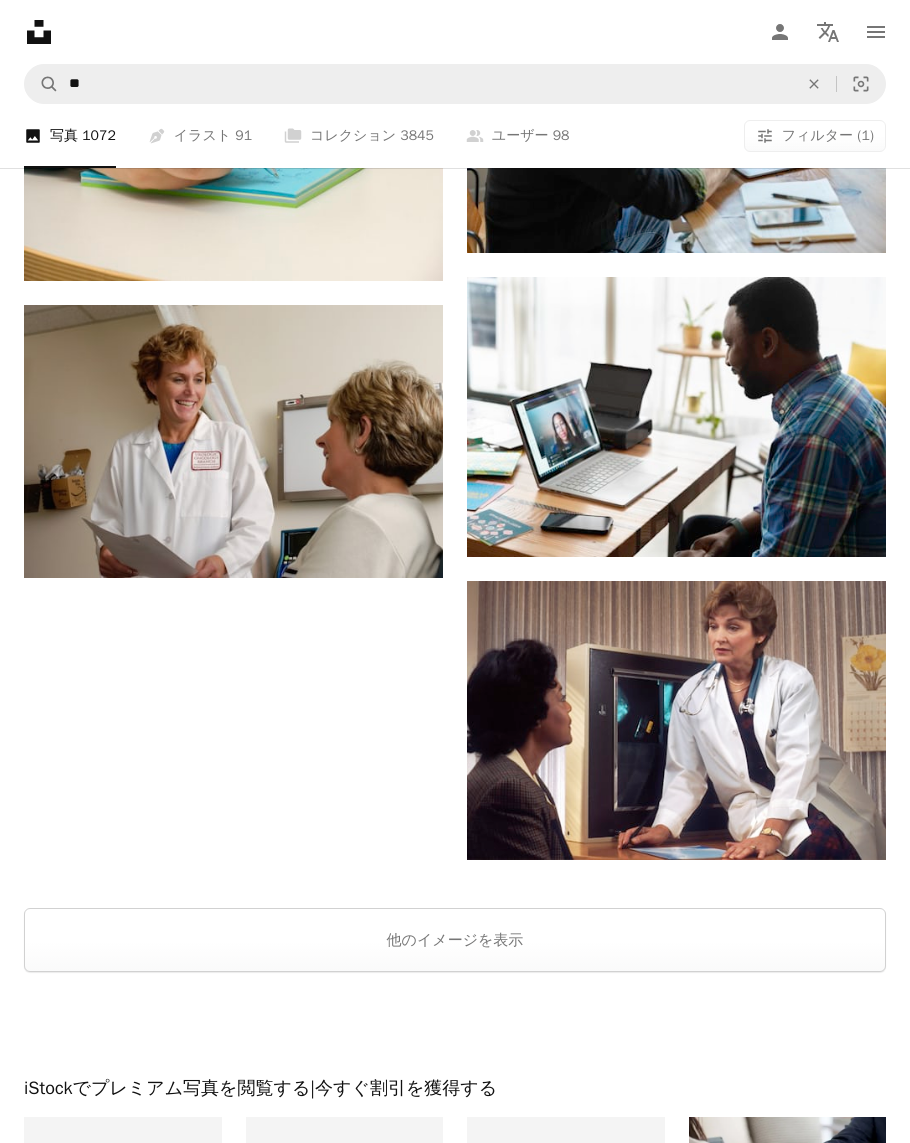 scroll, scrollTop: 3490, scrollLeft: 0, axis: vertical 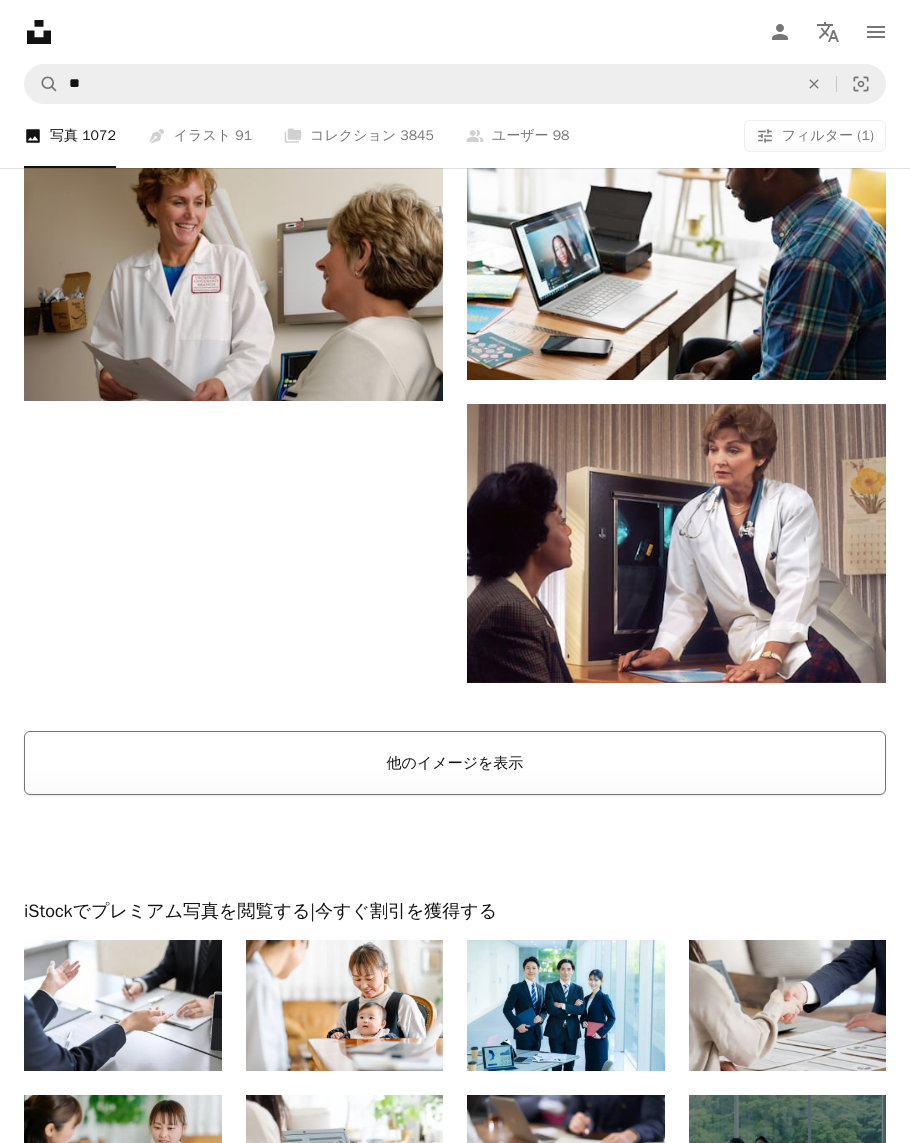 click on "他のイメージを表示" at bounding box center (455, 763) 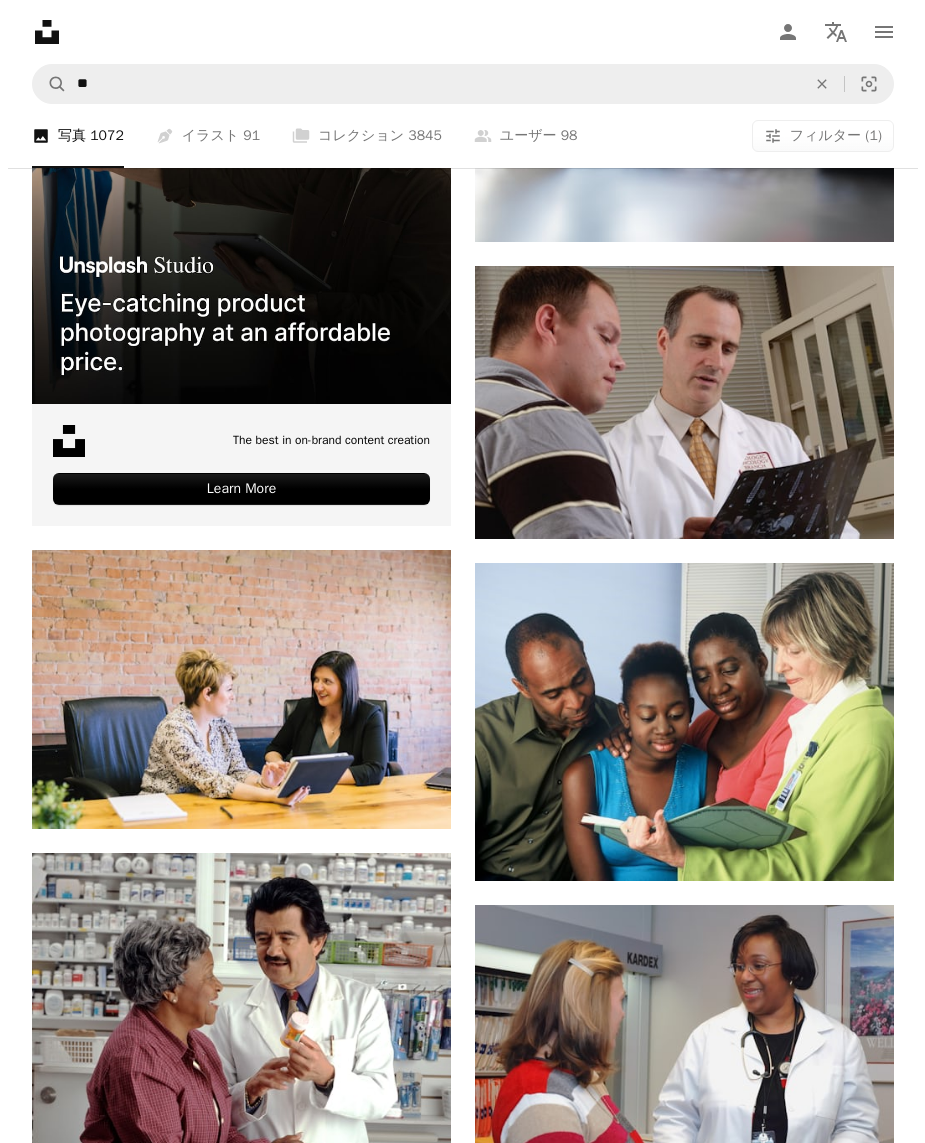 scroll, scrollTop: 4155, scrollLeft: 0, axis: vertical 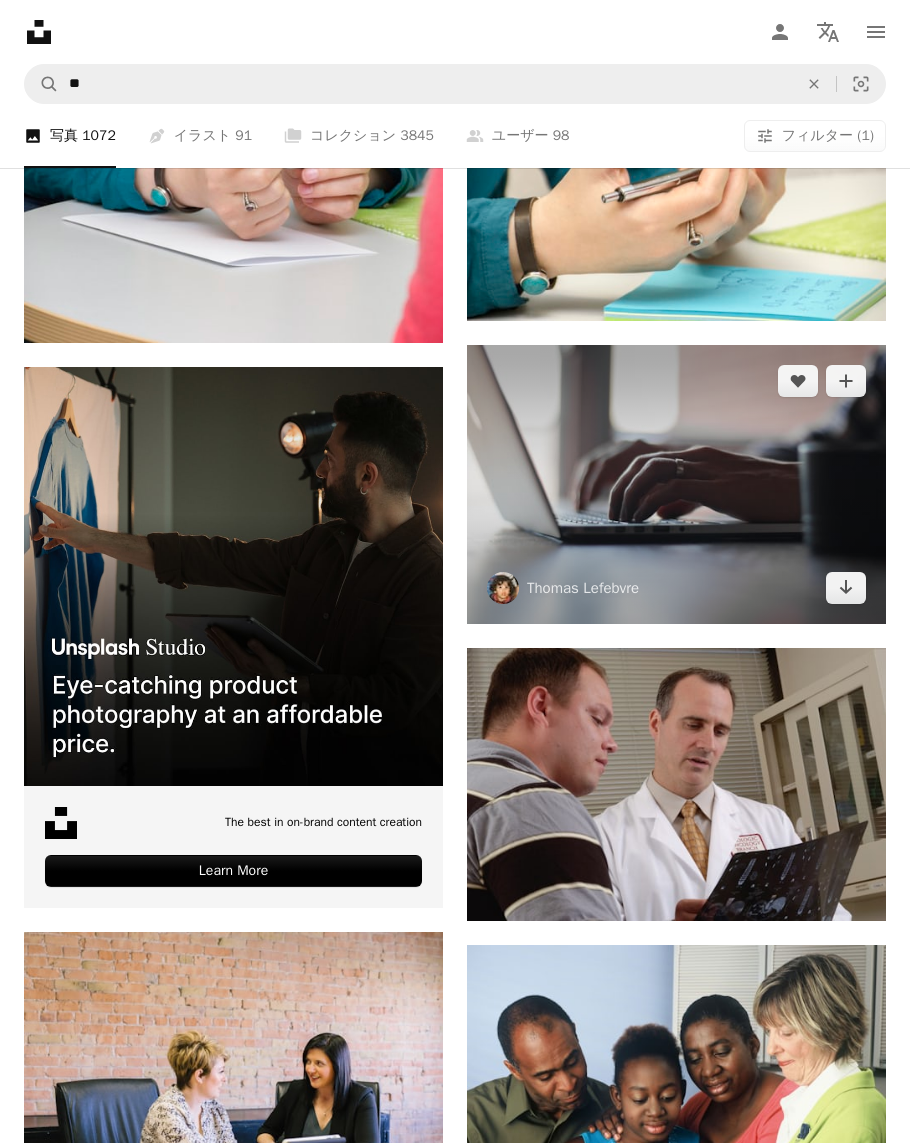 click at bounding box center (676, 484) 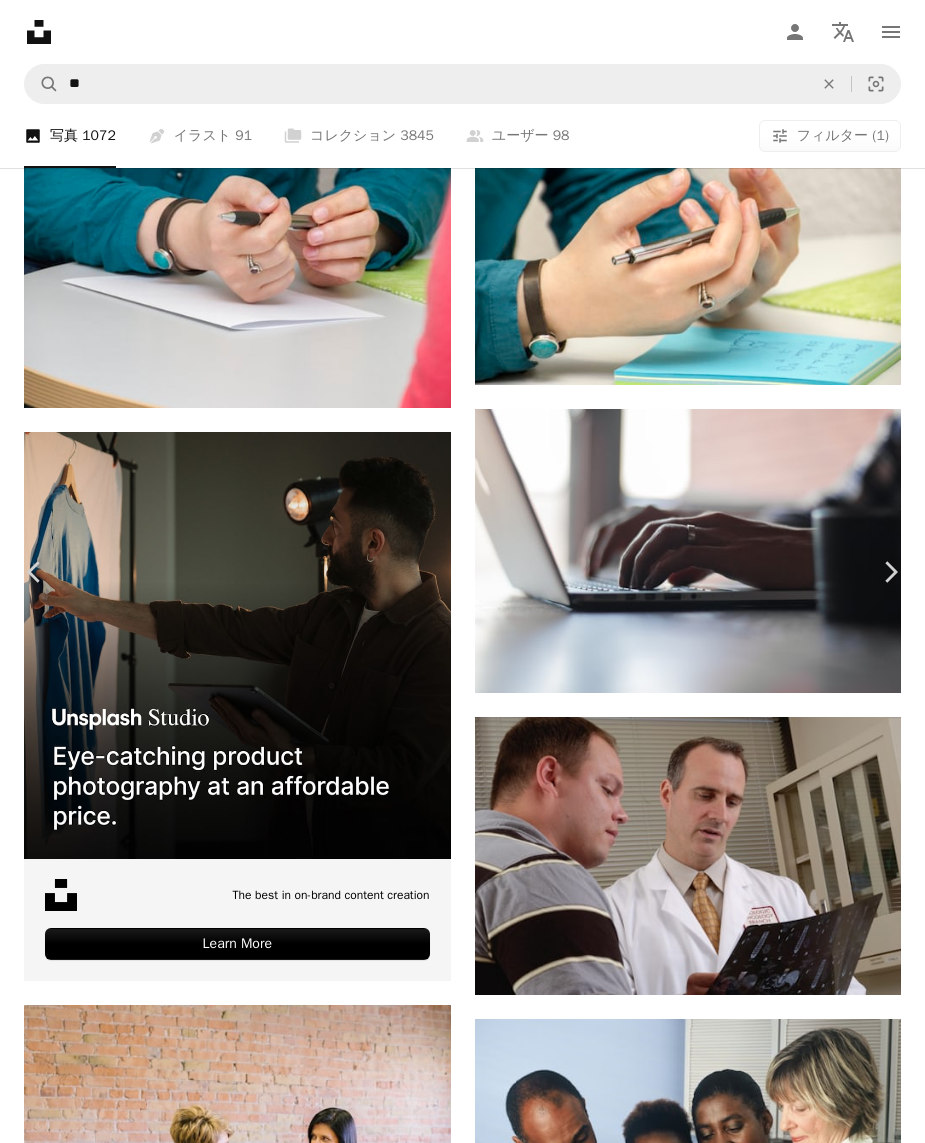 scroll, scrollTop: 771, scrollLeft: 0, axis: vertical 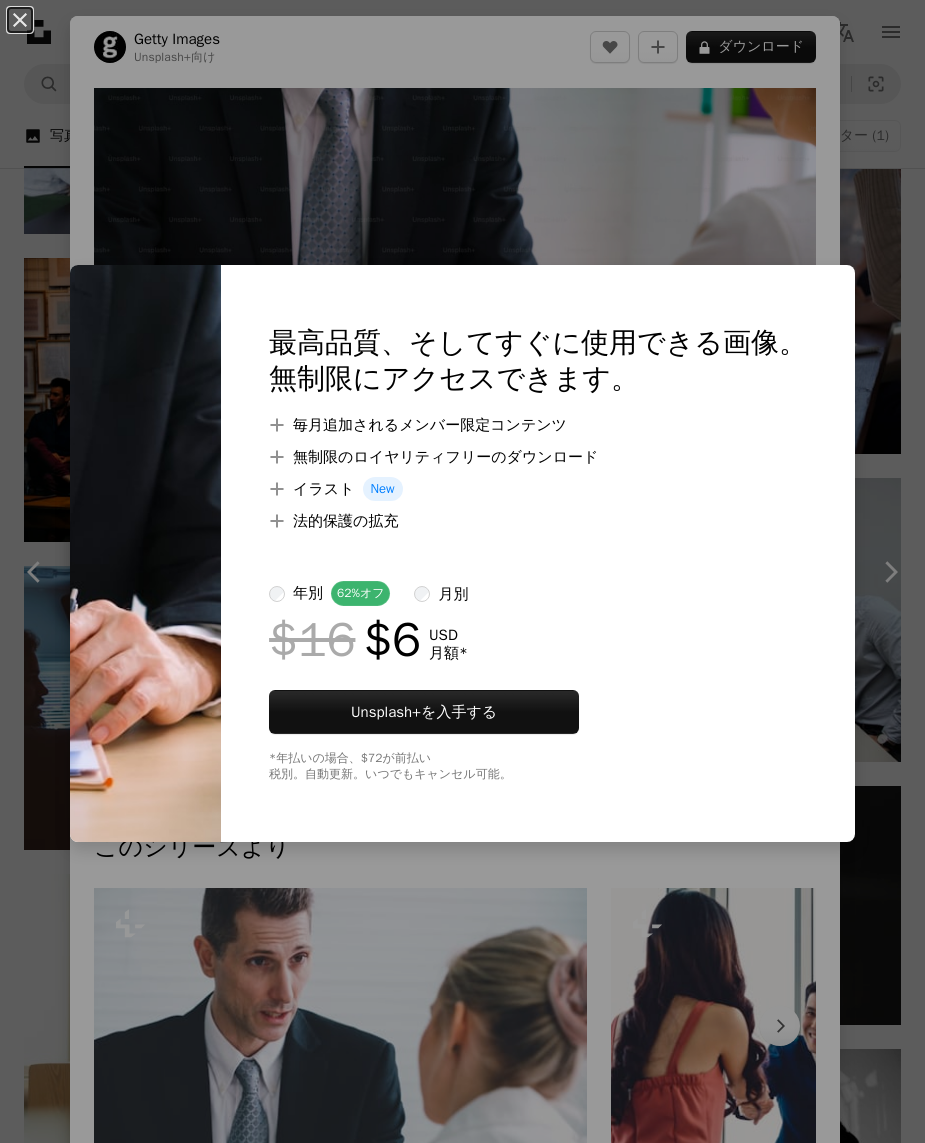 click on "An X shape 最高品質、そしてすぐに使用できる画像。 無制限にアクセスできます。 A plus sign 毎月追加されるメンバー限定コンテンツ A plus sign 無制限のロイヤリティフリーのダウンロード A plus sign イラスト  New A plus sign 法的保護の拡充 年別 62% オフ 月別 $16   $6 USD 月額 * Unsplash+ を入手する *年払いの場合、 $72 が前払い 税別。自動更新。いつでもキャンセル可能。" at bounding box center [462, 571] 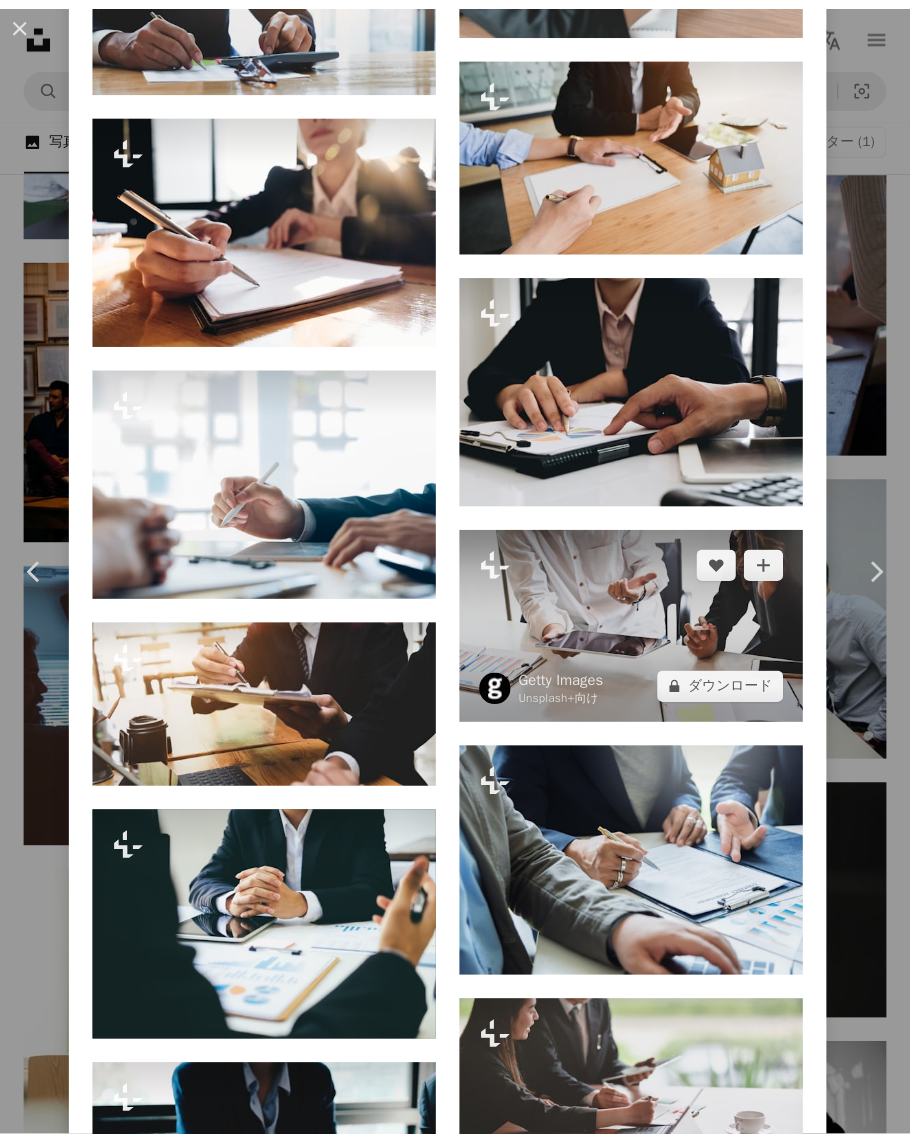 scroll, scrollTop: 1695, scrollLeft: 0, axis: vertical 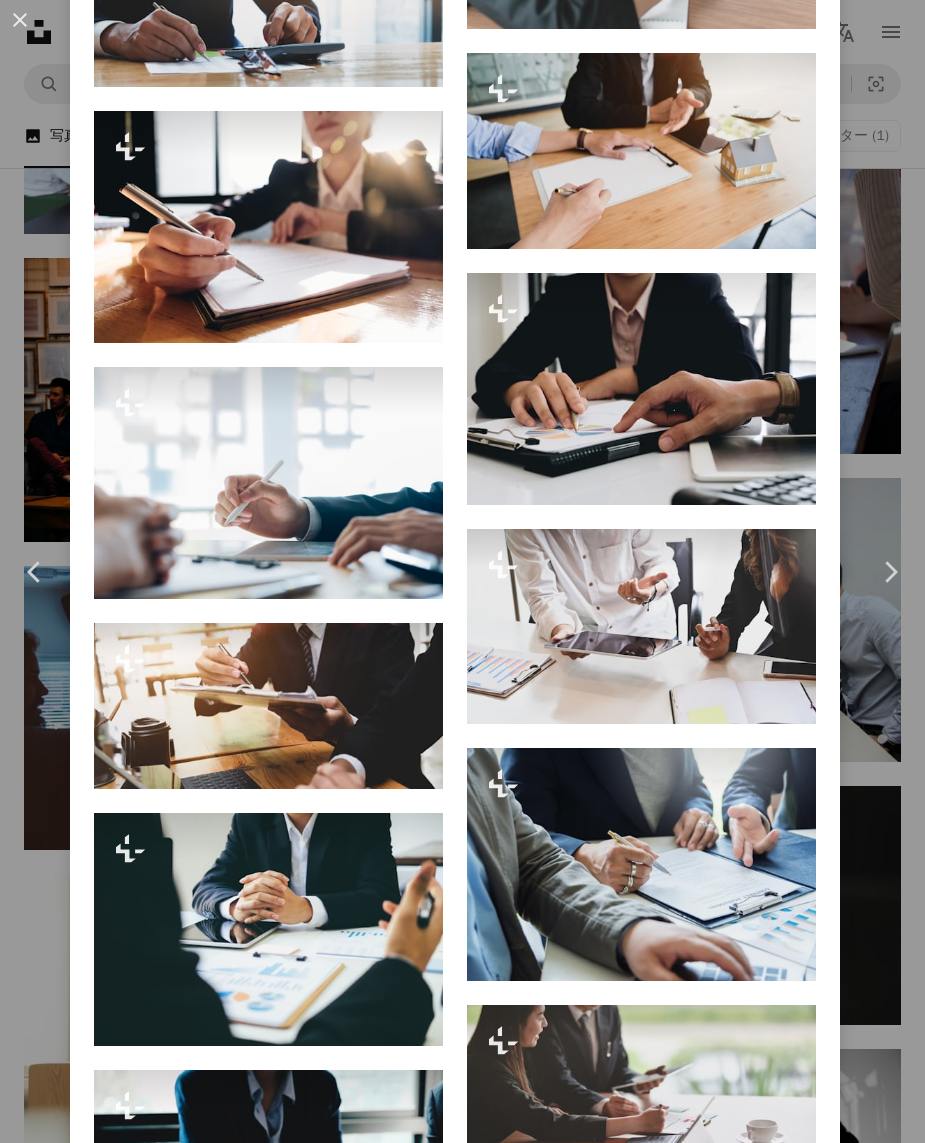 click on "An X shape Chevron left Chevron right Getty Images Unsplash+ 向け A heart A plus sign A lock ダウンロード Zoom in A forward-right arrow 共有 More Actions Calendar outlined 2022年8月27日 に公開 Safety Unsplash+ライセンス の下でライセンスされています オフィス 事 会議 成功 幸福 従業員 スーツ 契約 徴集 マネジャー 信任 合意 機会 失業 女性 シニアアダルト 職業 申込書 研修生 ビジネスウェア HDの壁紙 このシリーズより Chevron right Plus sign for Unsplash+ Plus sign for Unsplash+ Plus sign for Unsplash+ Plus sign for Unsplash+ Plus sign for Unsplash+ Plus sign for Unsplash+ Plus sign for Unsplash+ Plus sign for Unsplash+ Plus sign for Unsplash+ Plus sign for Unsplash+ 関連イメージ Plus sign for Unsplash+ A heart A plus sign Getty Images Unsplash+ 向け A lock ダウンロード Plus sign for Unsplash+ A heart A plus sign Getty Images Unsplash+ 向け A lock ダウンロード Plus sign for Unsplash+ A heart" at bounding box center (462, 571) 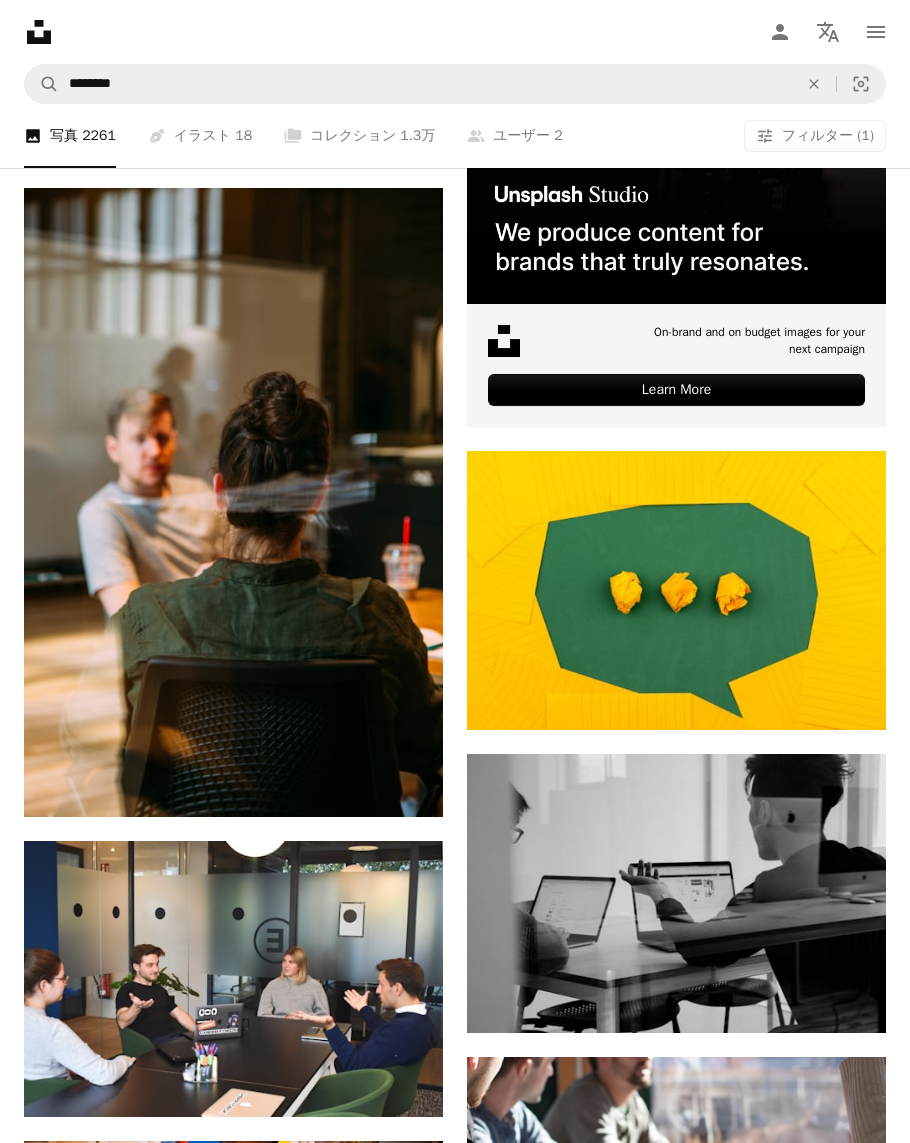 scroll, scrollTop: 0, scrollLeft: 0, axis: both 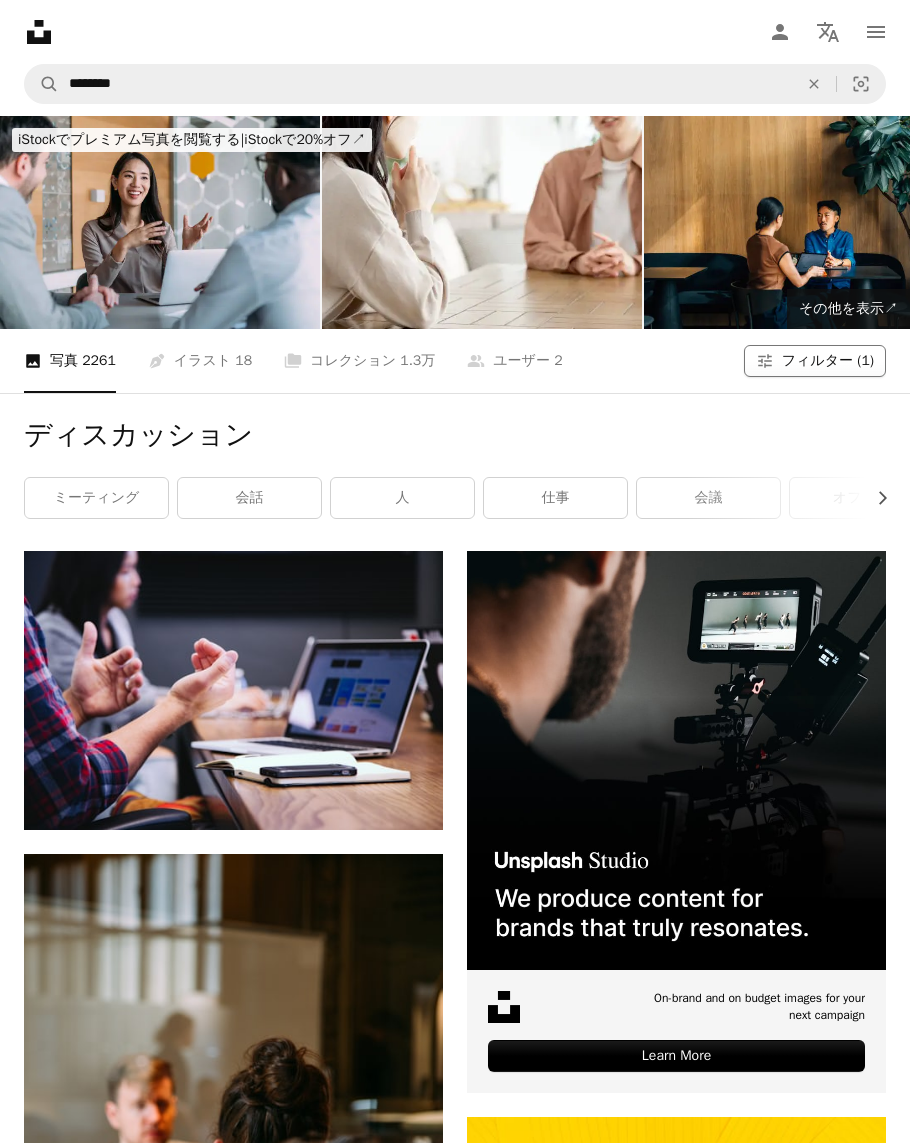 click on "フィルター (1)" at bounding box center (828, 361) 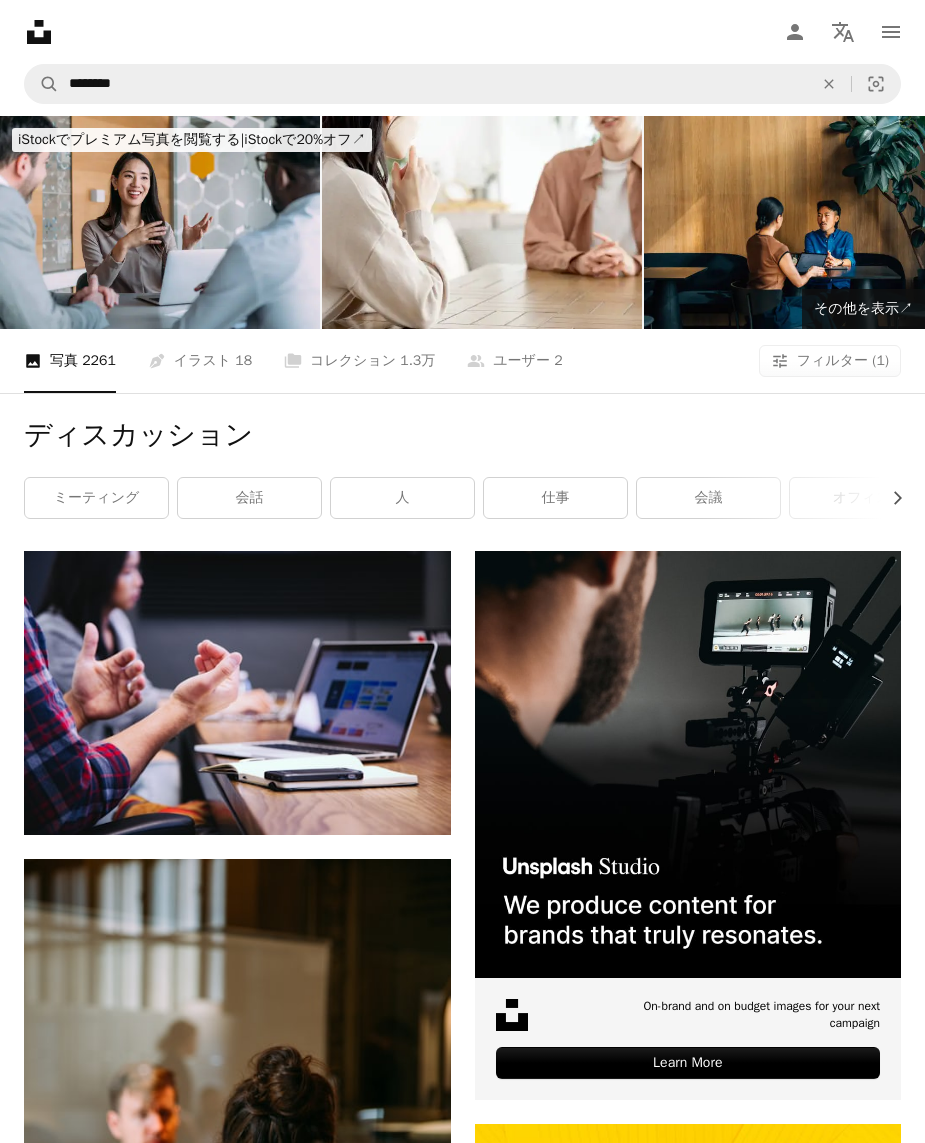 click on "An X shape フィルター 並び順 A checkmark 最適 最新順 厳選画像 向き A checkmark 全て 風景 肖像画 正方形 ライセンス 全て Unsplash+ A checkmark 無料 全てクリア 閉じる" at bounding box center [462, 13609] 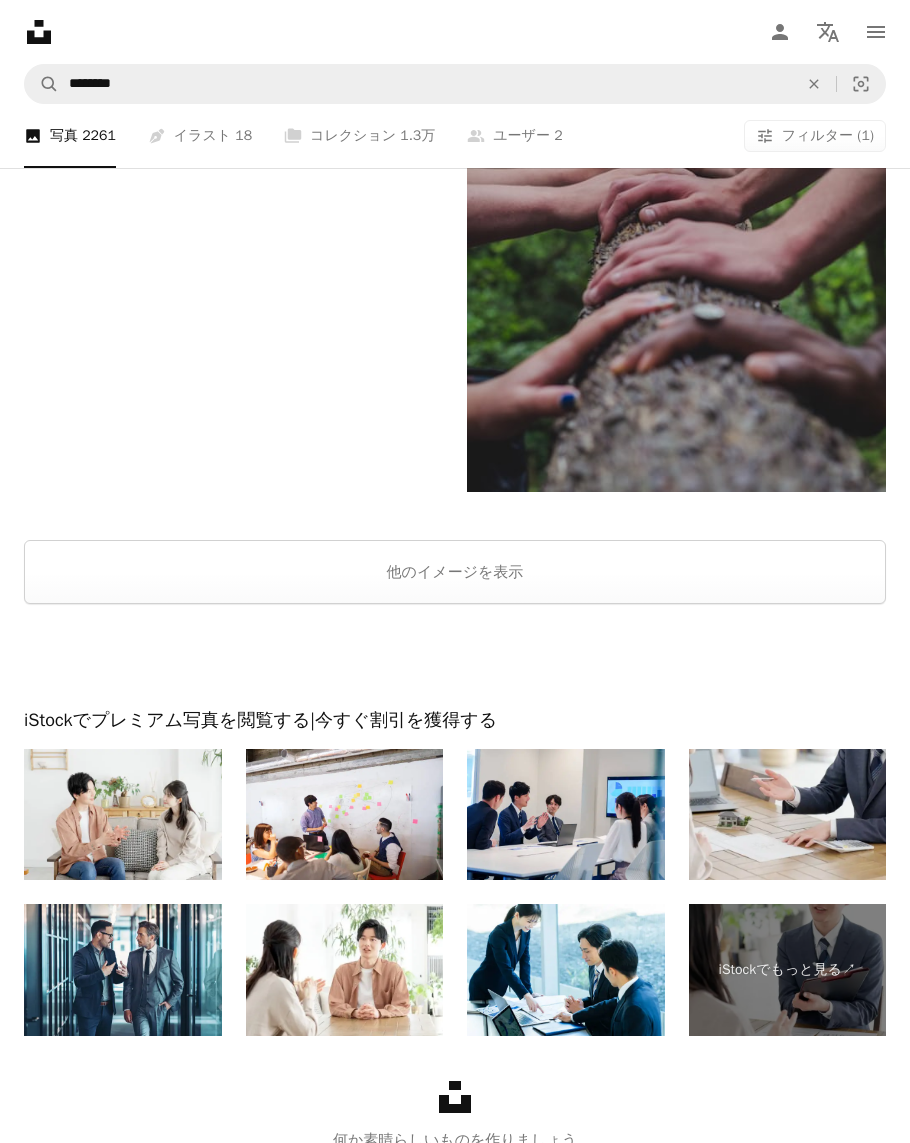 scroll, scrollTop: 11706, scrollLeft: 0, axis: vertical 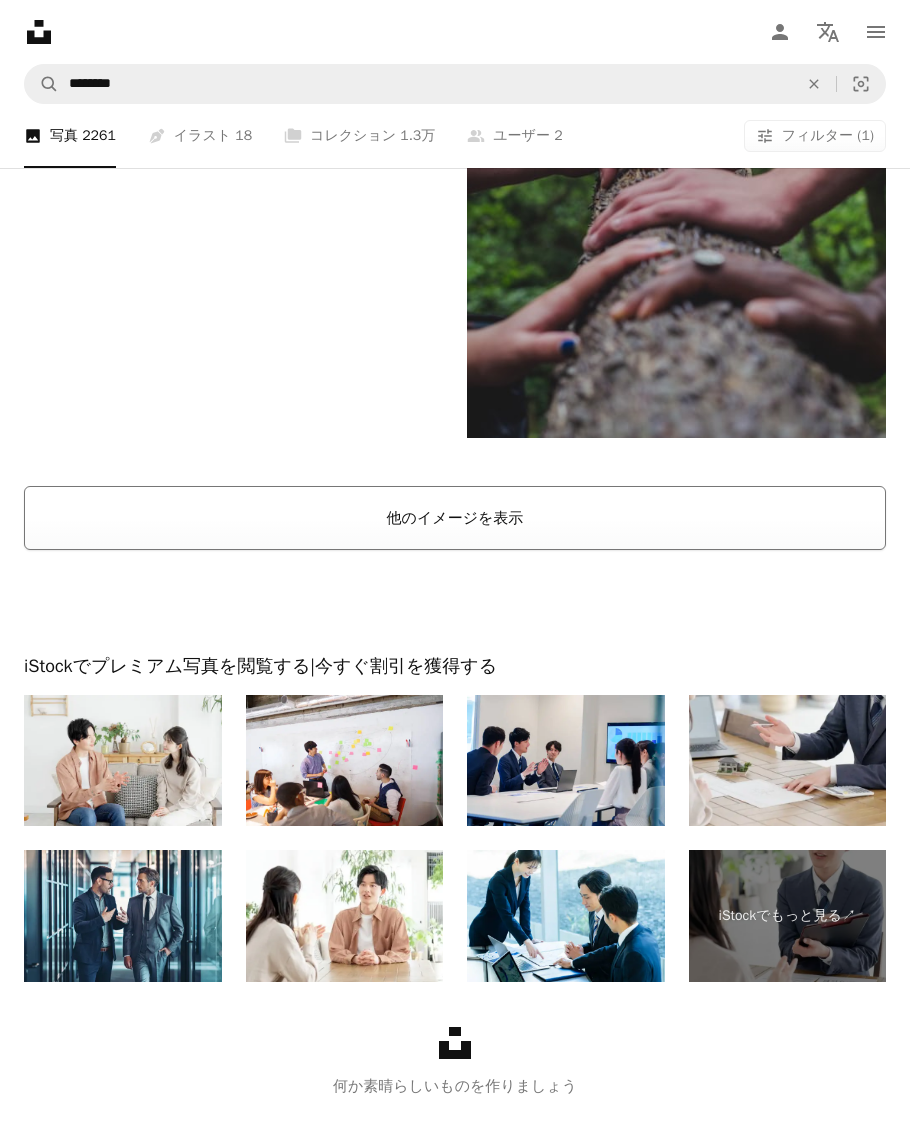 click on "他のイメージを表示" at bounding box center (455, 518) 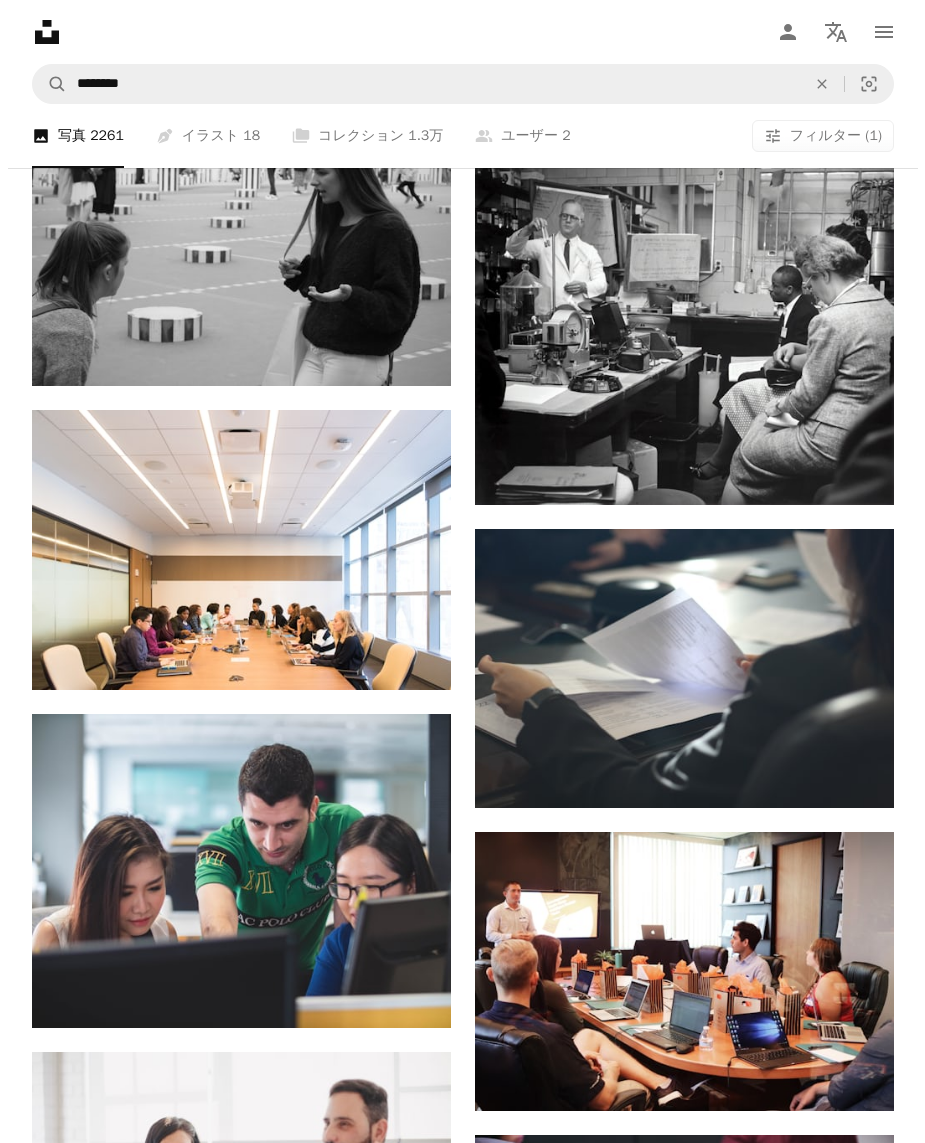 scroll, scrollTop: 15714, scrollLeft: 0, axis: vertical 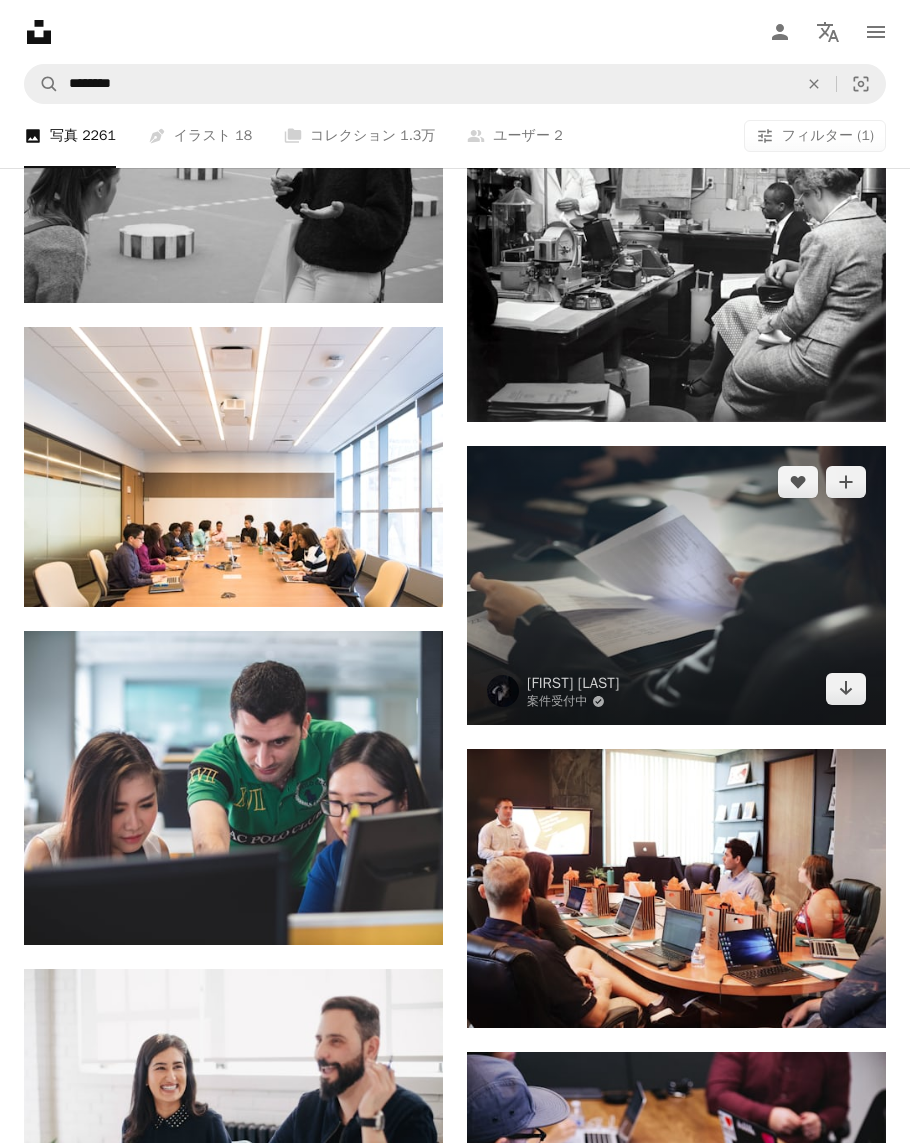 click at bounding box center (676, 585) 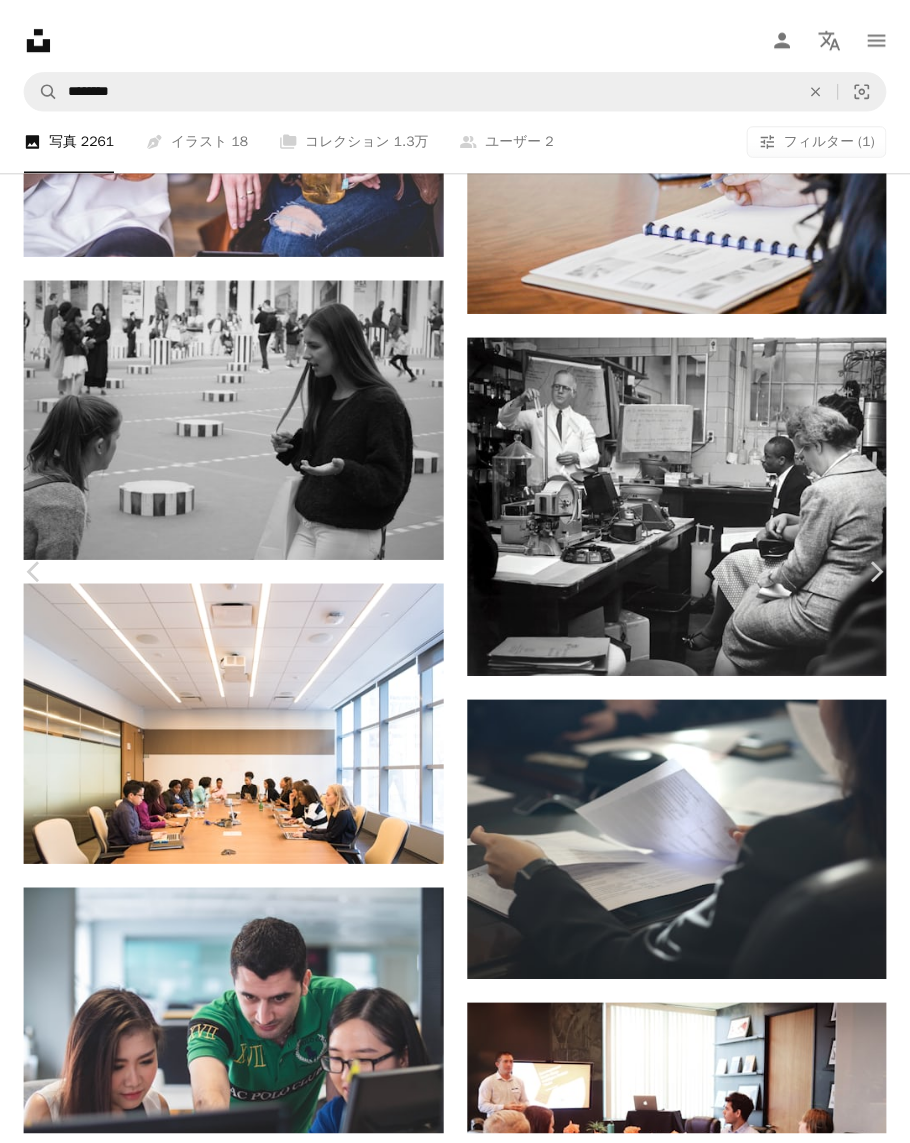 scroll, scrollTop: 5482, scrollLeft: 0, axis: vertical 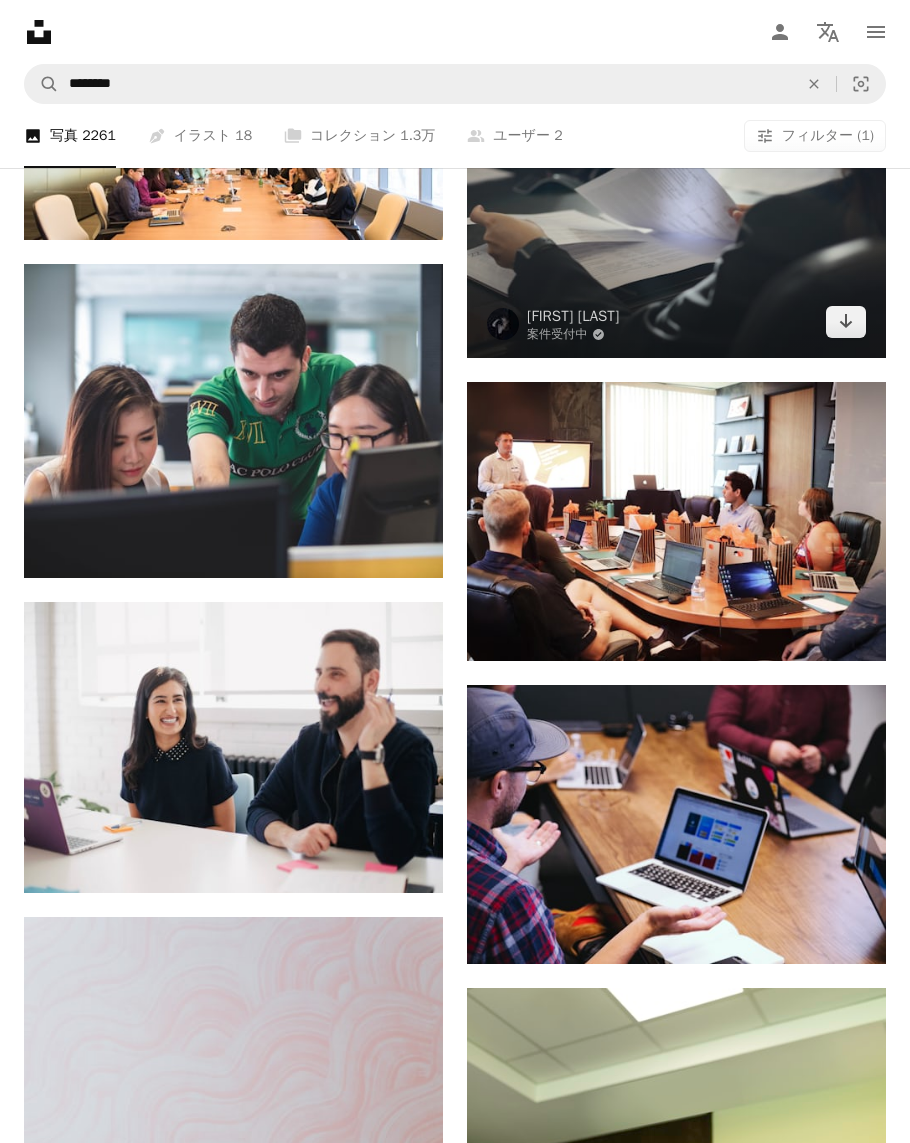 click at bounding box center (676, 218) 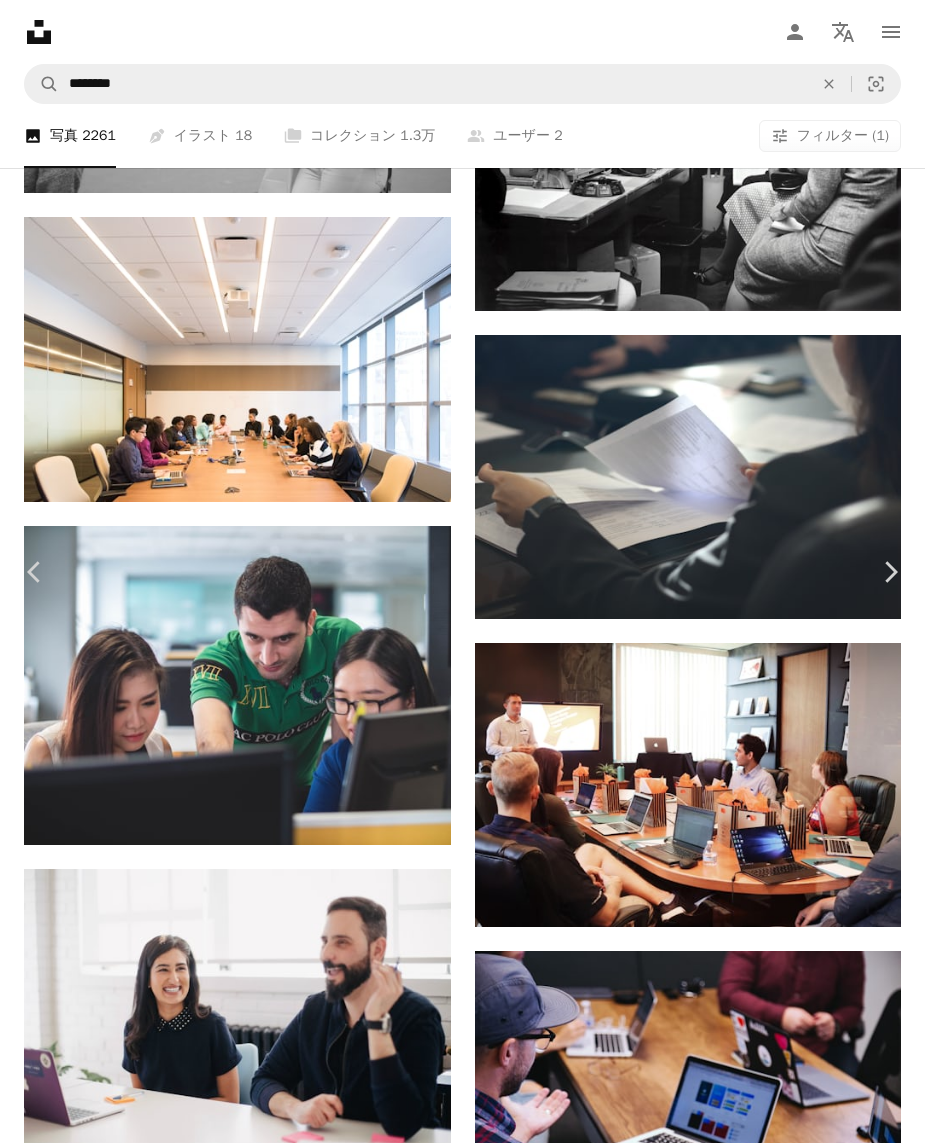 click on "無料ダウンロード" at bounding box center [712, 7594] 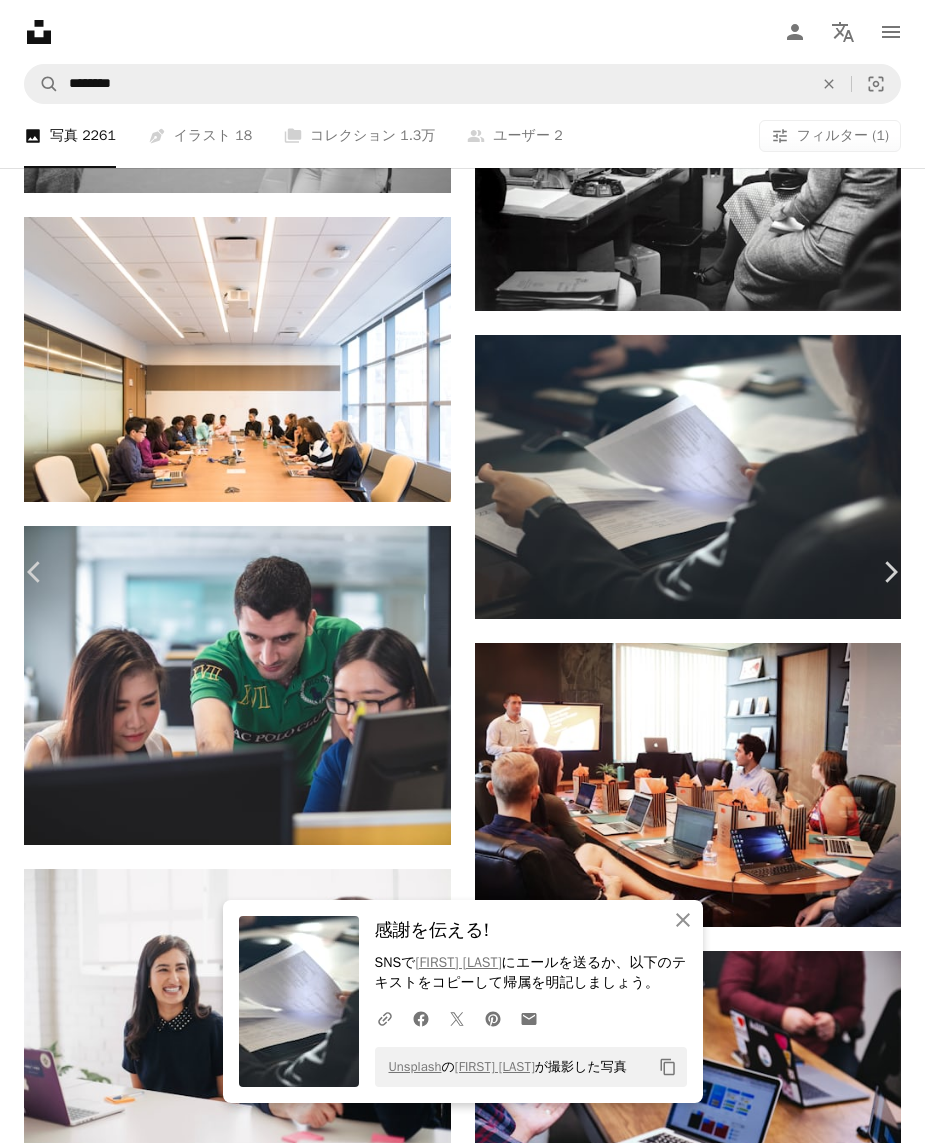 click on "An X shape Chevron left Chevron right An X shape 閉じる 感謝を伝える! SNSで [FIRST] [LAST] にエールを送るか、以下のテキストをコピーして帰属を明記しましょう。 A URL sharing icon (chains) Facebook icon X (formerly Twitter) icon Pinterest icon An envelope Unsplash の [FIRST] [LAST] が撮影した写真
Copy content [FIRST] [LAST] 案件受付中 A checkmark inside of a circle A heart A plus sign 無料ダウンロード Chevron down Zoom in 閲覧数 353,433 ダウンロード数 3,951 A forward-right arrow 共有 Info icon 情報 More Actions Calendar outlined 2023年9月22日 に公開 Camera Canon, EOS 5D Mark II Safety Unsplashライセンス の下、無料で利用可能 オフィス 事 教育 会議 ドキュメント ワークスペース 議論 会議室 議題 議論 山頂 会議 セッション 手数料 ワーキンググループ 本会議 女 灰色 女性 大人 背景 iStockでプレミアム関連写真を閲覧する  |" at bounding box center (462, 8118) 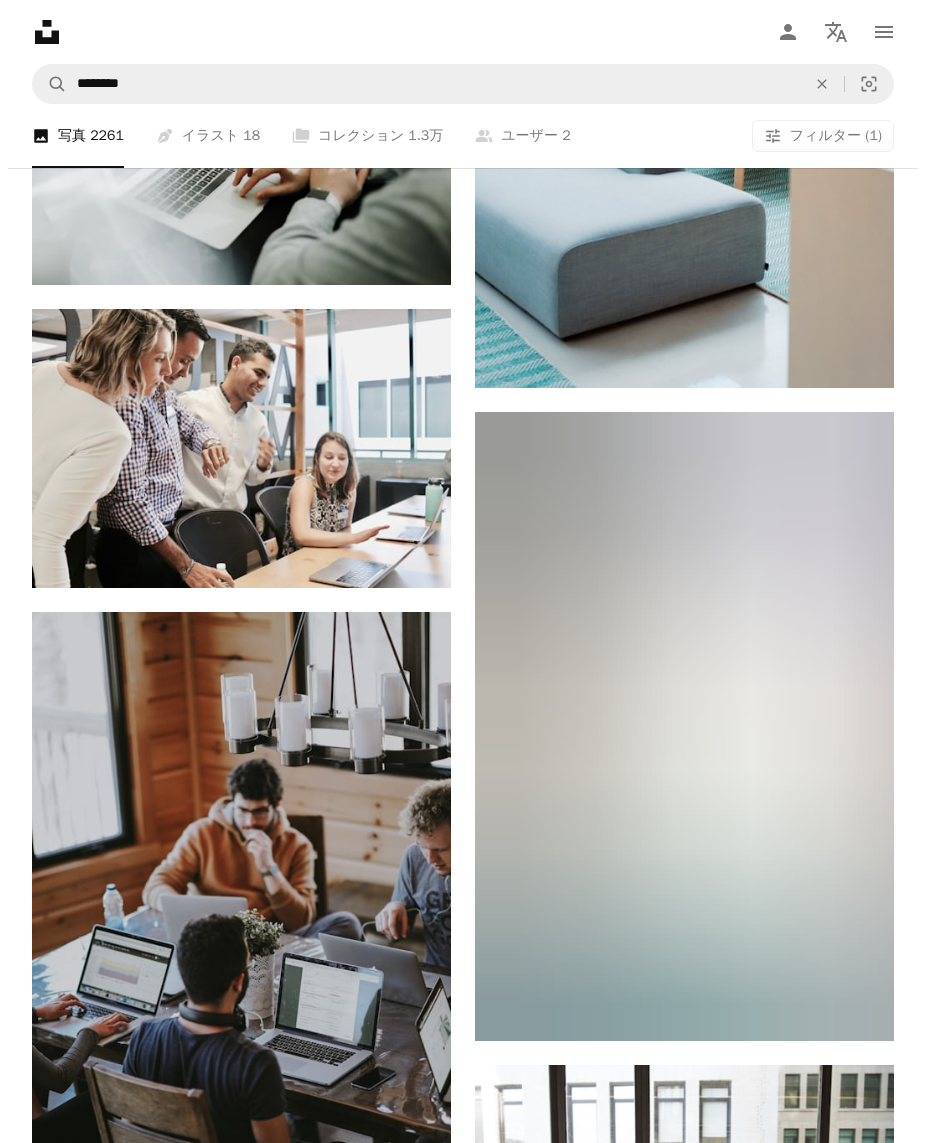 scroll, scrollTop: 19036, scrollLeft: 0, axis: vertical 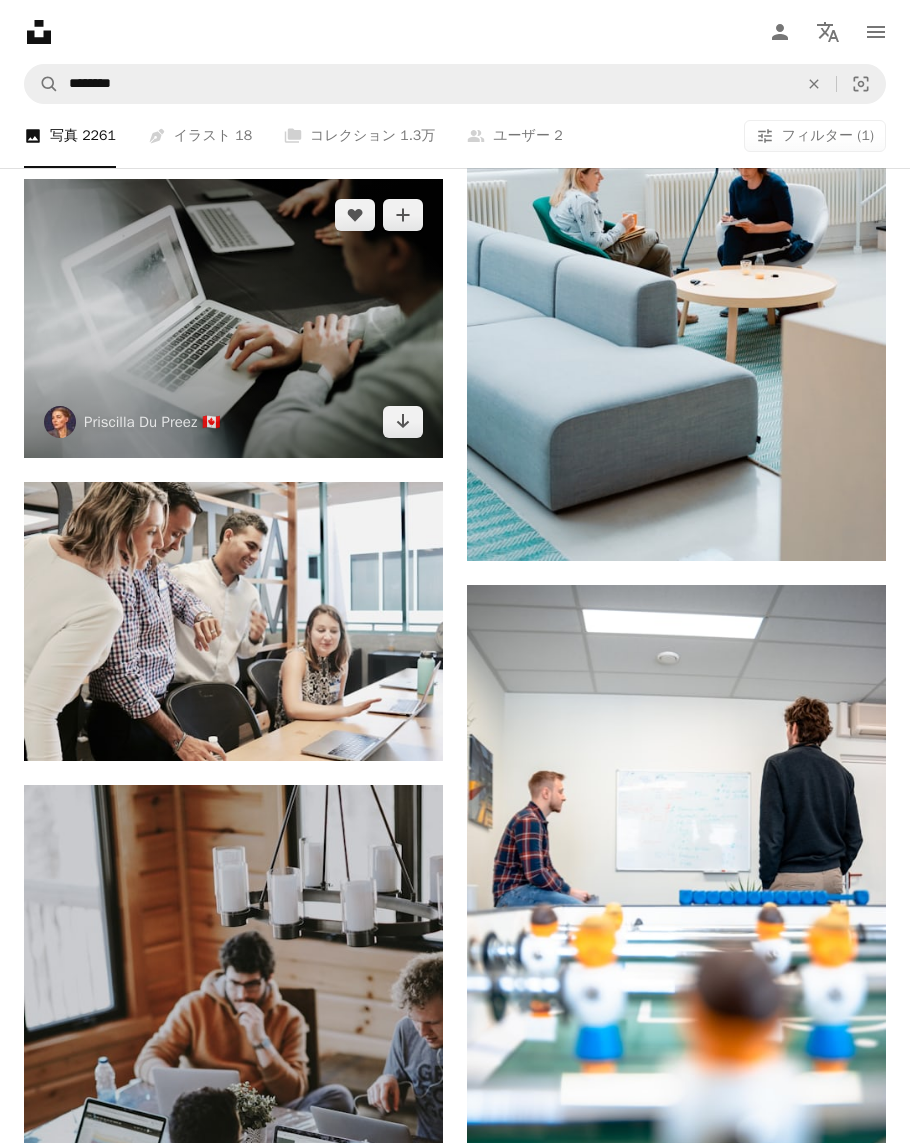 click at bounding box center (233, 318) 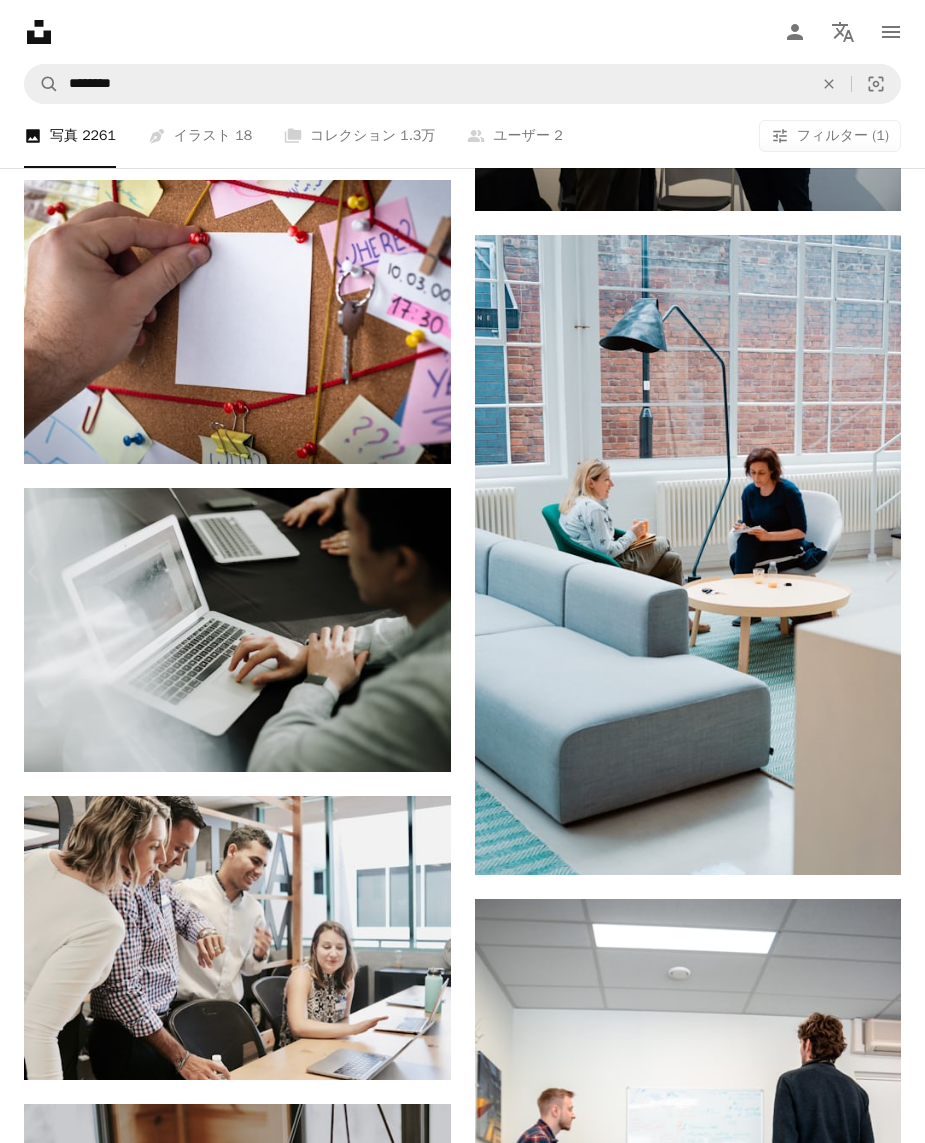scroll, scrollTop: 6475, scrollLeft: 0, axis: vertical 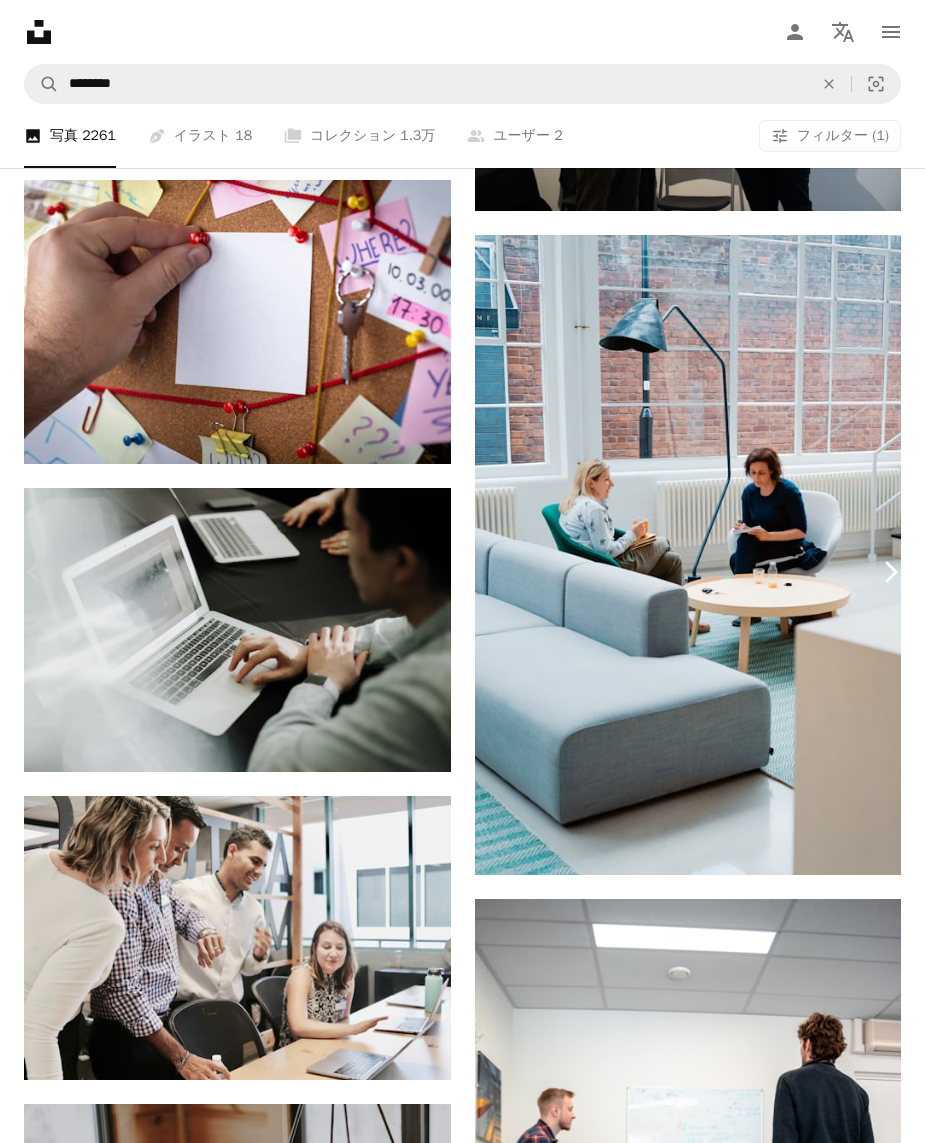 click on "Chevron right" at bounding box center (890, 572) 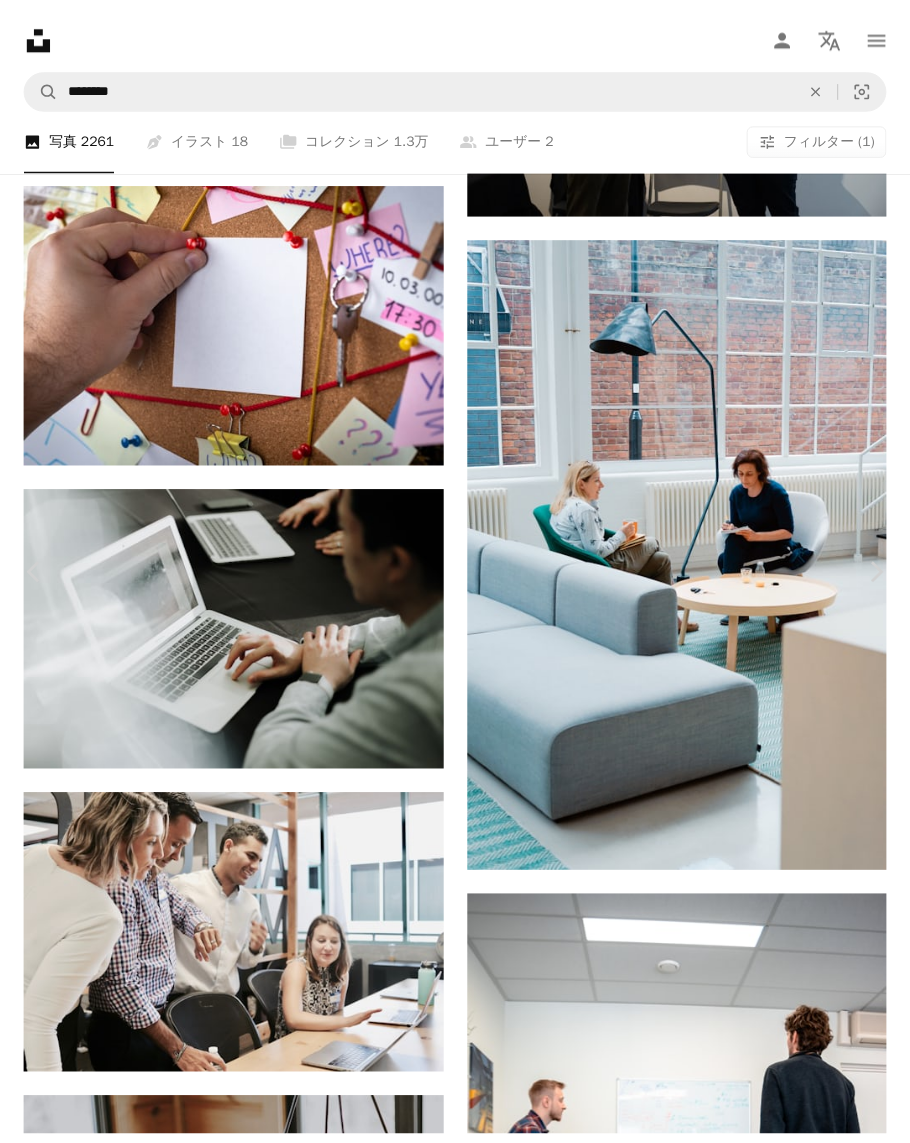 scroll, scrollTop: 2005, scrollLeft: 0, axis: vertical 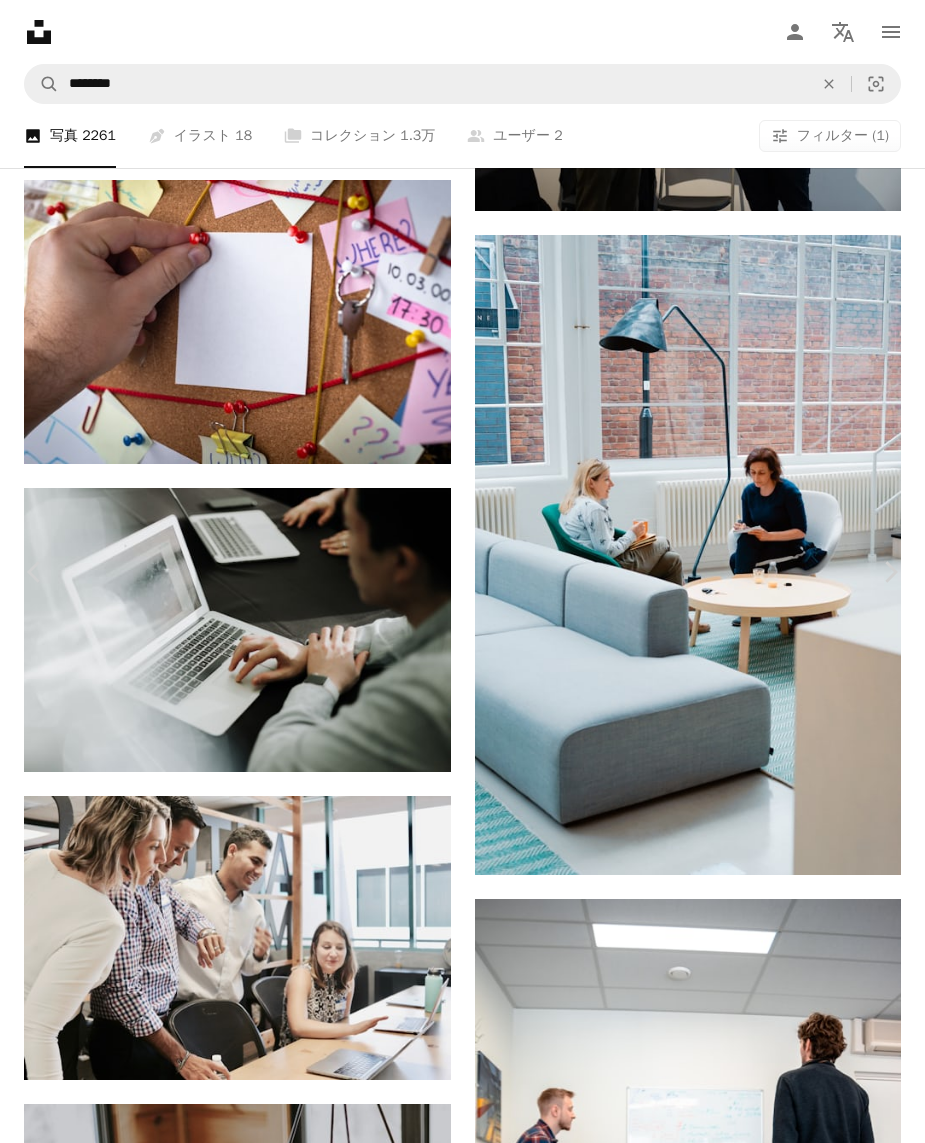 click on "An X shape Chevron left Chevron right [FIRST] [LAST] ouch_media A heart A plus sign 無料ダウンロード Chevron down Zoom in 閲覧数 30,451,977 ダウンロード数 230,073 A forward-right arrow 共有 Info icon 情報 More Actions Calendar outlined 2018年10月5日 に公開 Camera Canon, EOS 80D Safety Unsplashライセンス の下、無料で利用可能 オフィス 会議 ワーキング コラボレーション 勤労者 一緒に働いている 働く人々 従業員 スタッフ フォーカスグループ 雇用 労働力 ハッピーオフィス 幸せな従業員 幸せな労働者 幸せなビジネス グループプロジェクト 職人 マーケティング調査 車 無料ストックフォト iStockでプレミアム関連写真を閲覧する  |  コード：UNSPLASH20で20%オフ 関連イメージ A heart A plus sign [FIRST] [LAST] Arrow pointing down A heart A plus sign" at bounding box center (462, 5163) 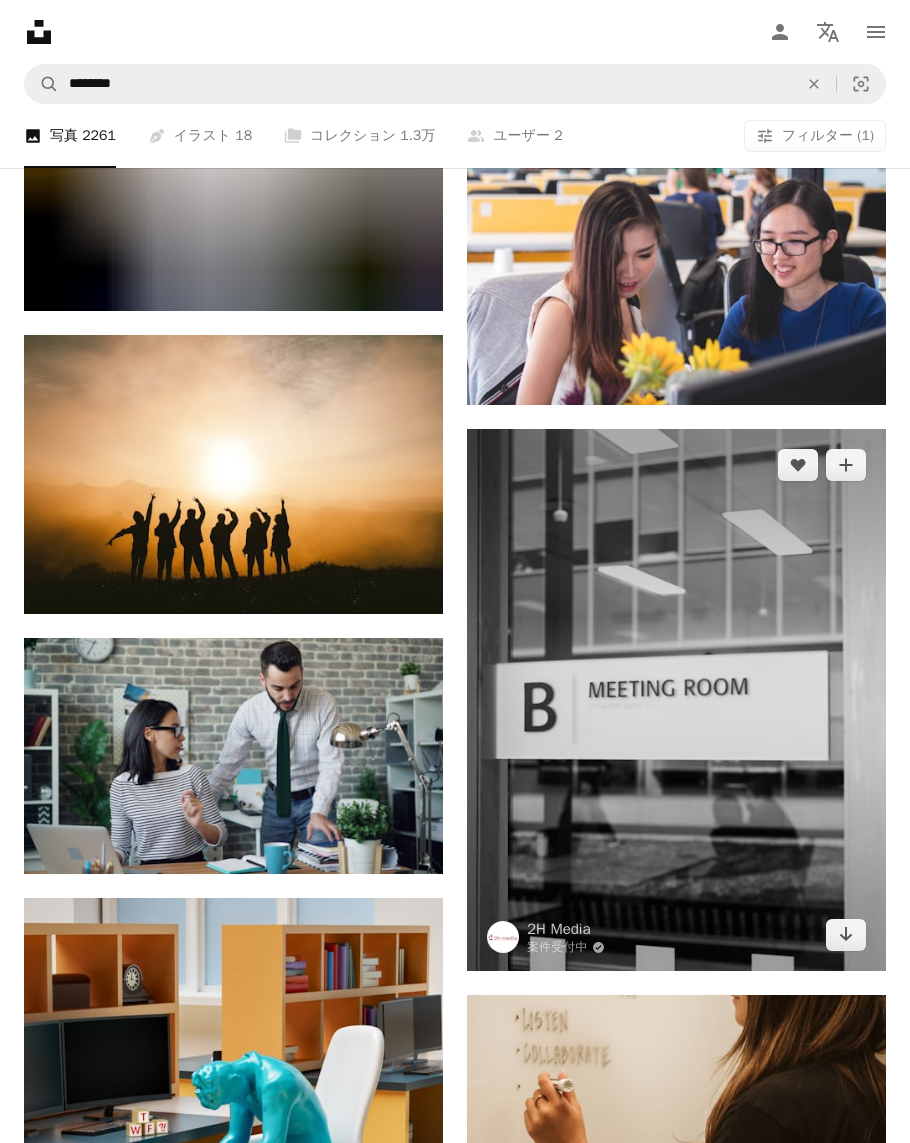 scroll, scrollTop: 21743, scrollLeft: 0, axis: vertical 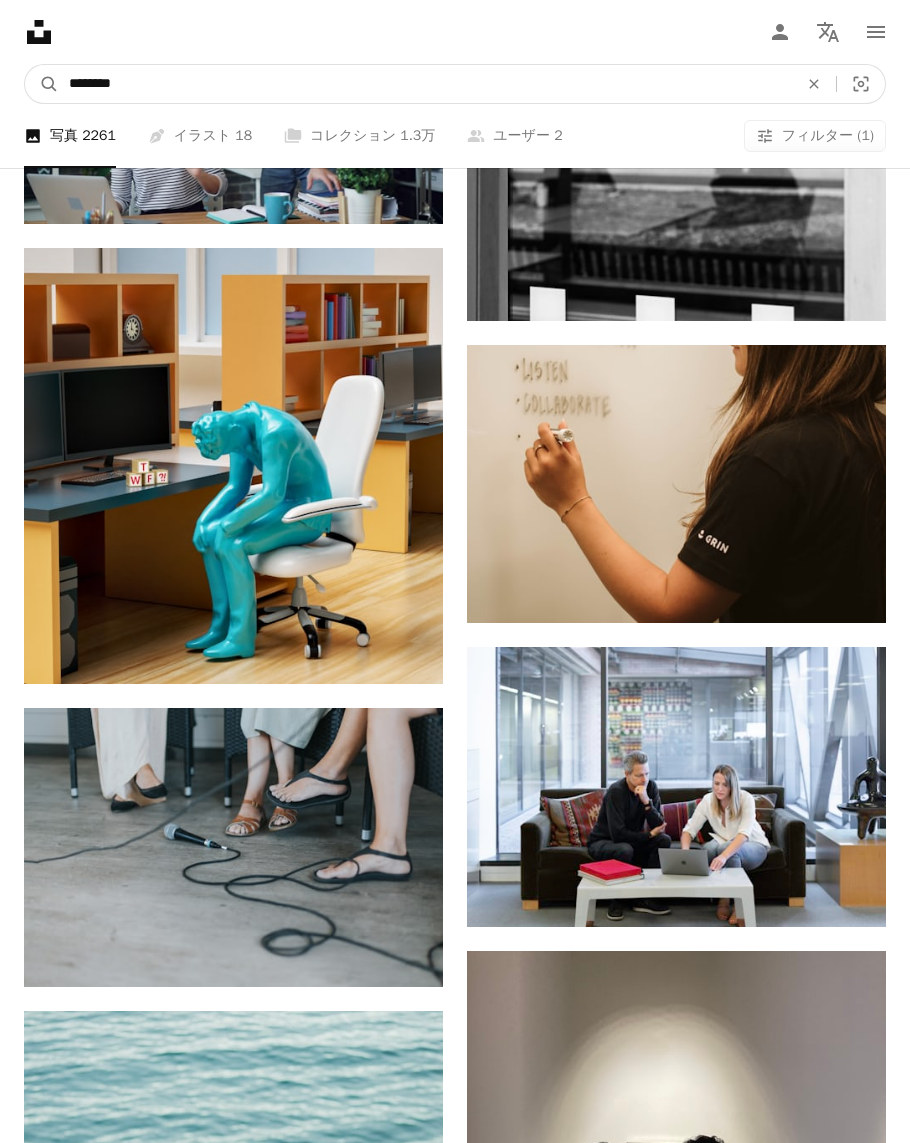 drag, startPoint x: 148, startPoint y: 78, endPoint x: 15, endPoint y: 93, distance: 133.84319 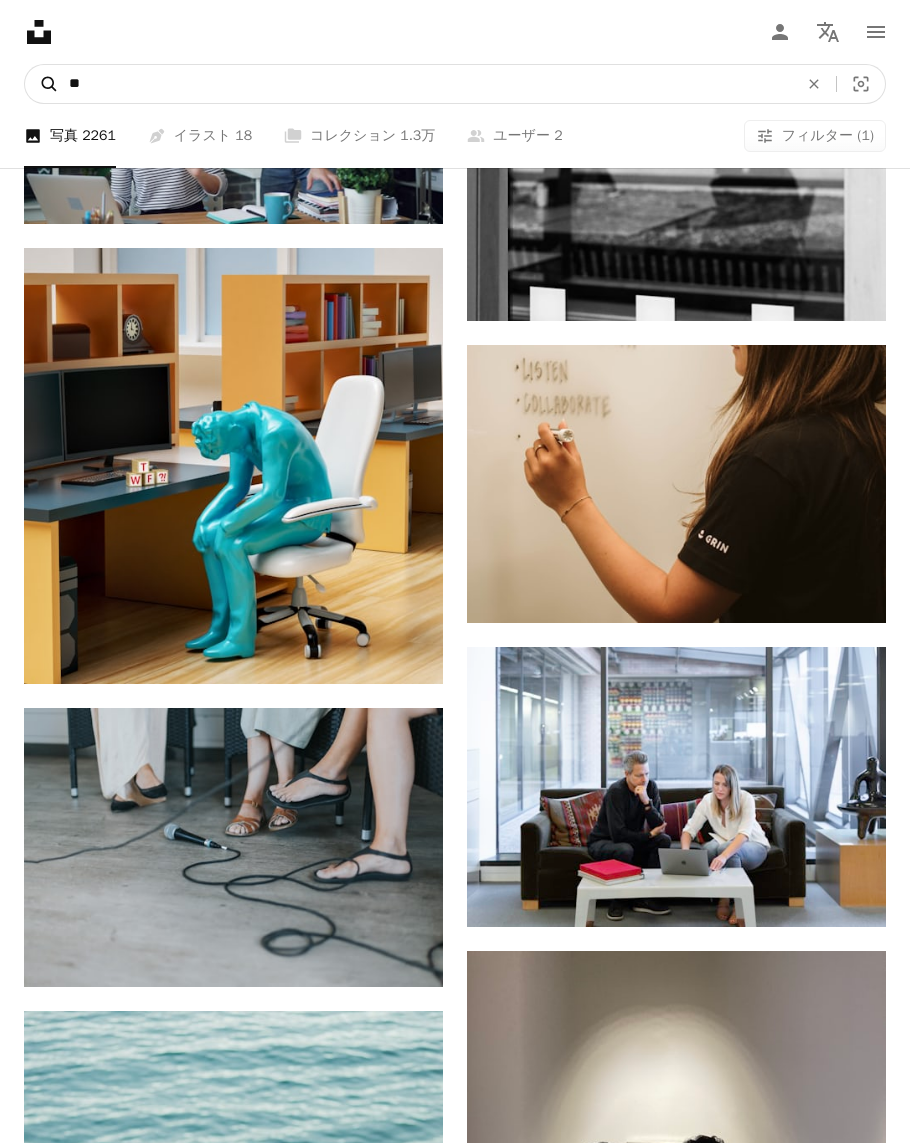 type on "**" 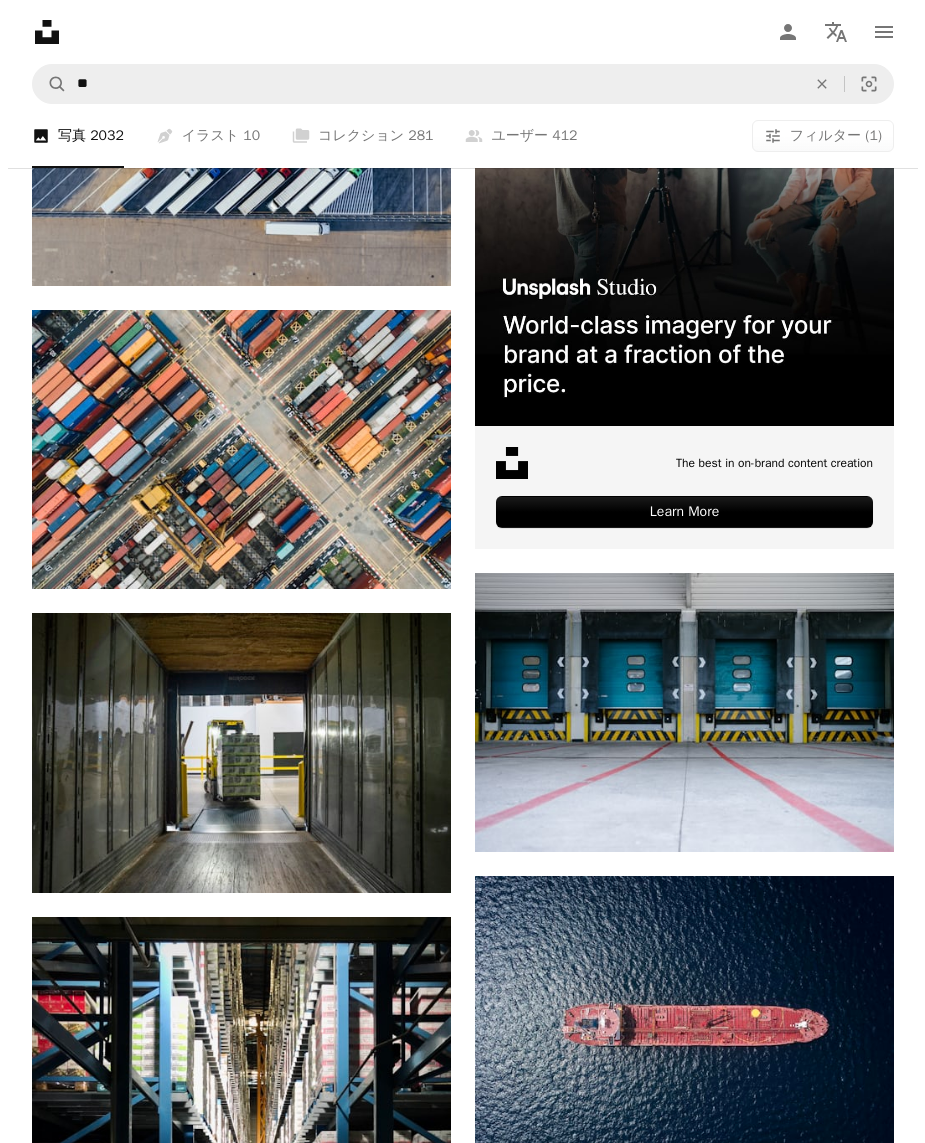 scroll, scrollTop: 947, scrollLeft: 0, axis: vertical 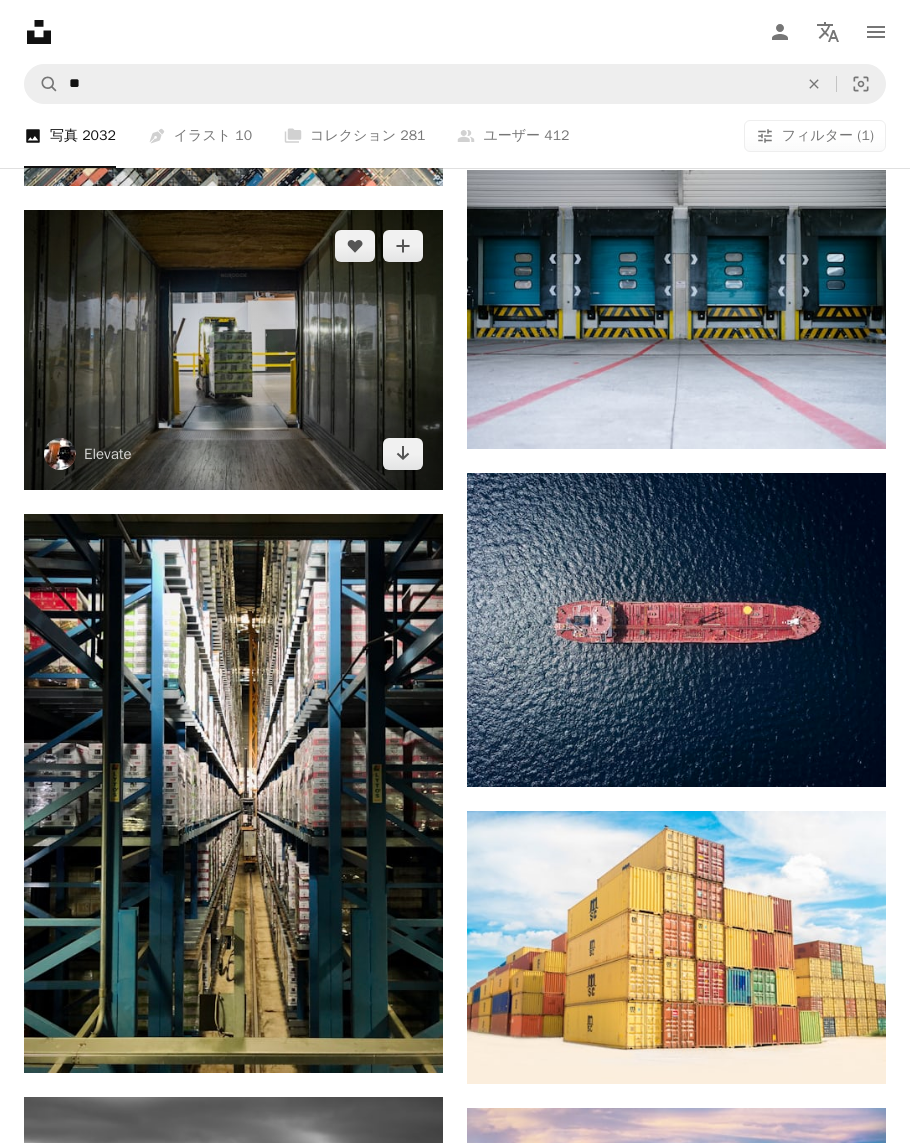 click at bounding box center (233, 350) 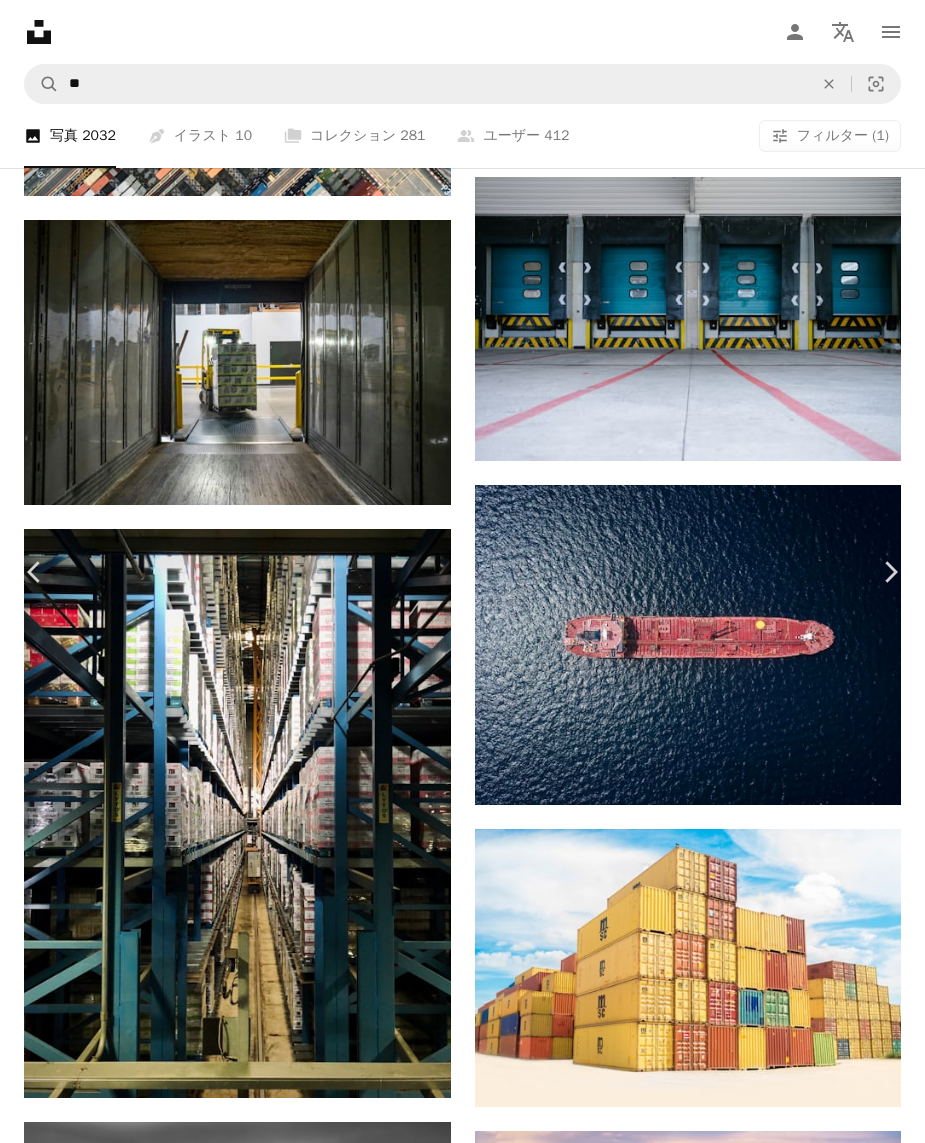 scroll, scrollTop: 3945, scrollLeft: 0, axis: vertical 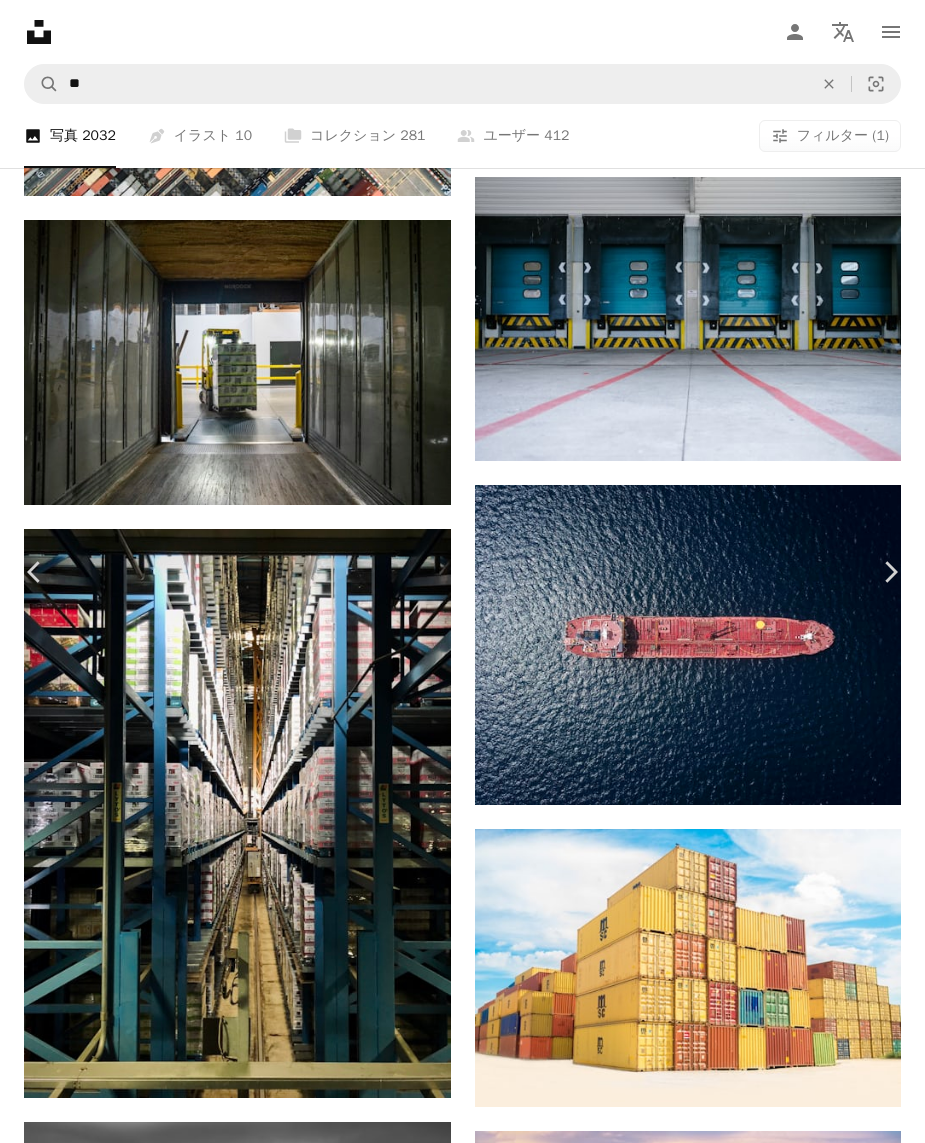 click at bounding box center (268, 13067) 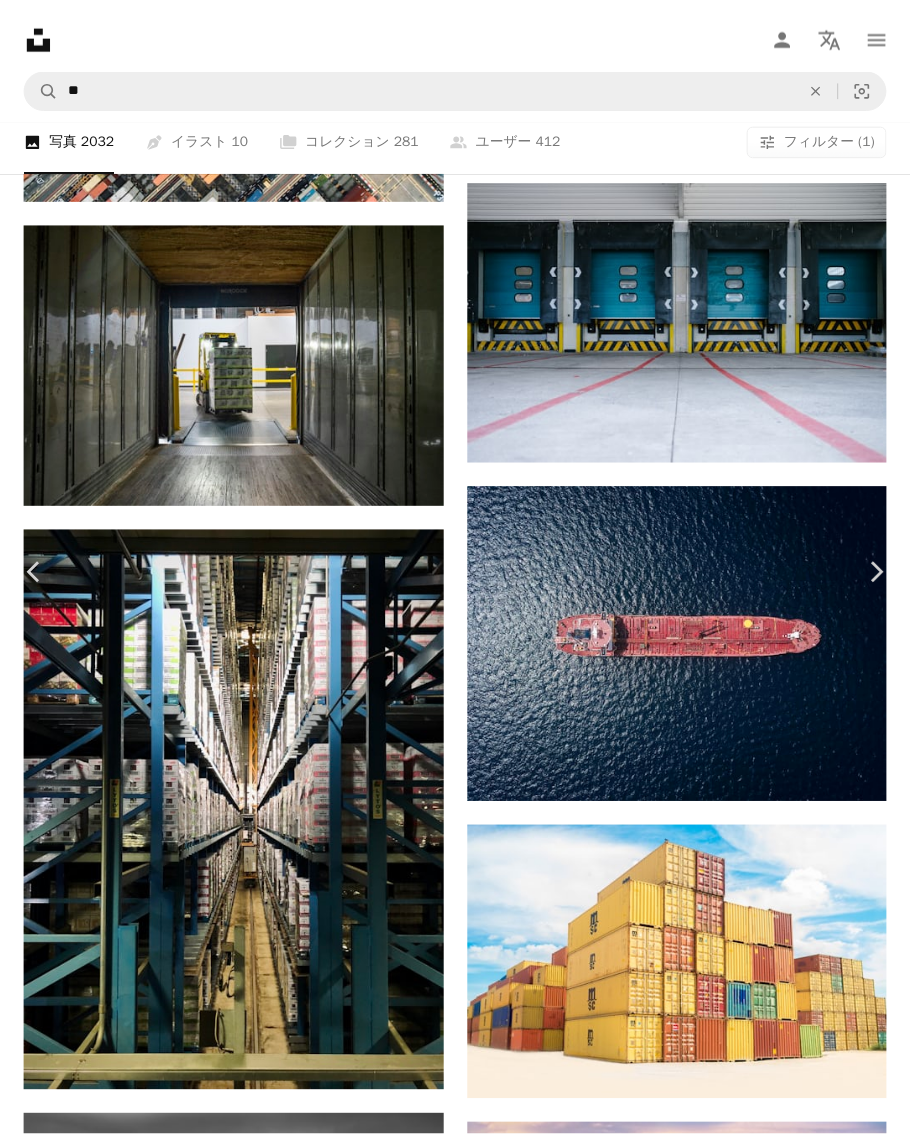 scroll, scrollTop: 0, scrollLeft: 0, axis: both 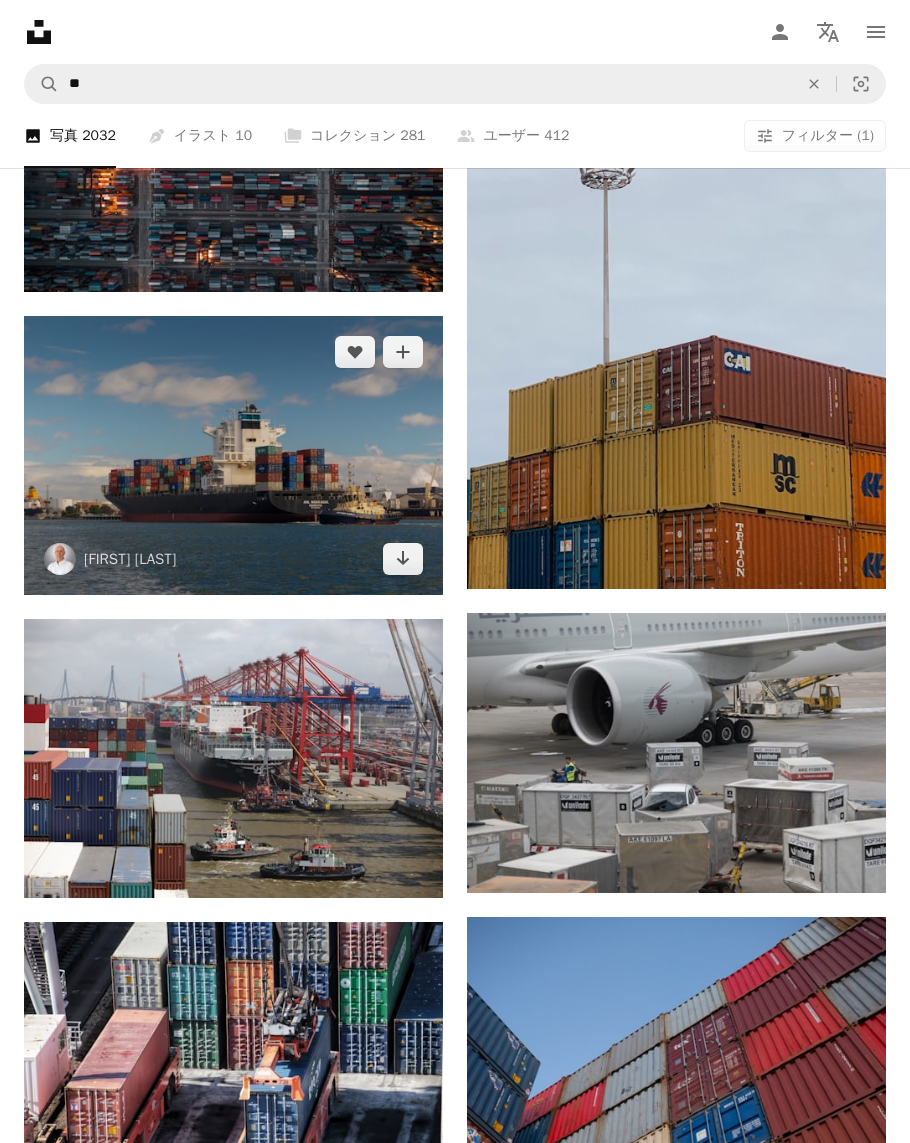 click at bounding box center (233, 455) 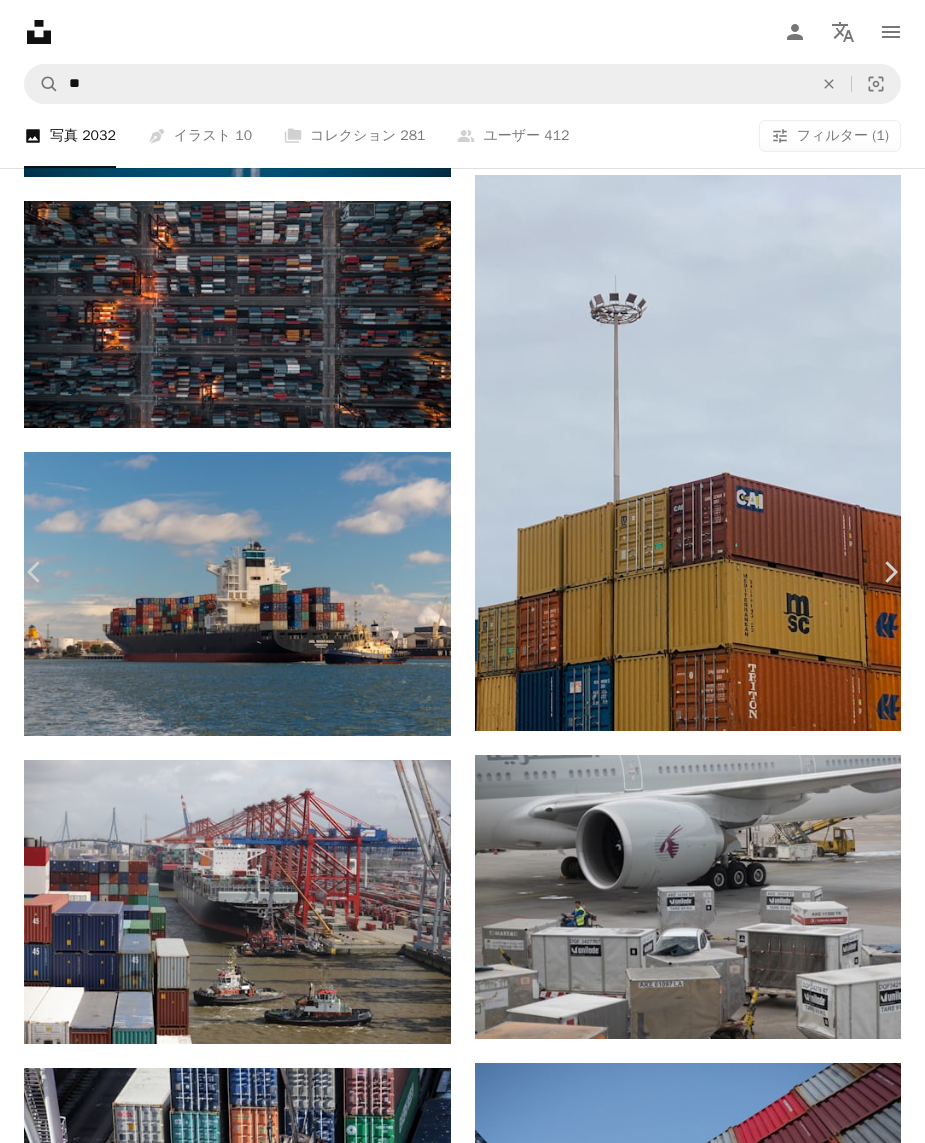 click on "An X shape Chevron left Chevron right [FIRST] [LAST] ouch_media A heart A plus sign 無料ダウンロード Chevron down Zoom in 閲覧数 2,269,958 ダウンロード数 21,098 A forward-right arrow 共有 Info icon 情報 More Actions Calendar outlined 2021年4月9日 に公開 Camera Canon, EOS 7D Mark II Safety Unsplashライセンス の下、無料で利用可能 海 ファッション 買い物 船 兵站 配達 運輸 メルボルン 出荷 貨物 船 貨物 海上 世界的な 灰色 舟 車 港 出荷用コンテナ ドック 無料の写真 iStockでプレミアム関連写真を閲覧する  |  コード：UNSPLASH20で20%オフ iStockでもっと見る  ↗ 関連イメージ A heart A plus sign [FIRST] [LAST] Arrow pointing down A heart A plus sign [FIRST] [LAST] Arrow pointing down A heart A plus sign [FIRST] [LAST] Arrow pointing down Plus sign for Unsplash+ A heart A plus sign Point Normal Unsplash+ 向け A lock ダウンロード A heart A plus sign [FIRST] [LAST] 案件受付中 Arrow pointing down" at bounding box center (462, 5573) 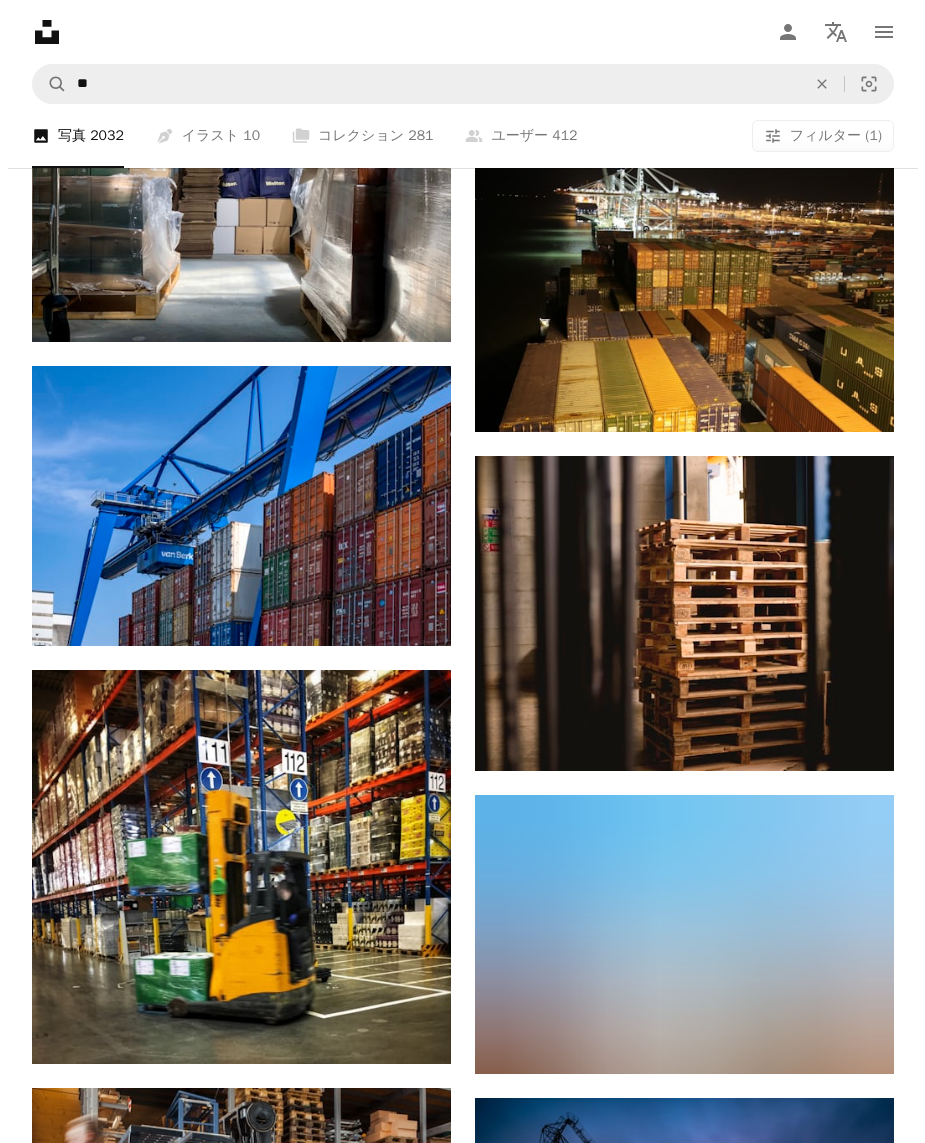 scroll, scrollTop: 12519, scrollLeft: 0, axis: vertical 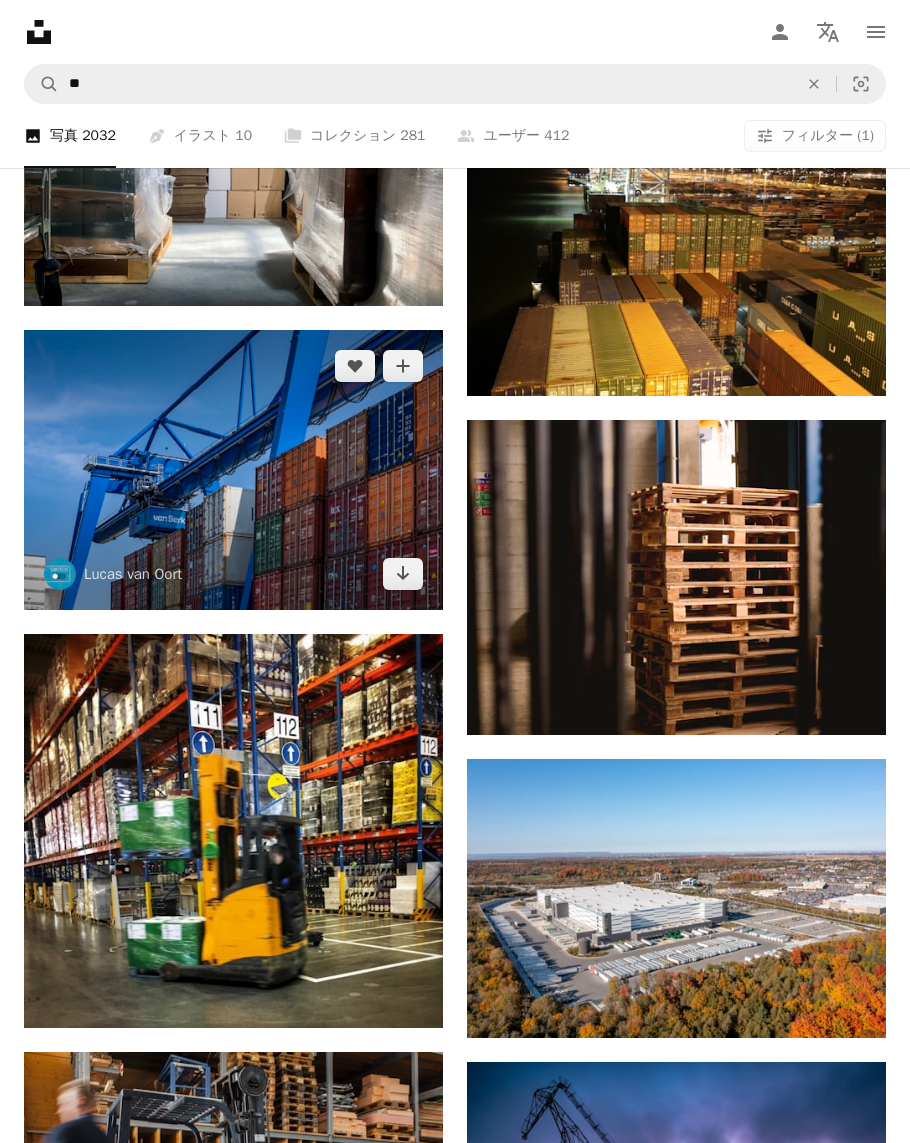 click at bounding box center [233, 470] 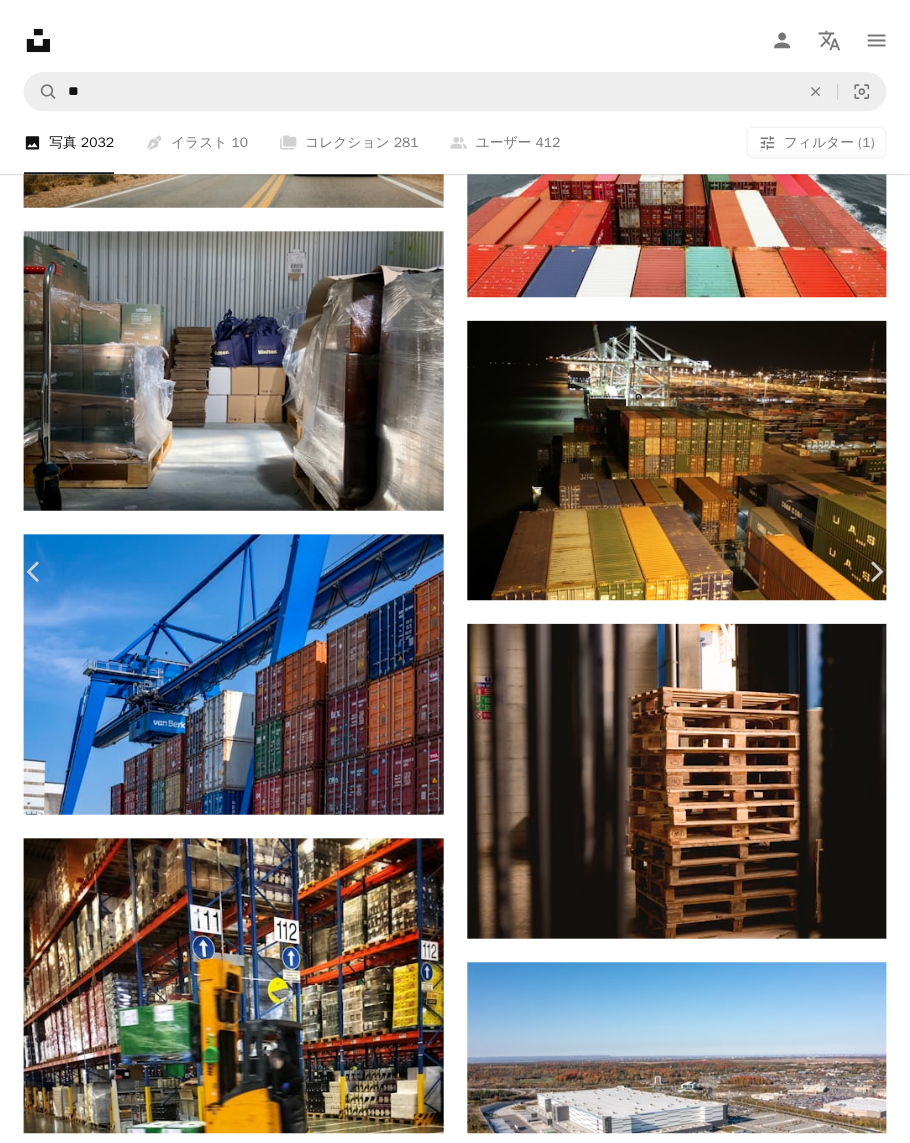 scroll, scrollTop: 1474, scrollLeft: 0, axis: vertical 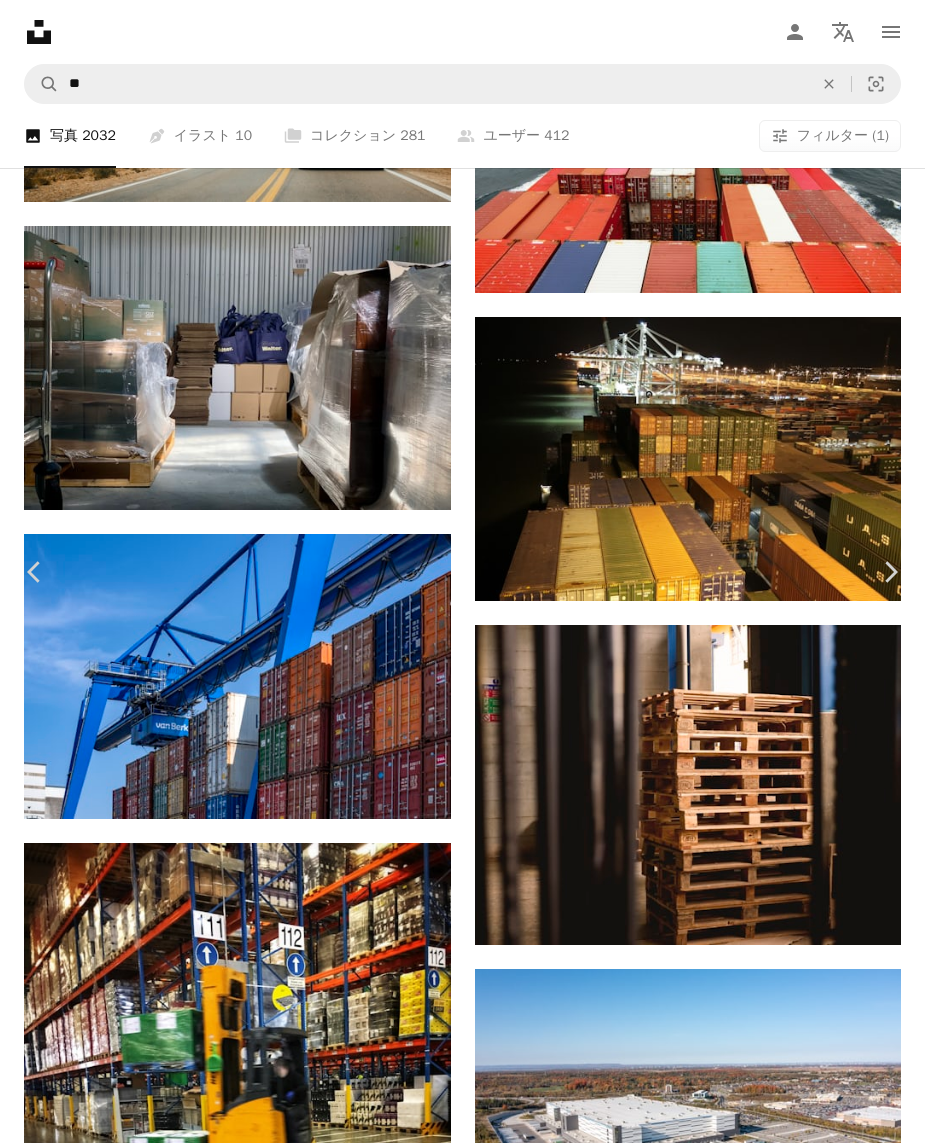 click on "An X shape Chevron left Chevron right [FIRST] [LAST] switch_dtp_fotografie A heart A plus sign 無料ダウンロード Chevron down Zoom in 閲覧数 1,572,009 ダウンロード数 15,125 A forward-right arrow 共有 Info icon 情報 More Actions Calendar outlined 2020-04-18 に公開 Camera RICOH IMAGING COMPANY, LTD., PENTAX K-1 Safety Unsplashライセンス の下、無料で利用可能 輸送 貯蔵 コンテナー 青い 車 運輸 貨物 港 出荷用コンテナ ドック 埠頭 ウォーターフロント 建設現場用クレーン 無料の写真 iStockでプレミアム関連写真を閲覧する  |  コード：UNSPLASH20で20%オフ iStockでもっと見る  ↗ 関連イメージ A heart A plus sign [FIRST] [LAST] Arrow pointing down A heart A plus sign [FIRST] [LAST] Arrow pointing down A heart A plus sign [FIRST] [LAST] Arrow pointing down A heart A plus sign [FIRST] [LAST] Arrow pointing down A heart A plus sign [FIRST] [LAST]" at bounding box center (462, 5255) 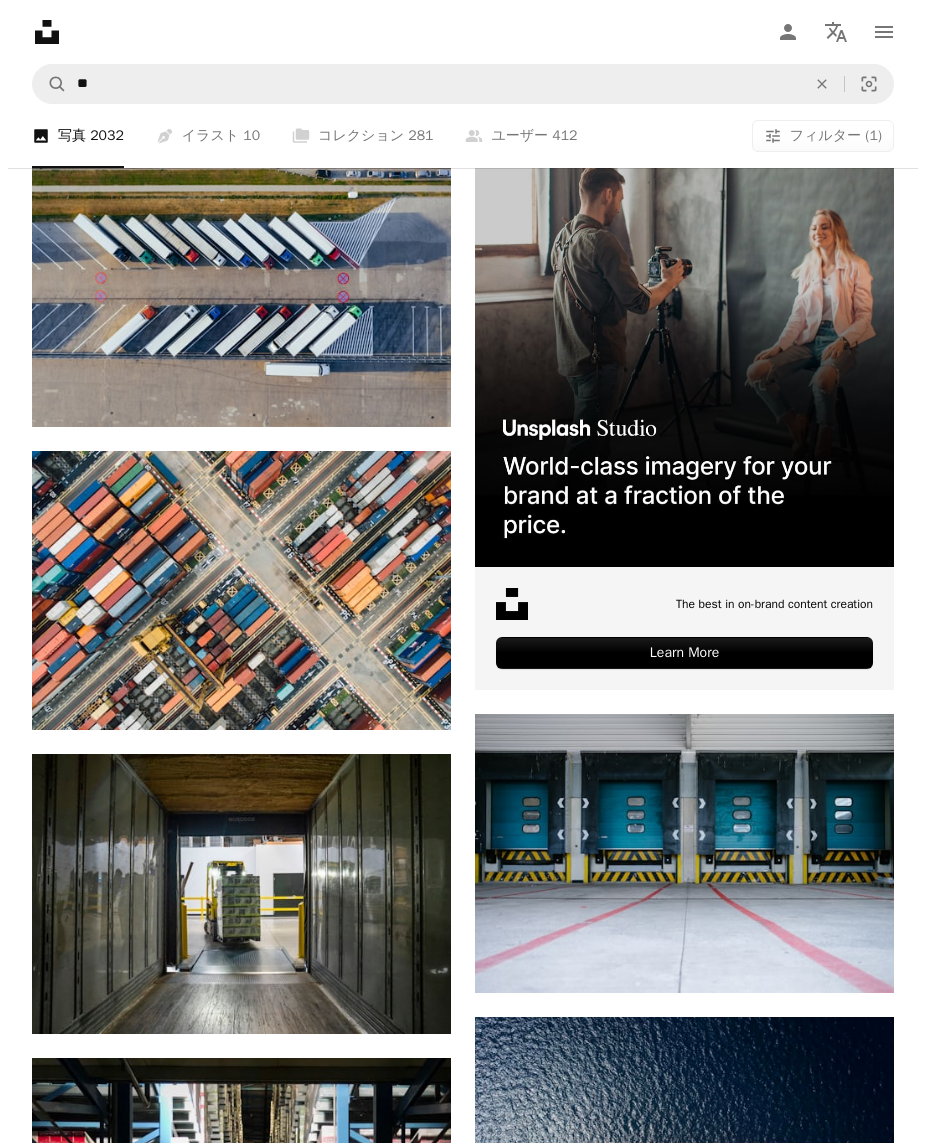 scroll, scrollTop: 749, scrollLeft: 0, axis: vertical 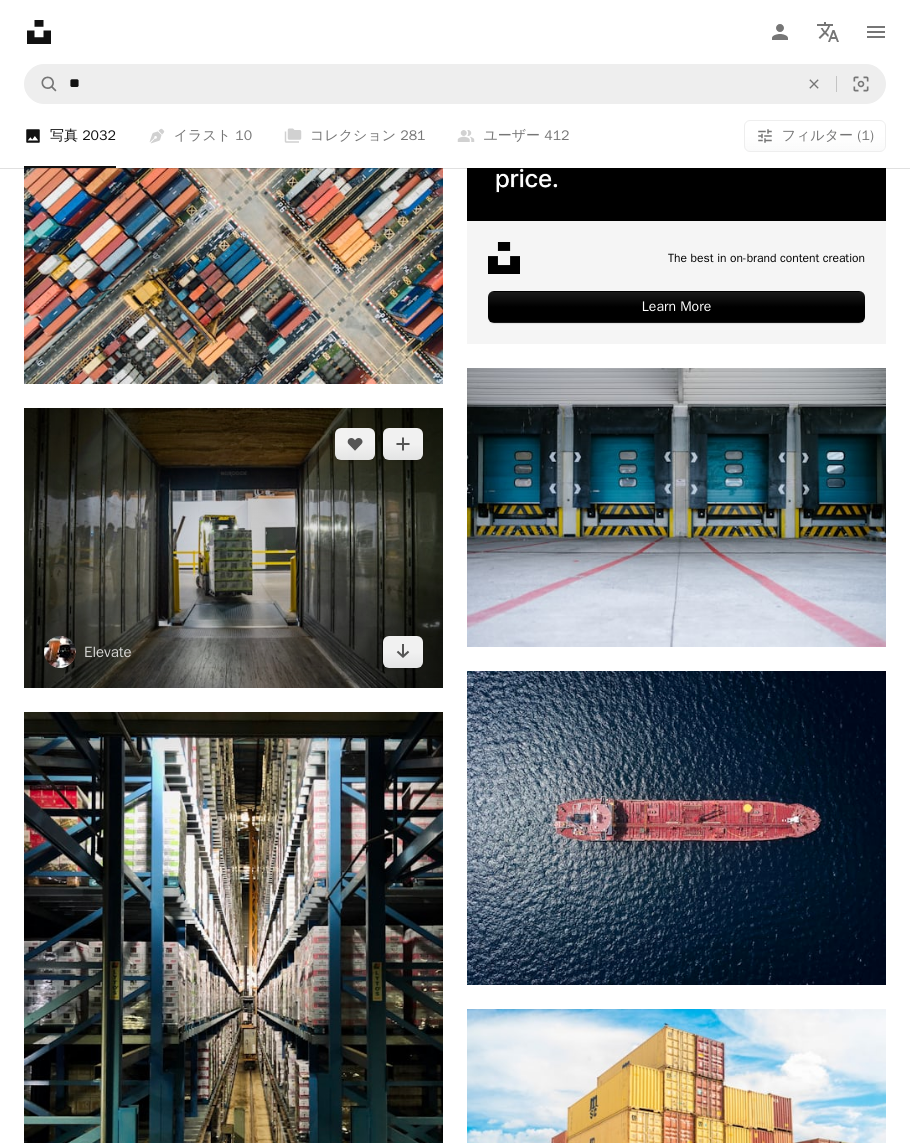 click at bounding box center (233, 548) 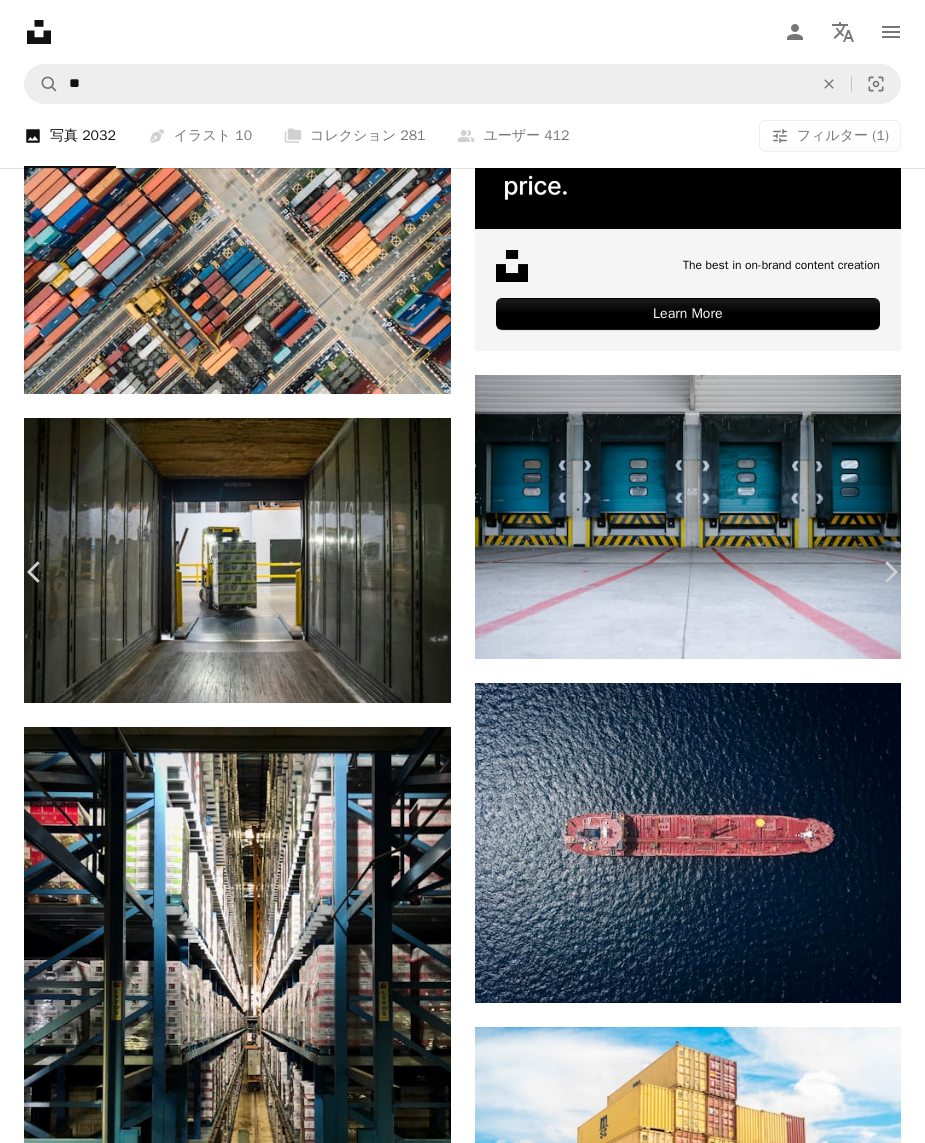 scroll, scrollTop: 1133, scrollLeft: 0, axis: vertical 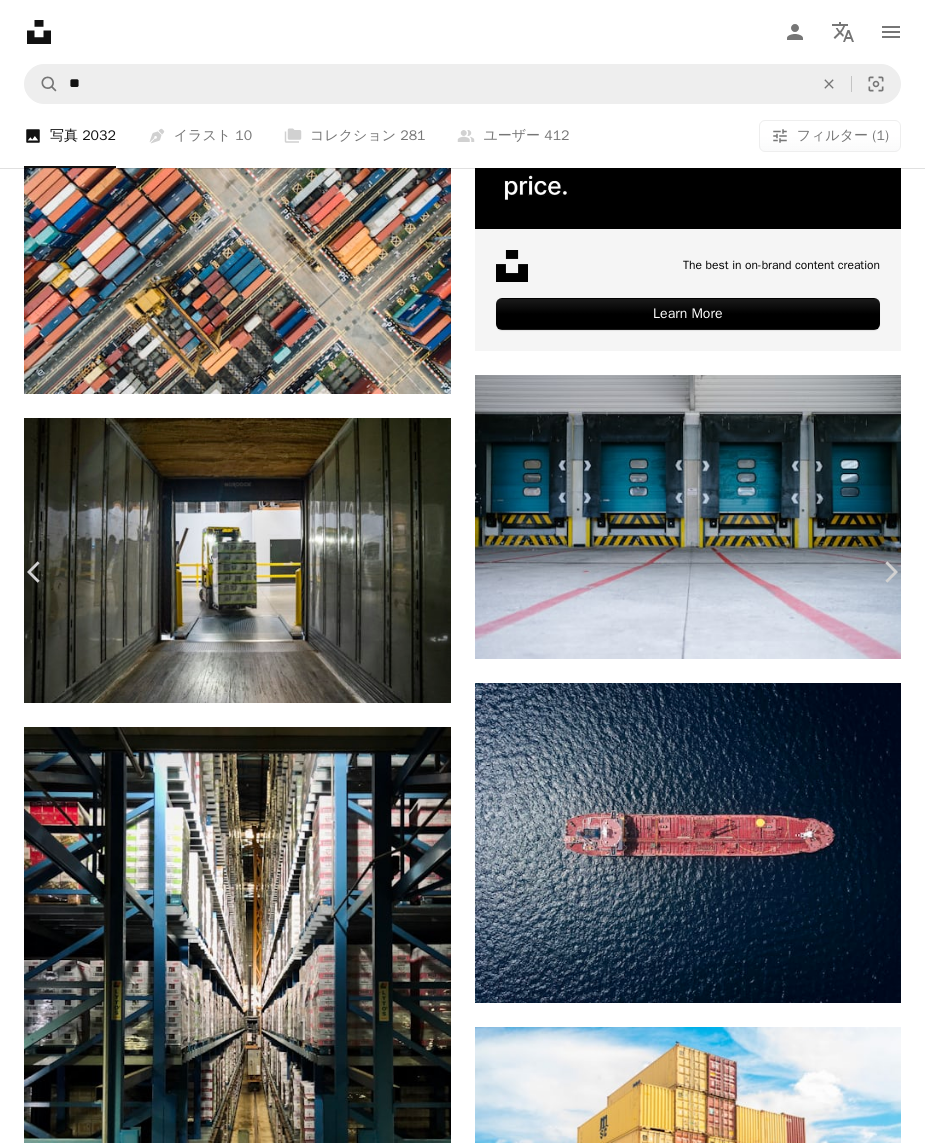 click at bounding box center (641, 21235) 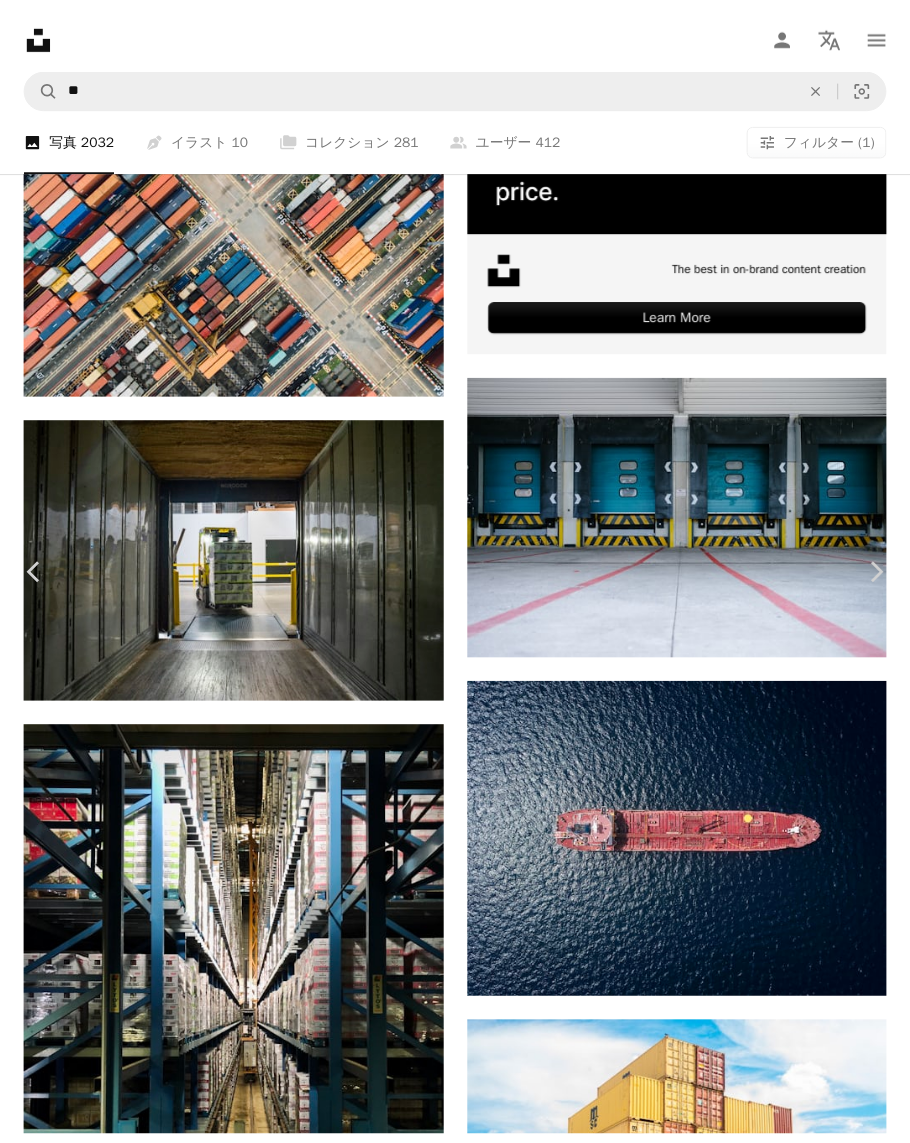 scroll, scrollTop: 0, scrollLeft: 0, axis: both 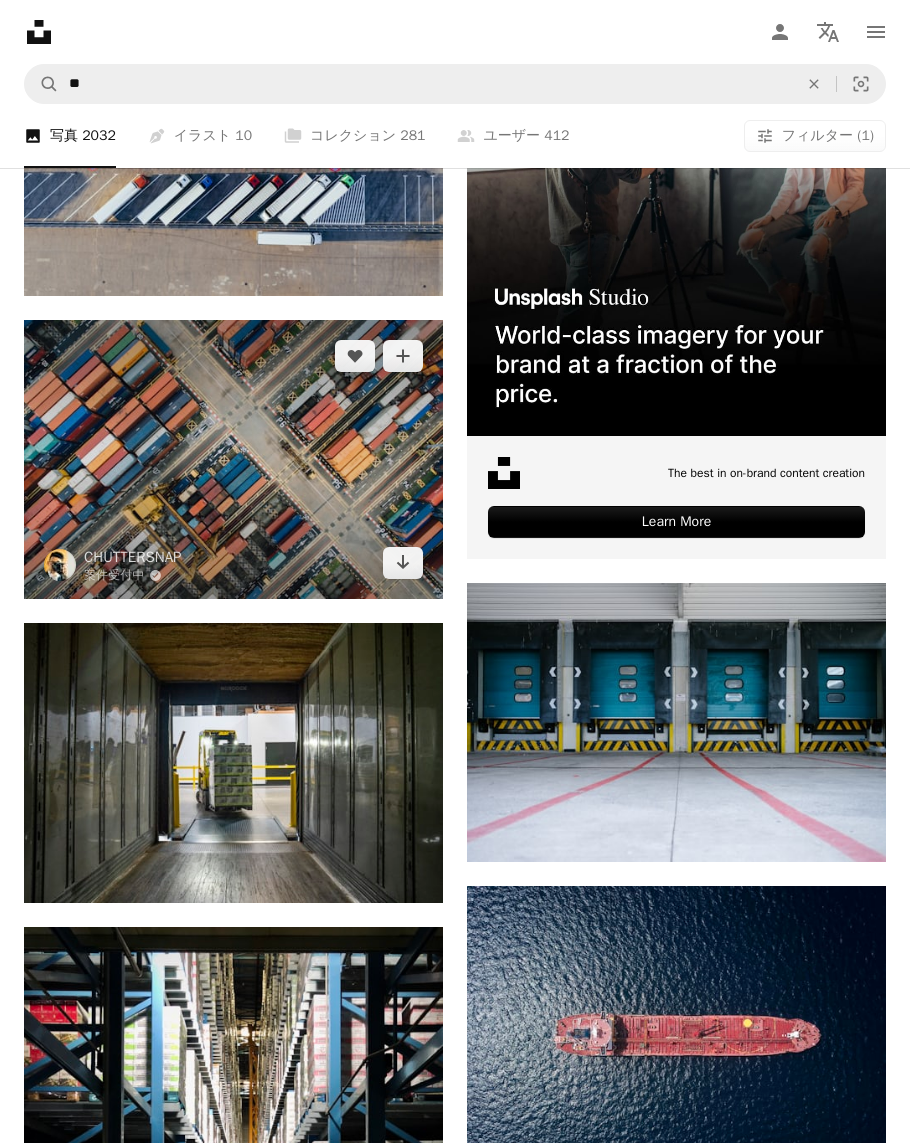 click at bounding box center (233, 459) 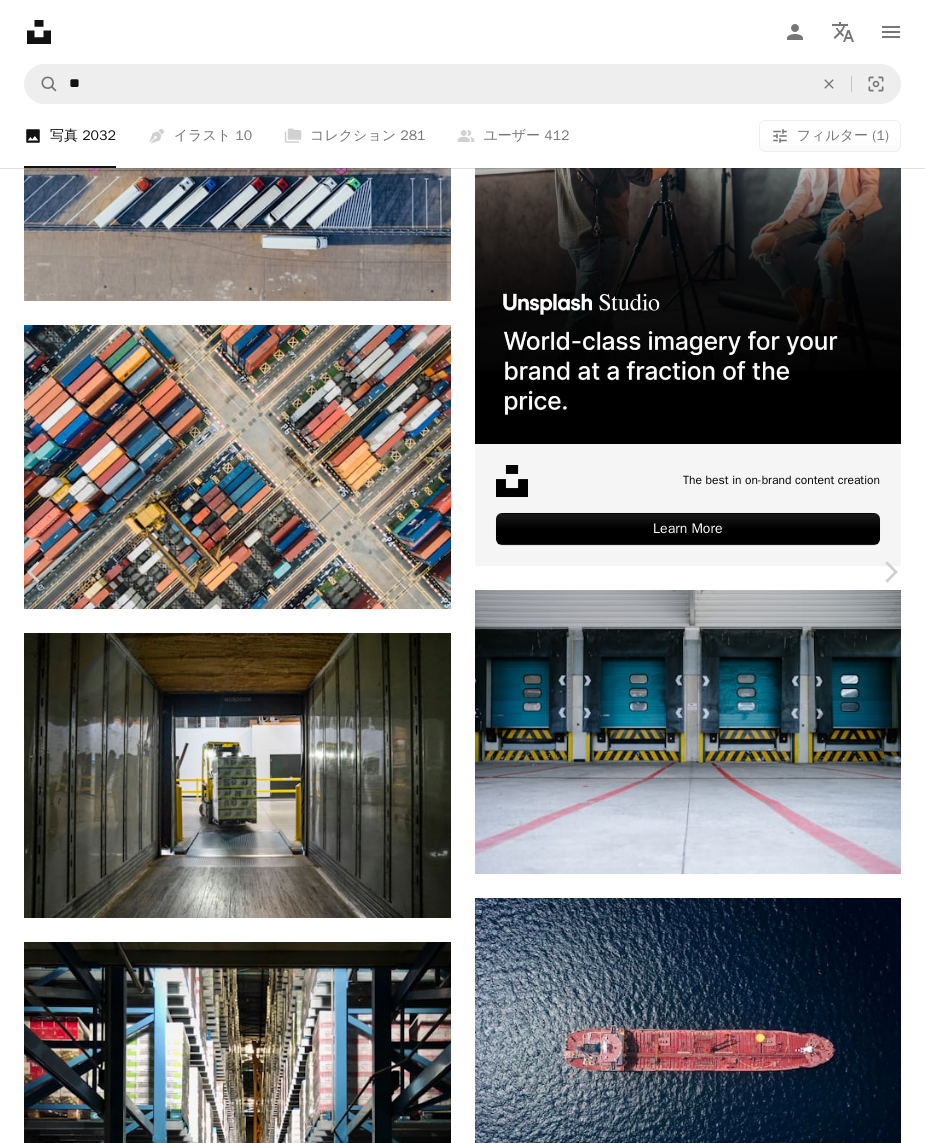 scroll, scrollTop: 2388, scrollLeft: 0, axis: vertical 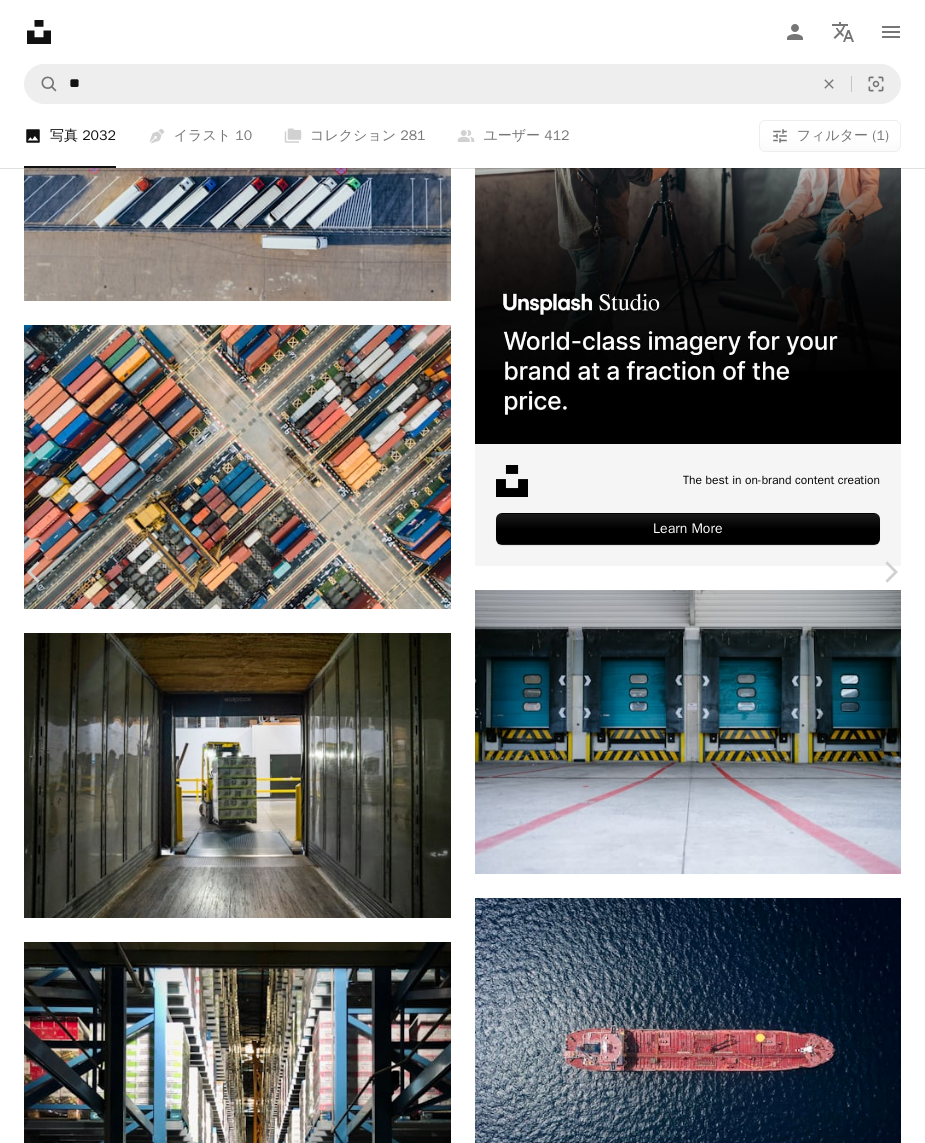 click at bounding box center [641, 21313] 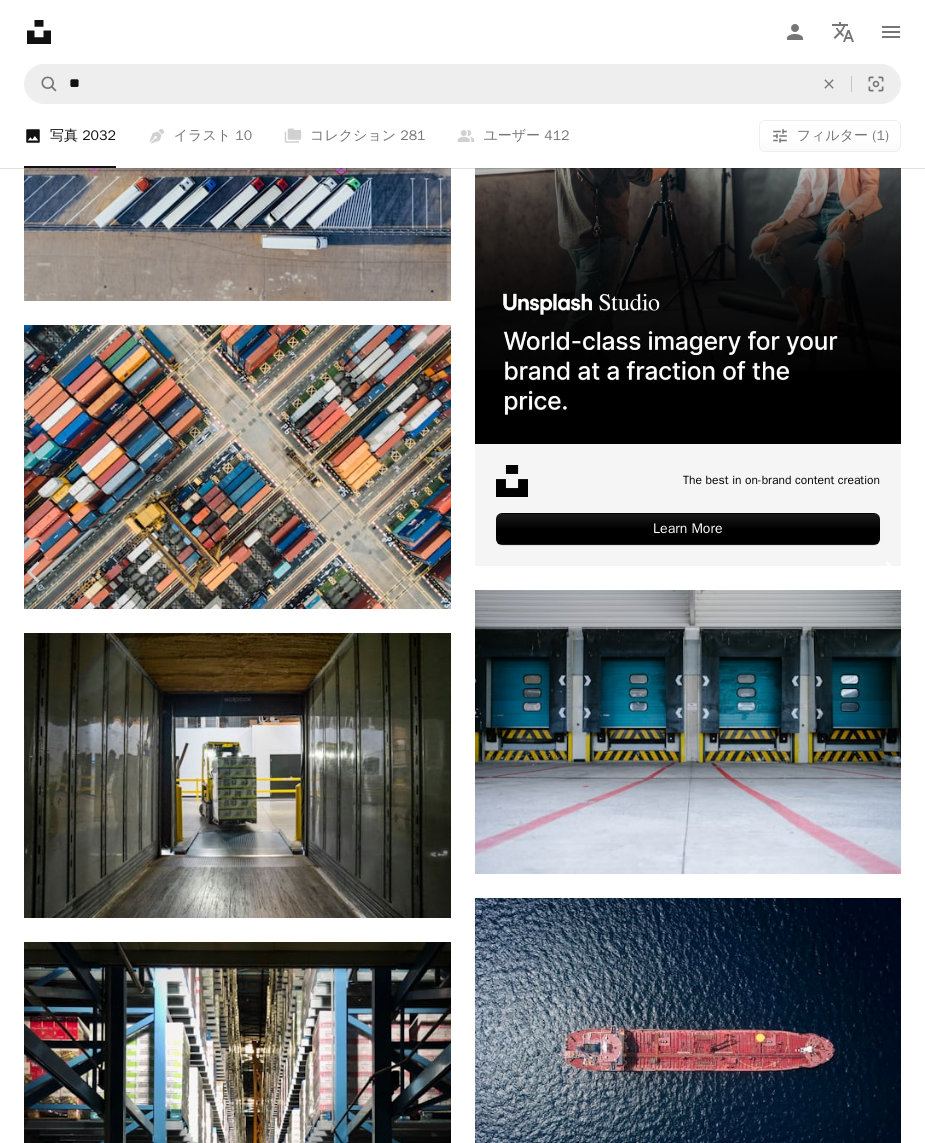 click on "Chevron right" at bounding box center (890, 572) 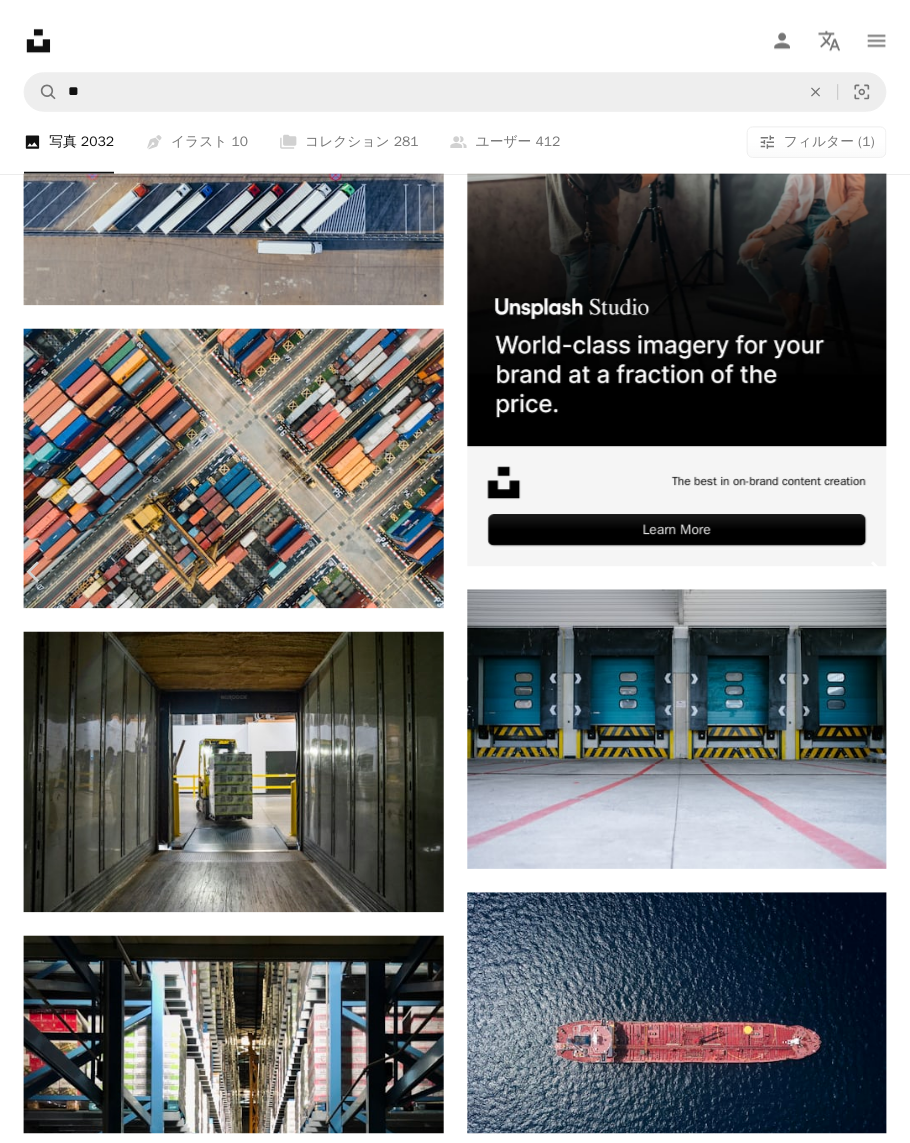 scroll, scrollTop: 0, scrollLeft: 0, axis: both 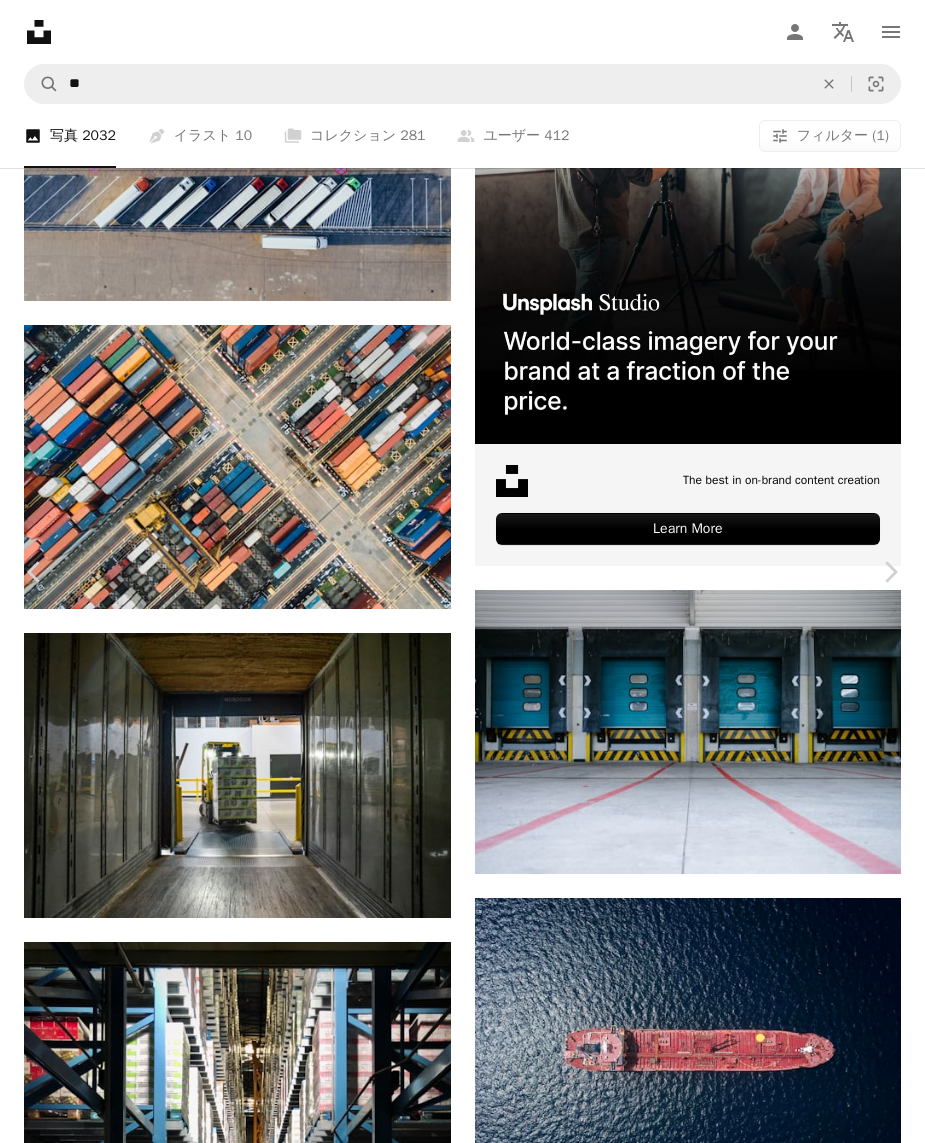 click on "A map marker [CITY], [STATE], [COUNTRY]" at bounding box center (462, 21222) 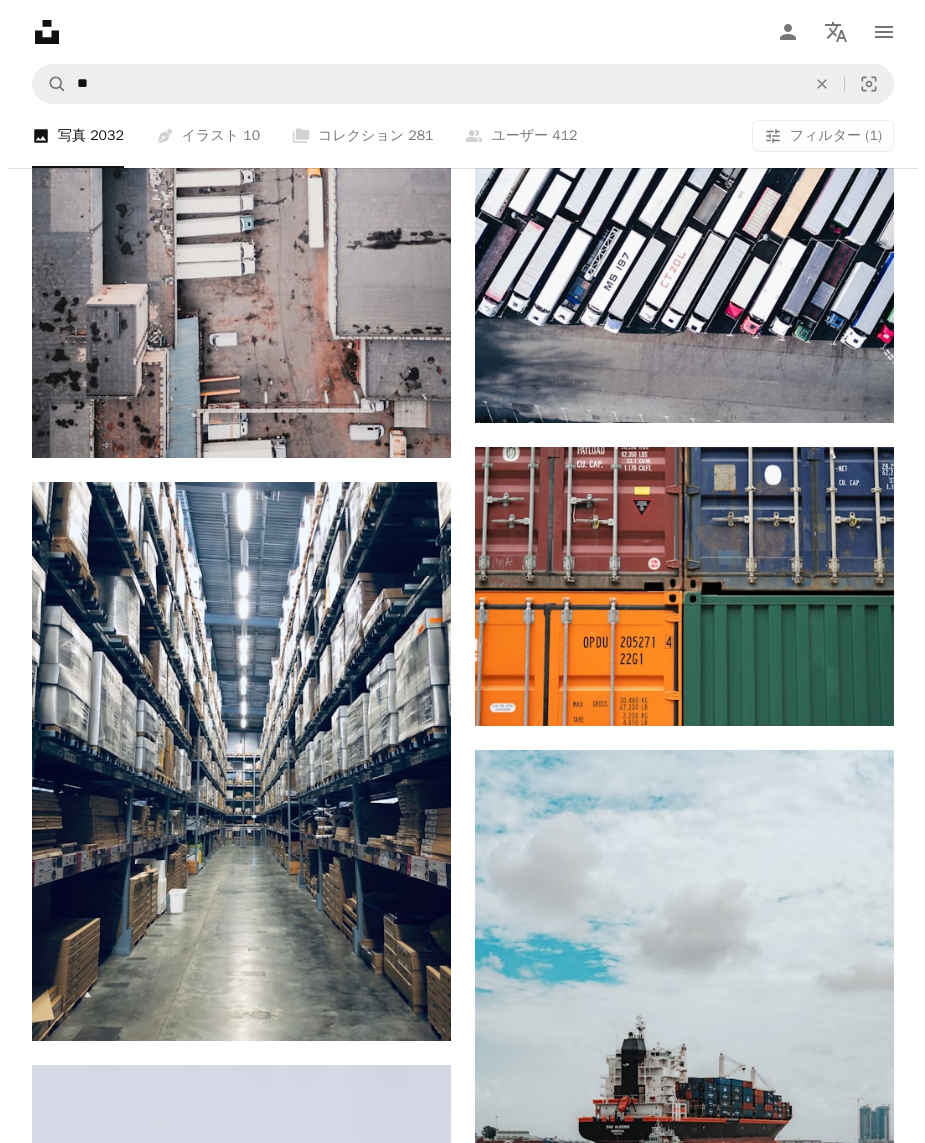 scroll, scrollTop: 3922, scrollLeft: 0, axis: vertical 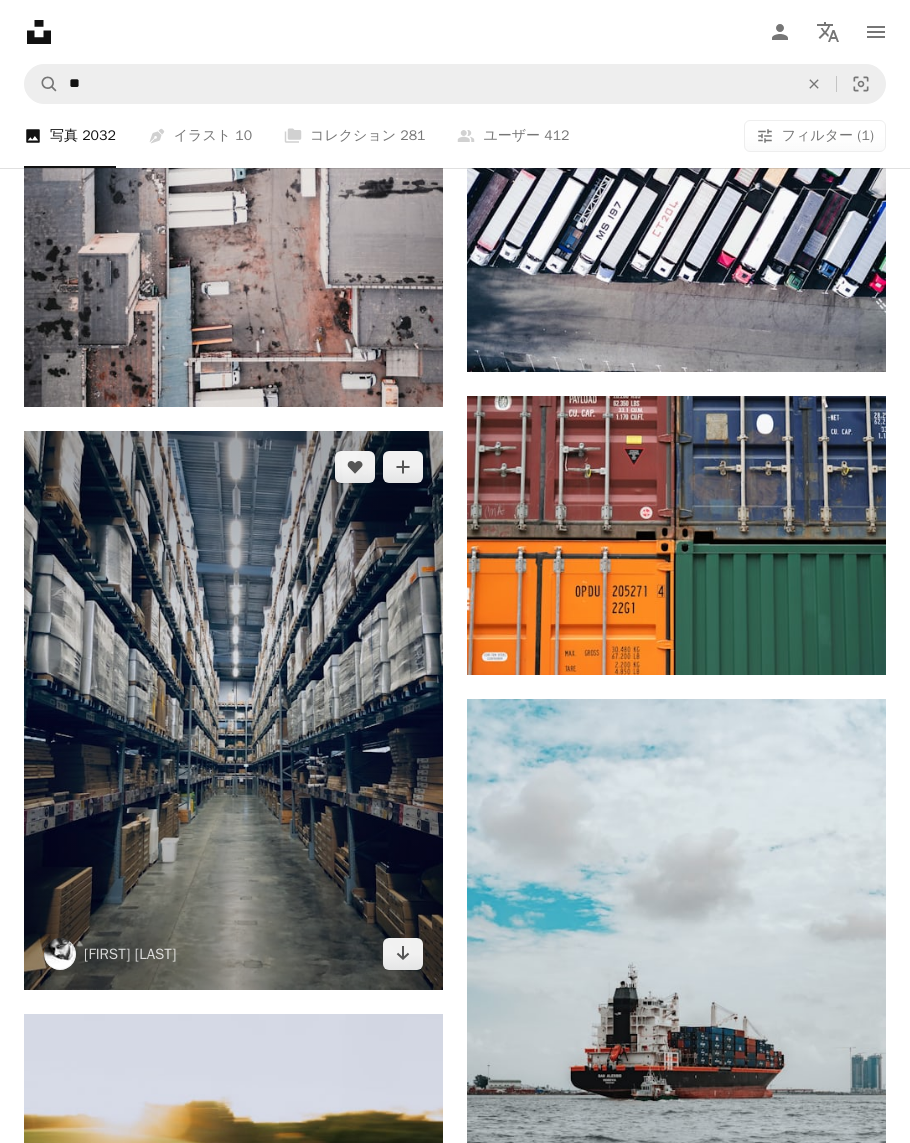 click at bounding box center (233, 710) 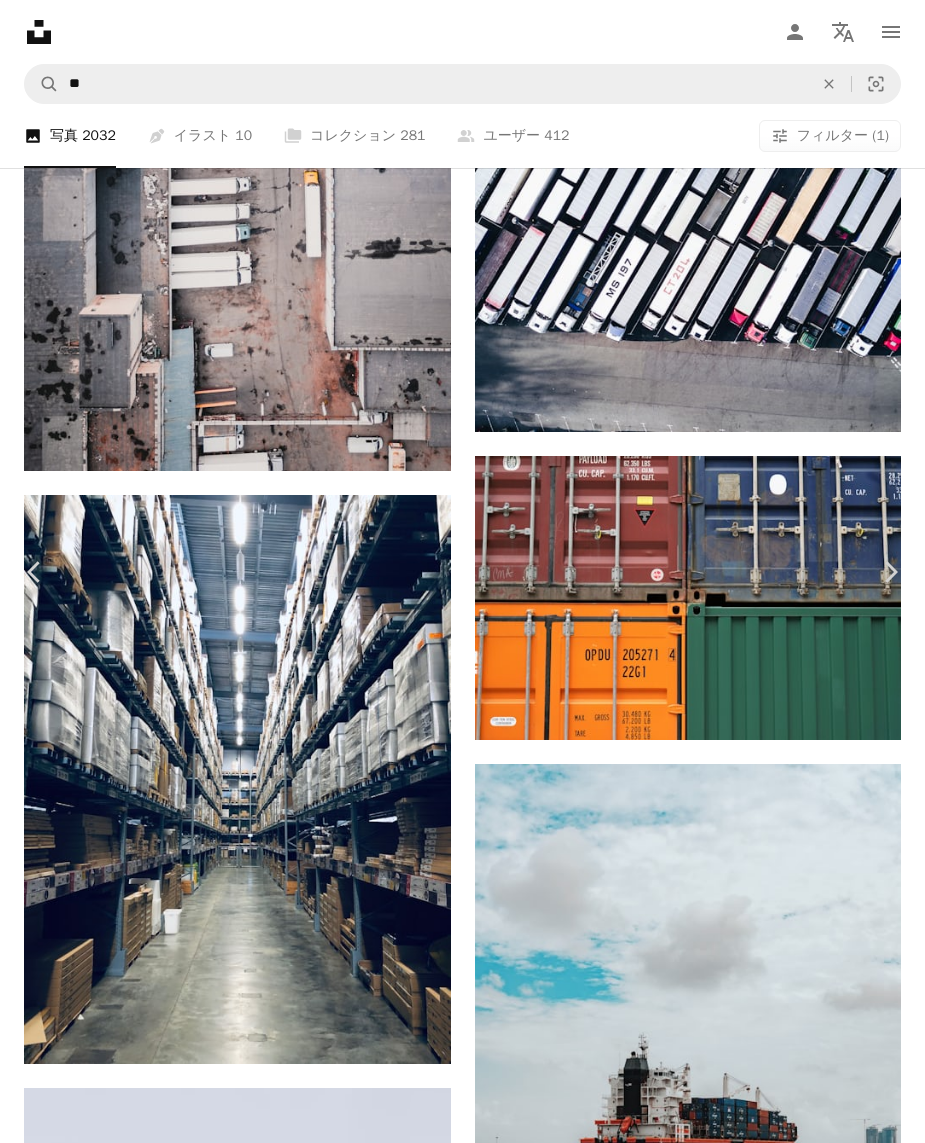 scroll, scrollTop: 2269, scrollLeft: 0, axis: vertical 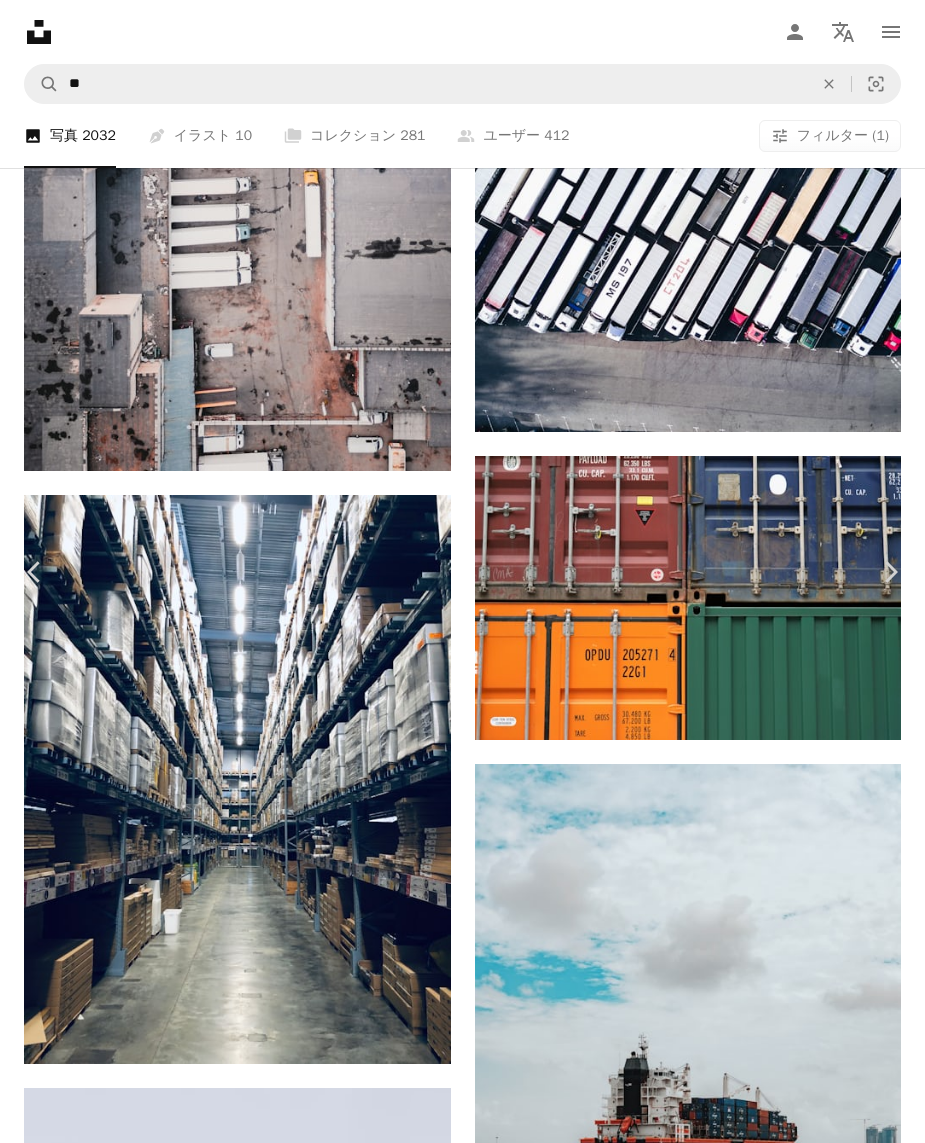 click at bounding box center (641, 17783) 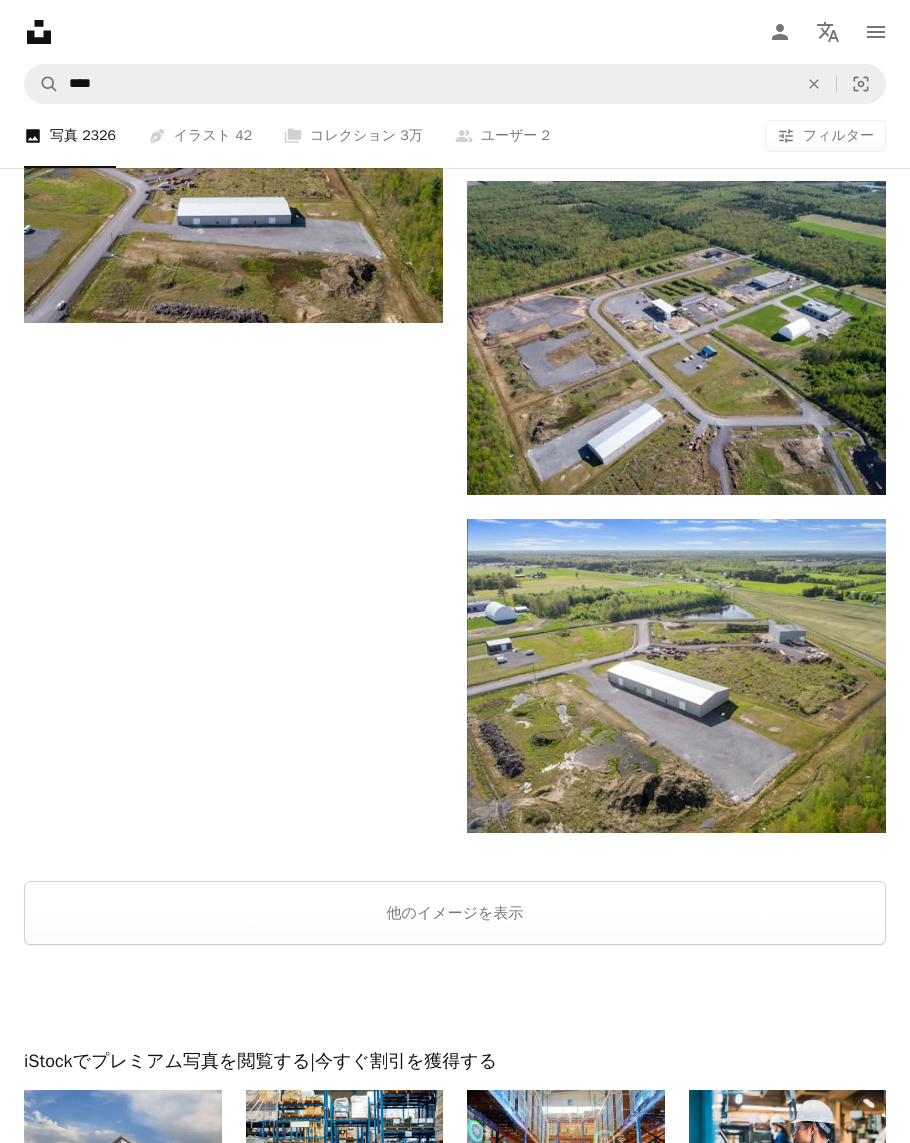 scroll, scrollTop: 4361, scrollLeft: 0, axis: vertical 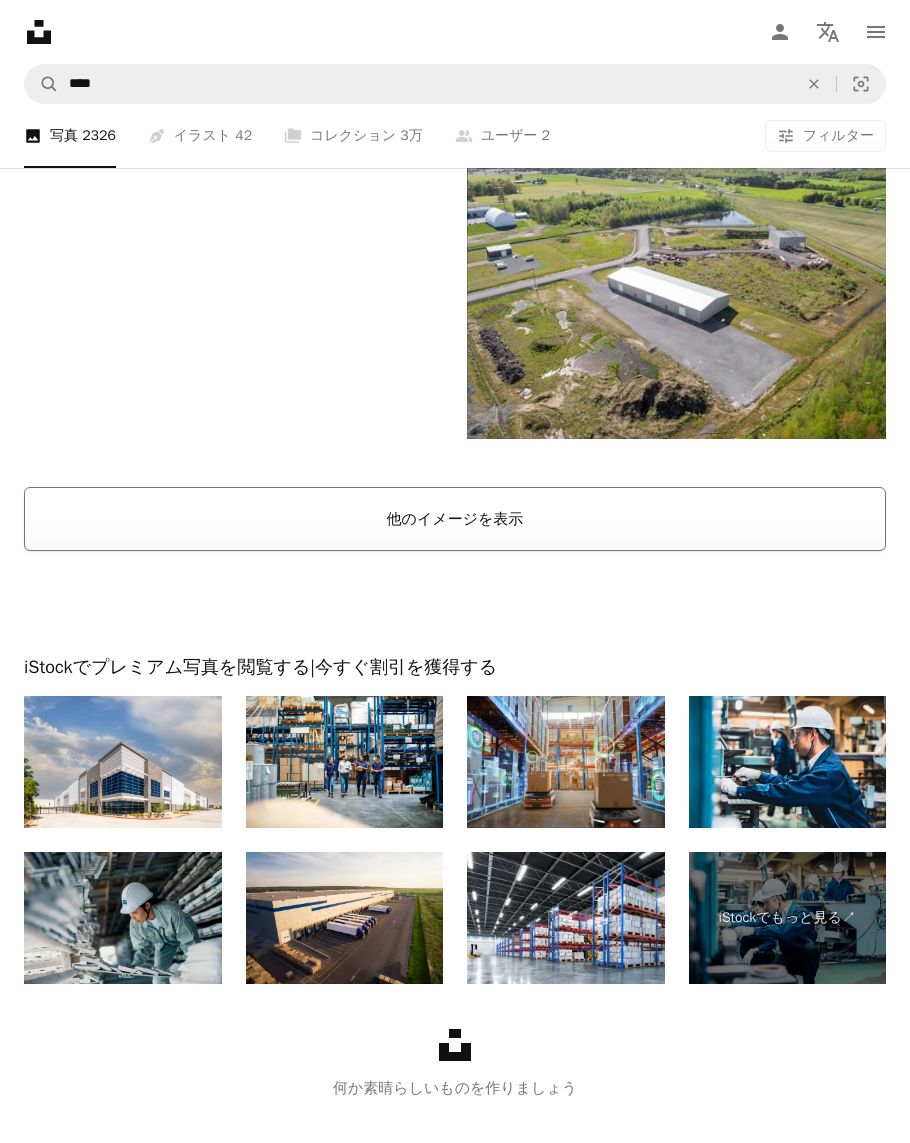 click on "他のイメージを表示" at bounding box center [455, 519] 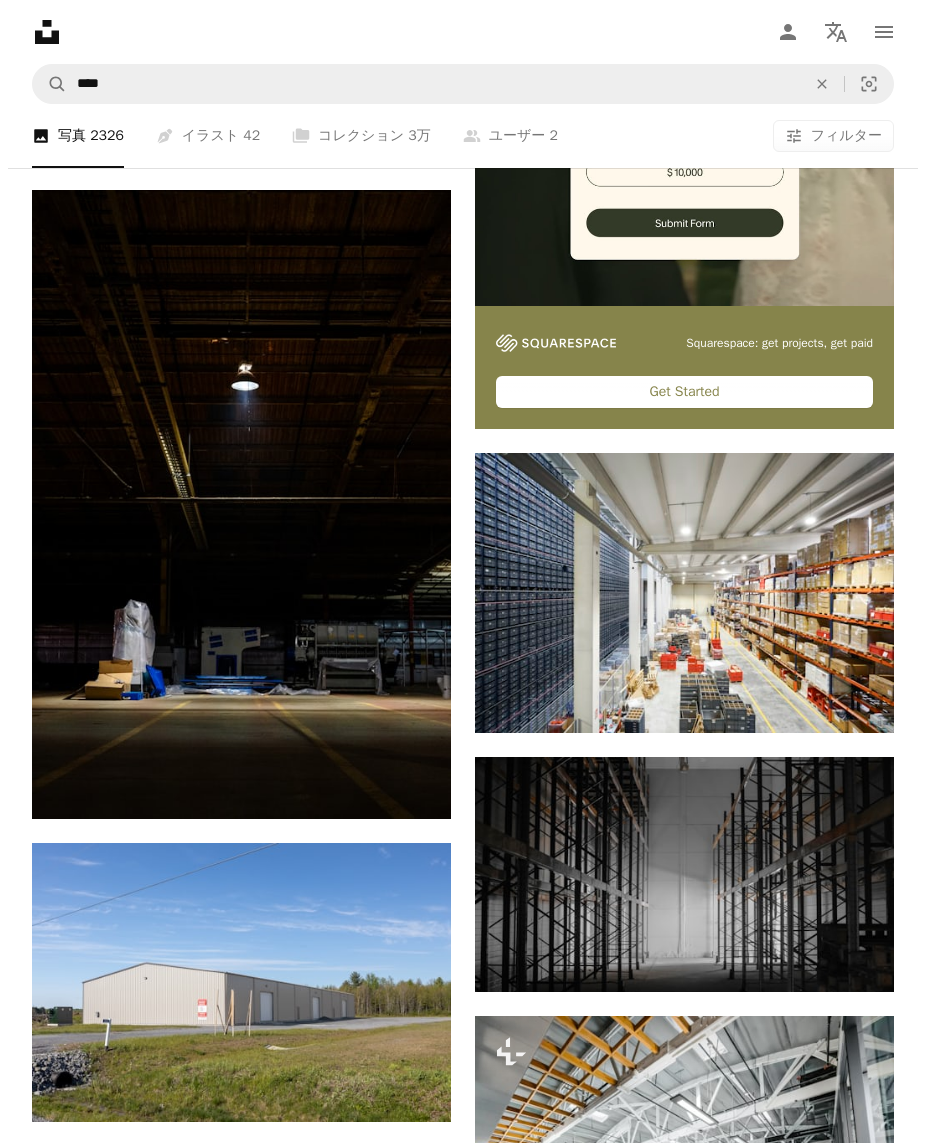 scroll, scrollTop: 1067, scrollLeft: 0, axis: vertical 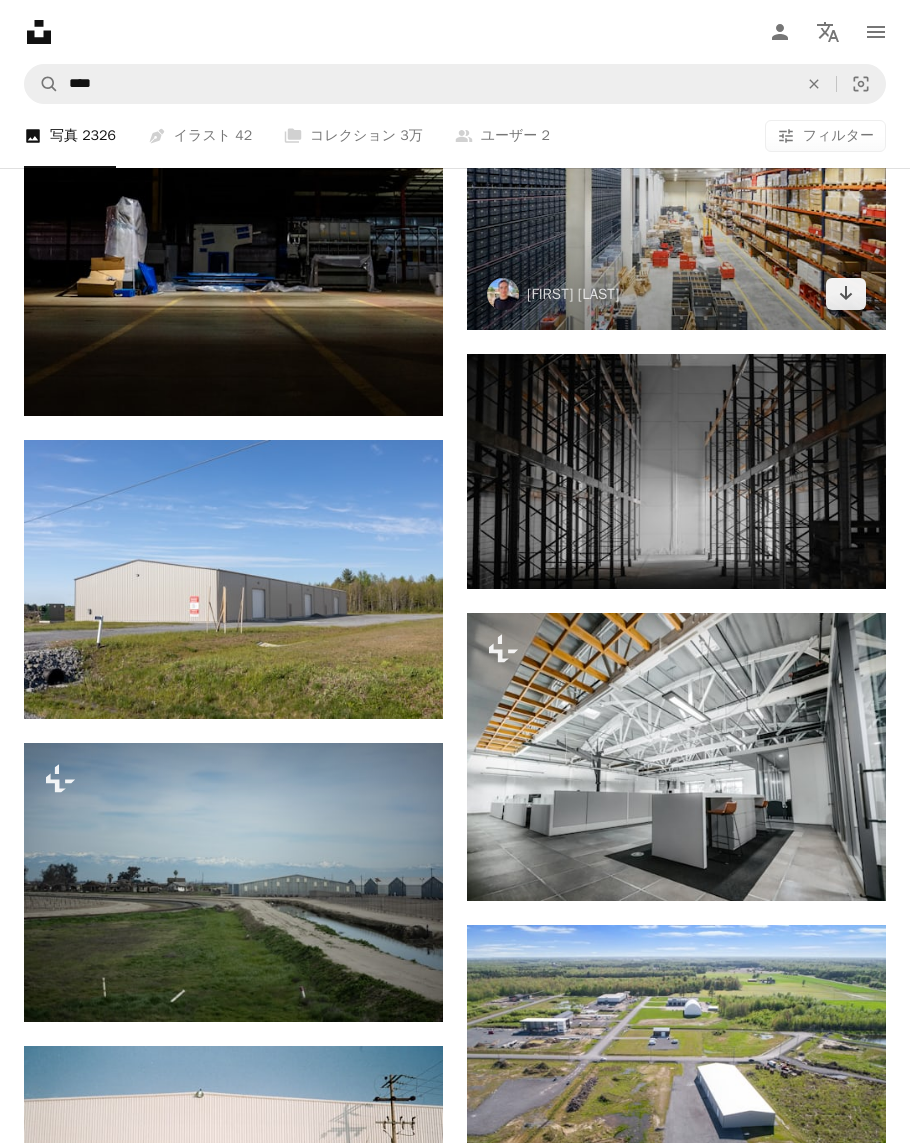 click at bounding box center (676, 190) 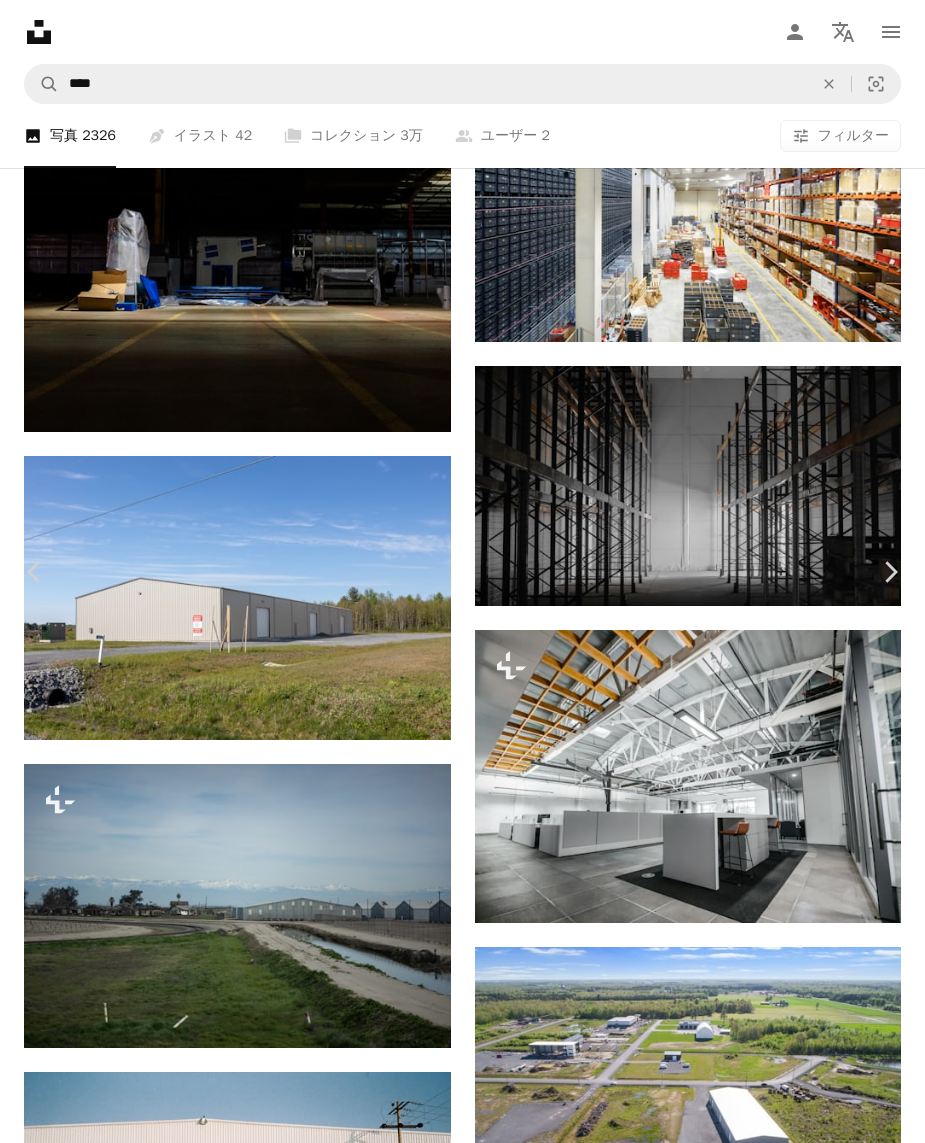 scroll, scrollTop: 2996, scrollLeft: 0, axis: vertical 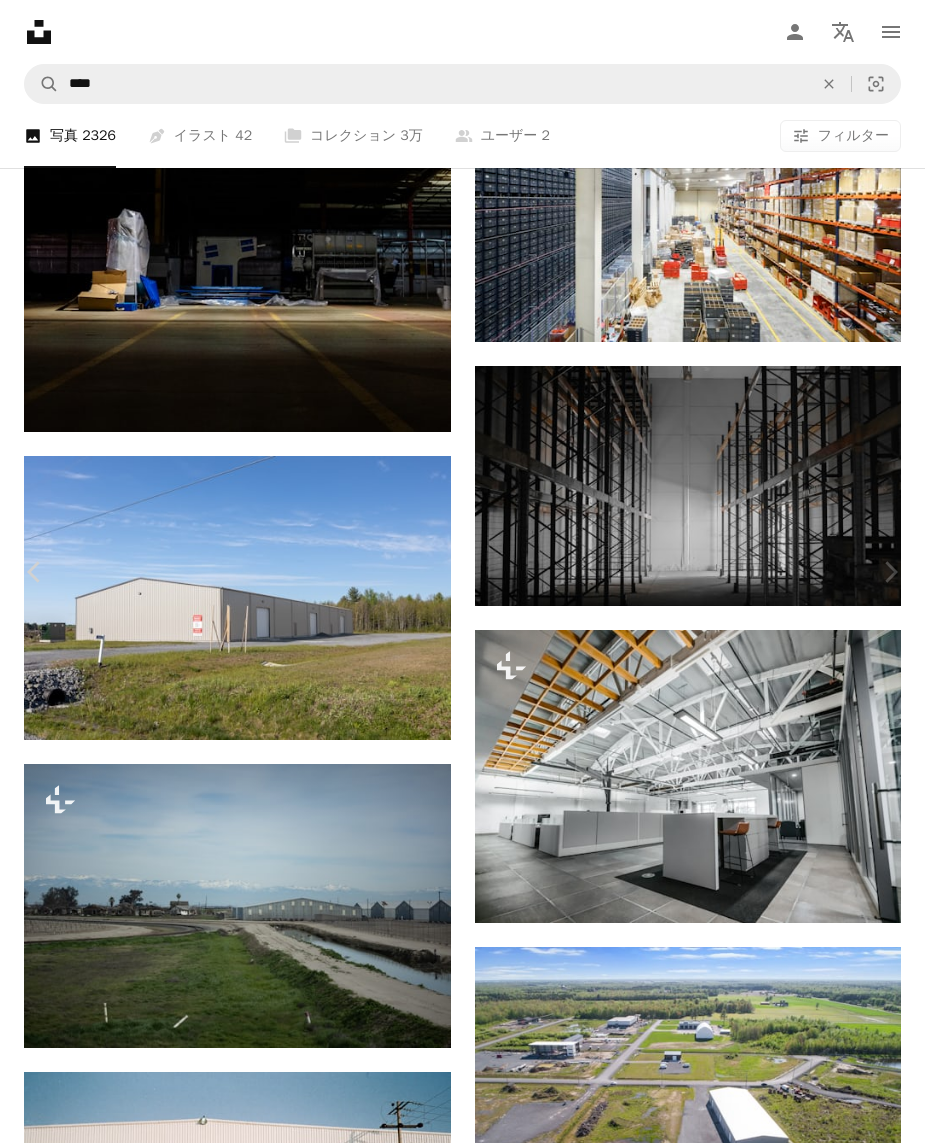click on "An X shape Chevron left Chevron right Getty Images Unsplash+ 向け A heart A plus sign A lock ダウンロード Zoom in ––– ––  –– ––– –––– –––– A forward-right arrow 共有 More Actions –––   – –––  – – ––  – ––––. ––– ––– ––––  –––– ––– ––– – –––– –––– ––– –––   –––– –––– このシリーズより Chevron right 関連イメージ" at bounding box center (462, 17610) 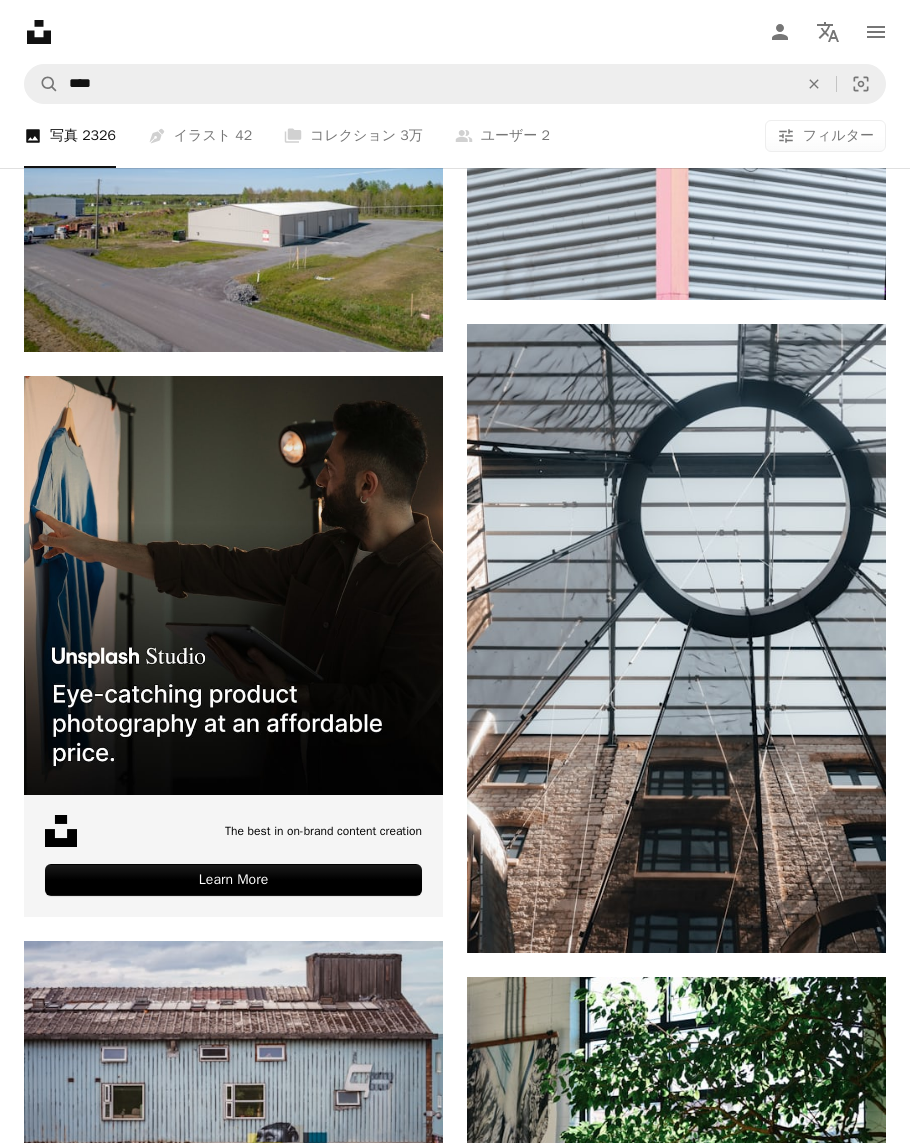 scroll, scrollTop: 4713, scrollLeft: 0, axis: vertical 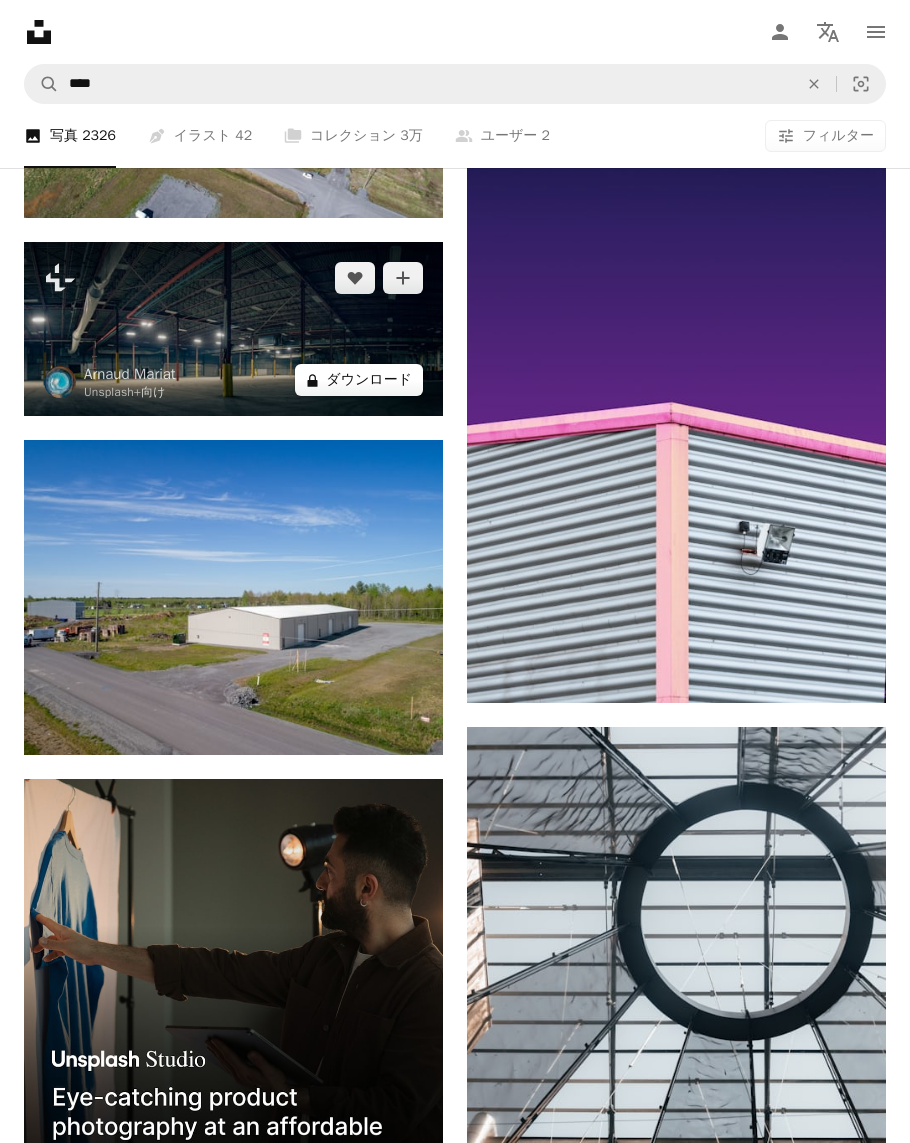 click on "A lock" 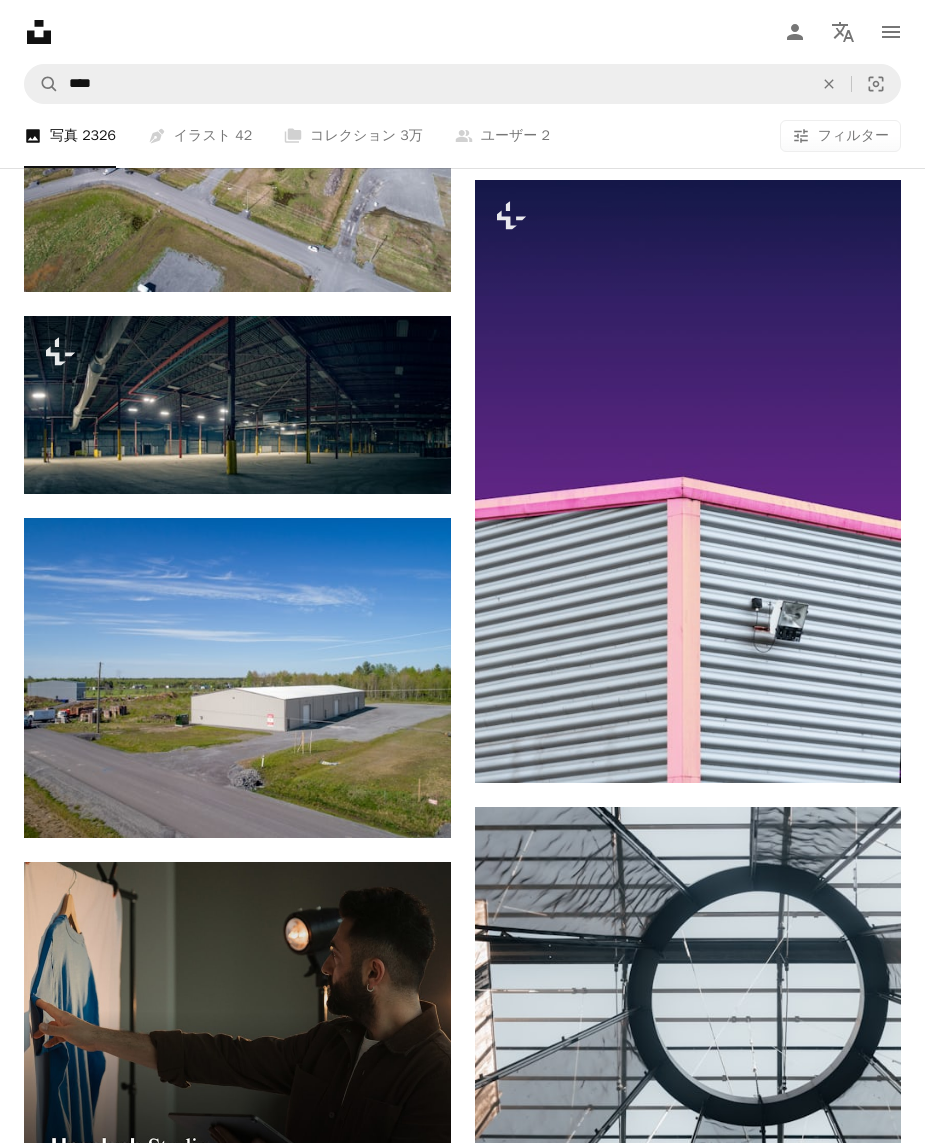 click on "An X shape 最高品質、そしてすぐに使用できる画像。 無制限にアクセスできます。 A plus sign 毎月追加されるメンバー限定コンテンツ A plus sign 無制限のロイヤリティフリーのダウンロード A plus sign イラスト  New A plus sign 法的保護の拡充 年別 62% オフ 月別 $16   $6 USD 月額 * Unsplash+ を入手する *年払いの場合、 $72 が前払い 税別。自動更新。いつでもキャンセル可能。" at bounding box center (462, 13964) 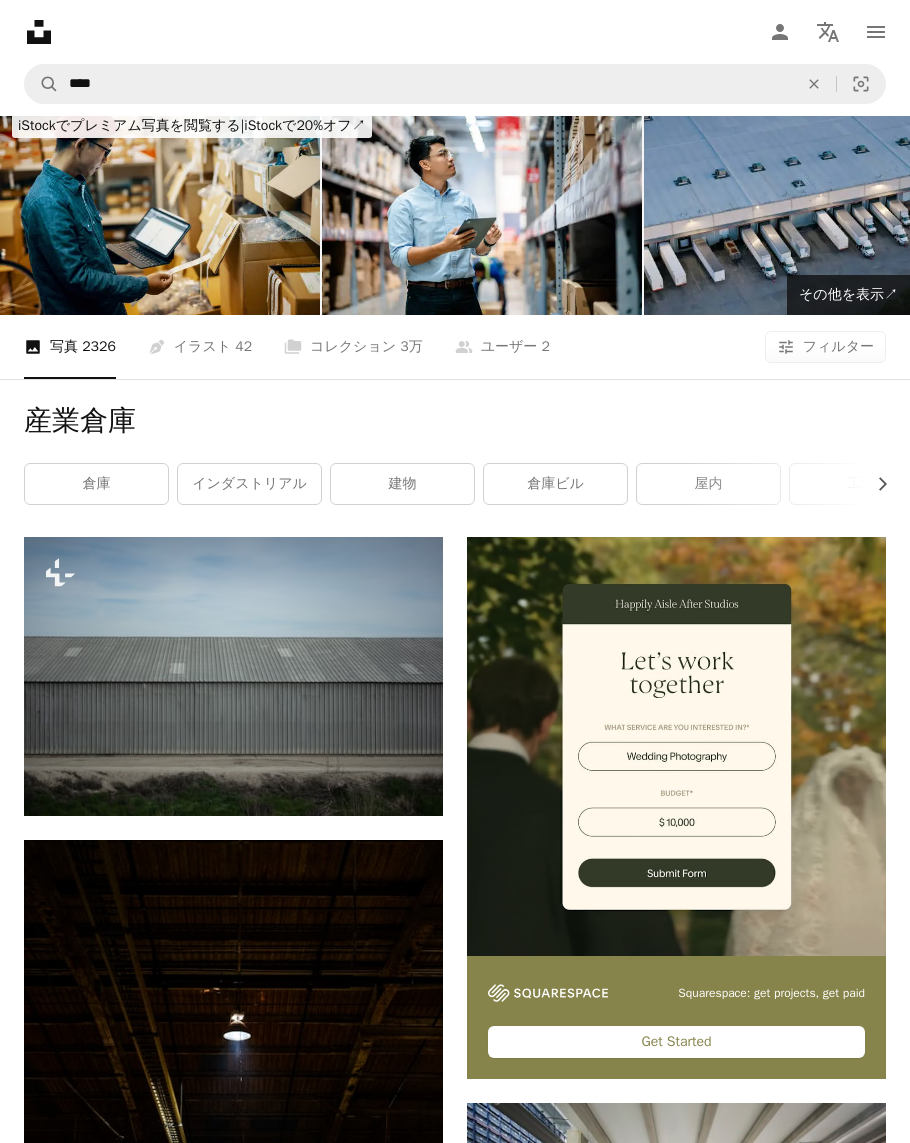scroll, scrollTop: 0, scrollLeft: 0, axis: both 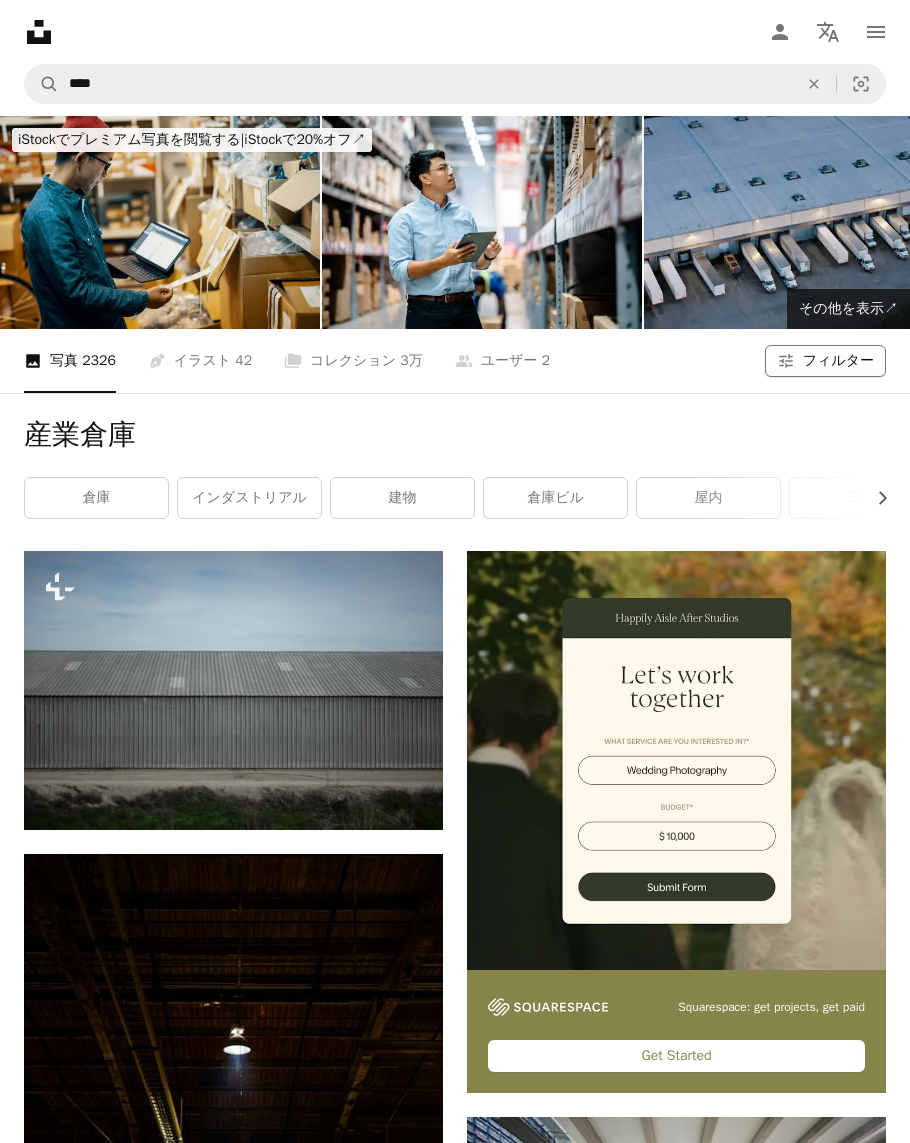 click on "フィルター" at bounding box center (838, 361) 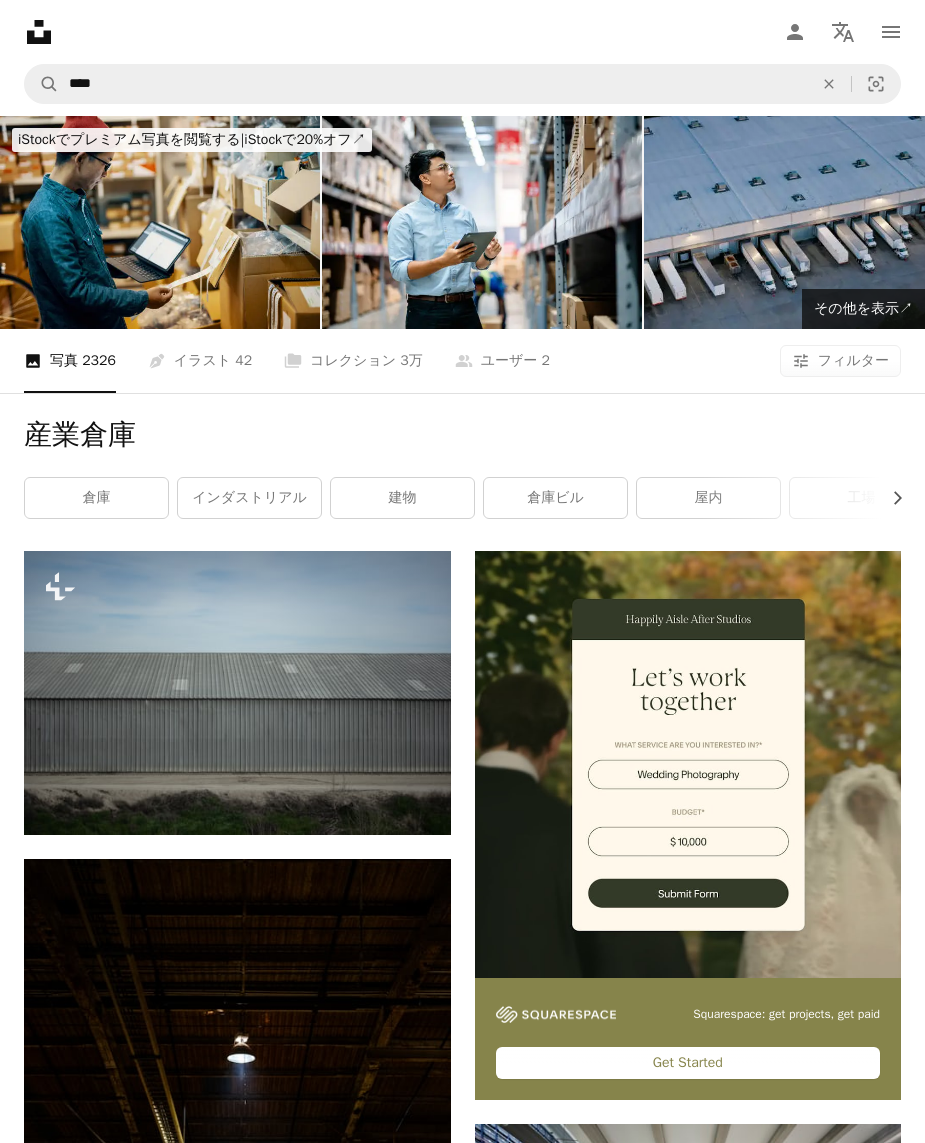 click on "無料" at bounding box center (462, 18729) 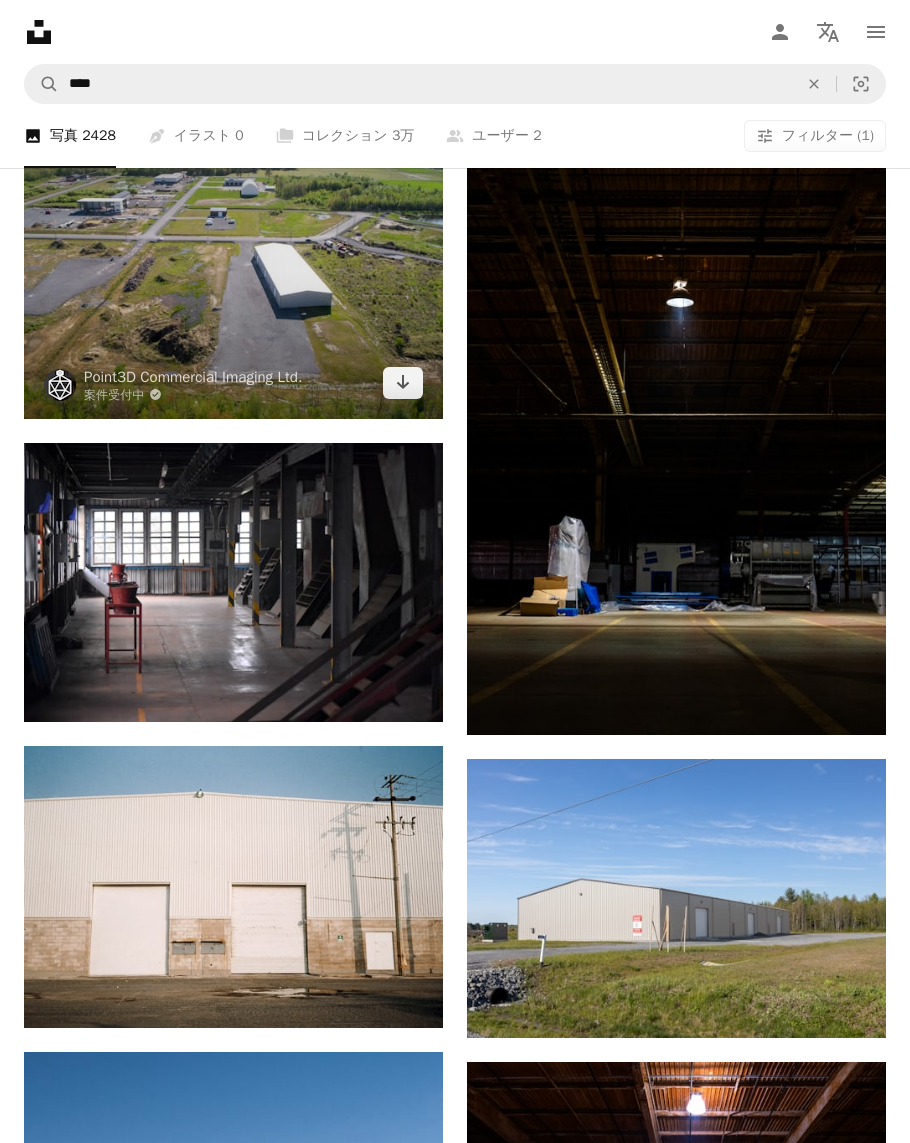 scroll, scrollTop: 1001, scrollLeft: 0, axis: vertical 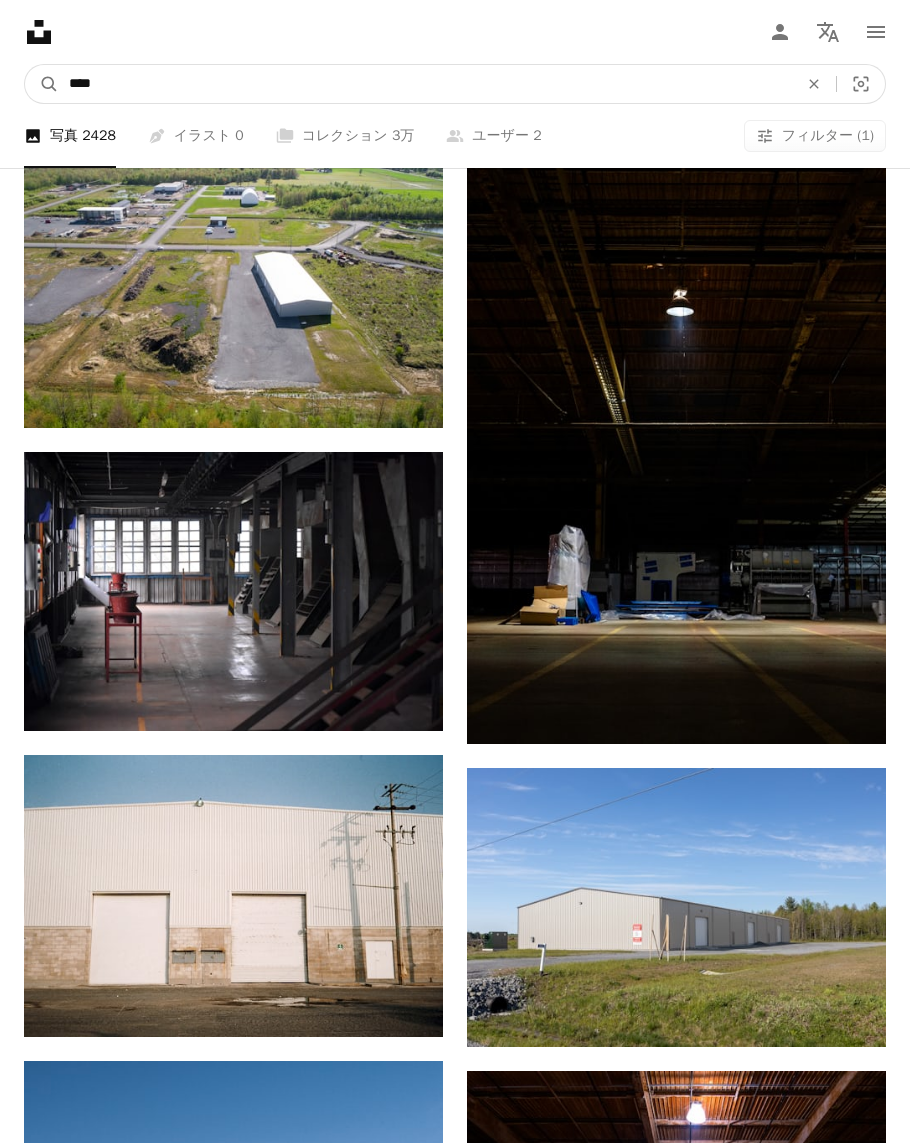drag, startPoint x: 129, startPoint y: 80, endPoint x: -149, endPoint y: 81, distance: 278.0018 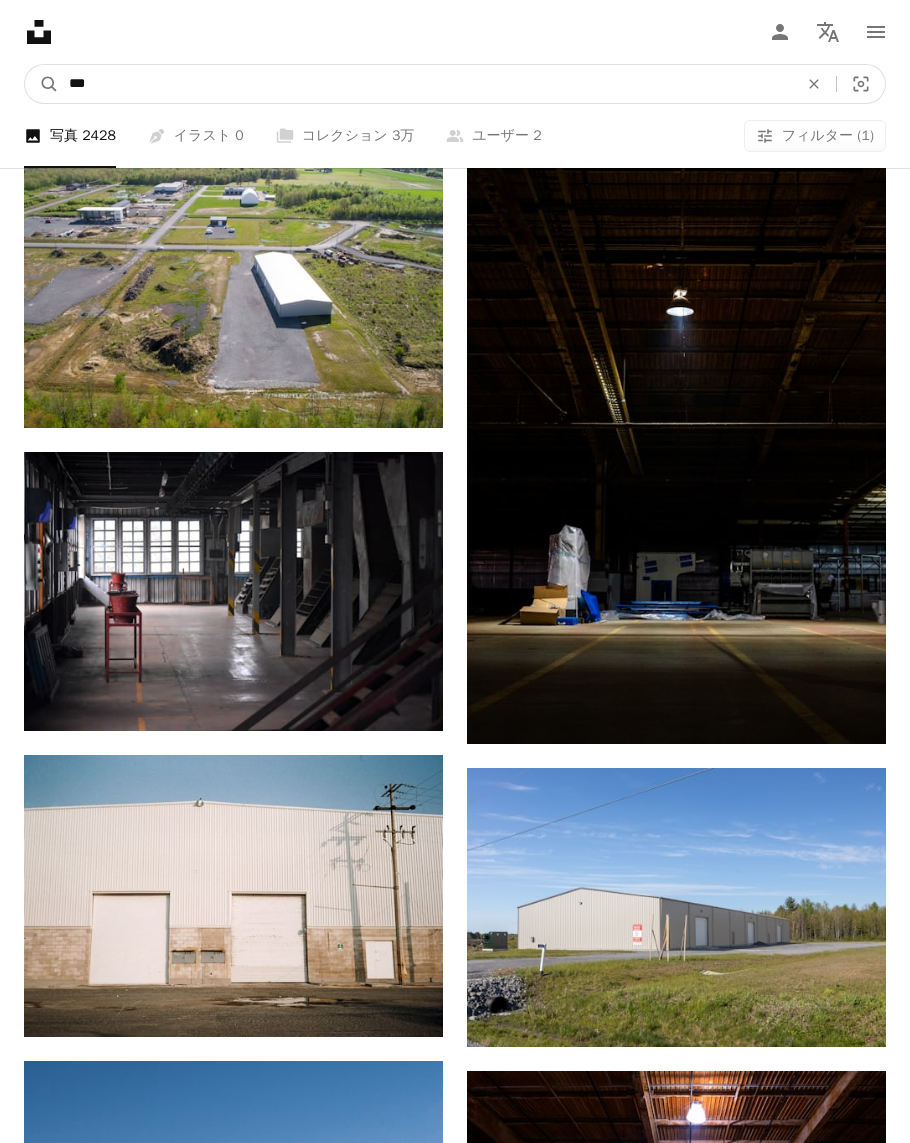 type on "**" 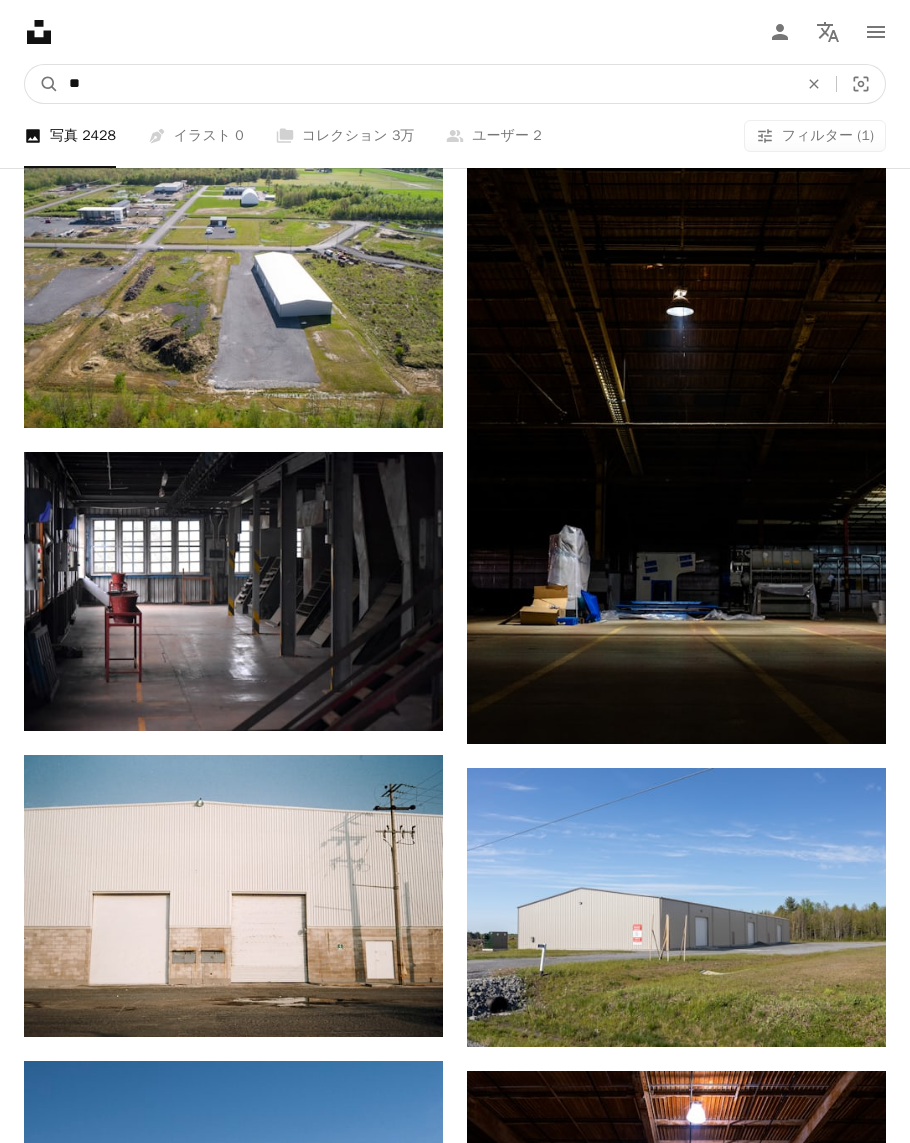 click on "A magnifying glass" at bounding box center [42, 84] 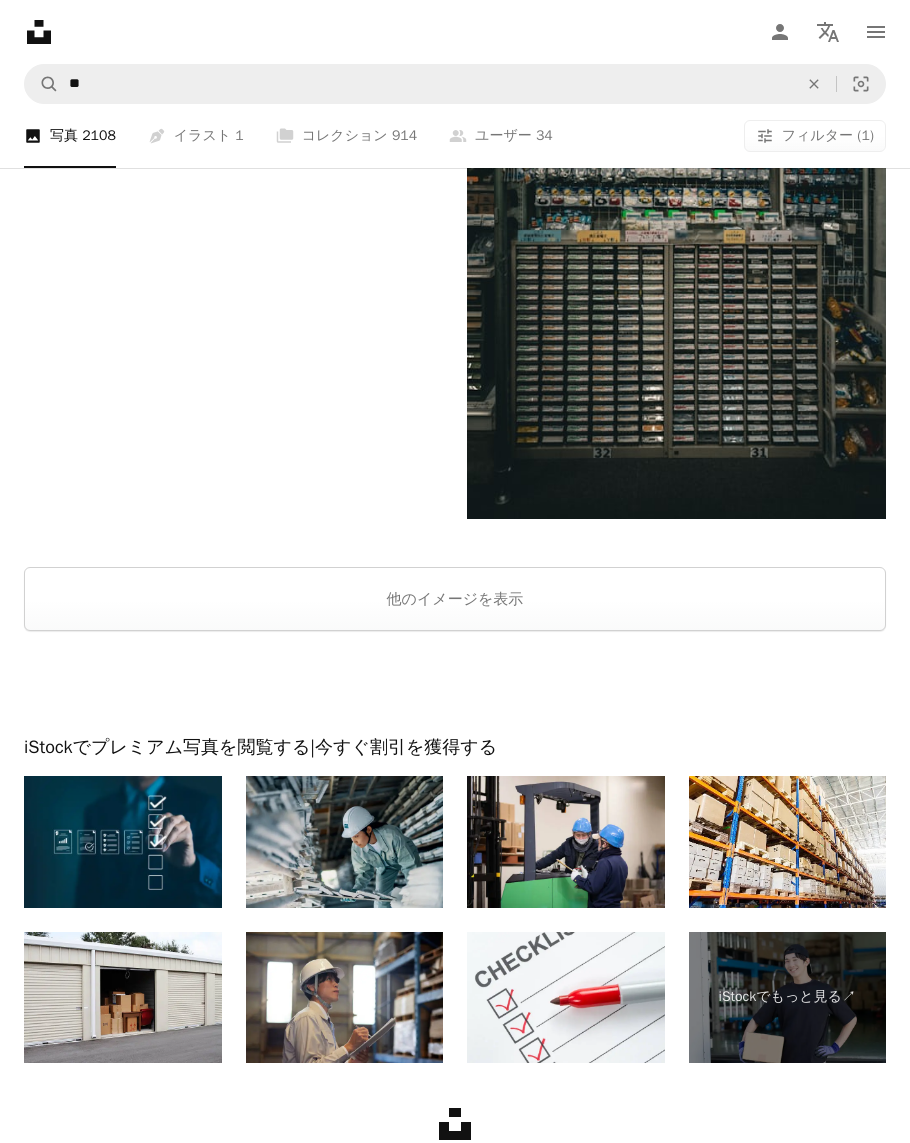 scroll, scrollTop: 4758, scrollLeft: 0, axis: vertical 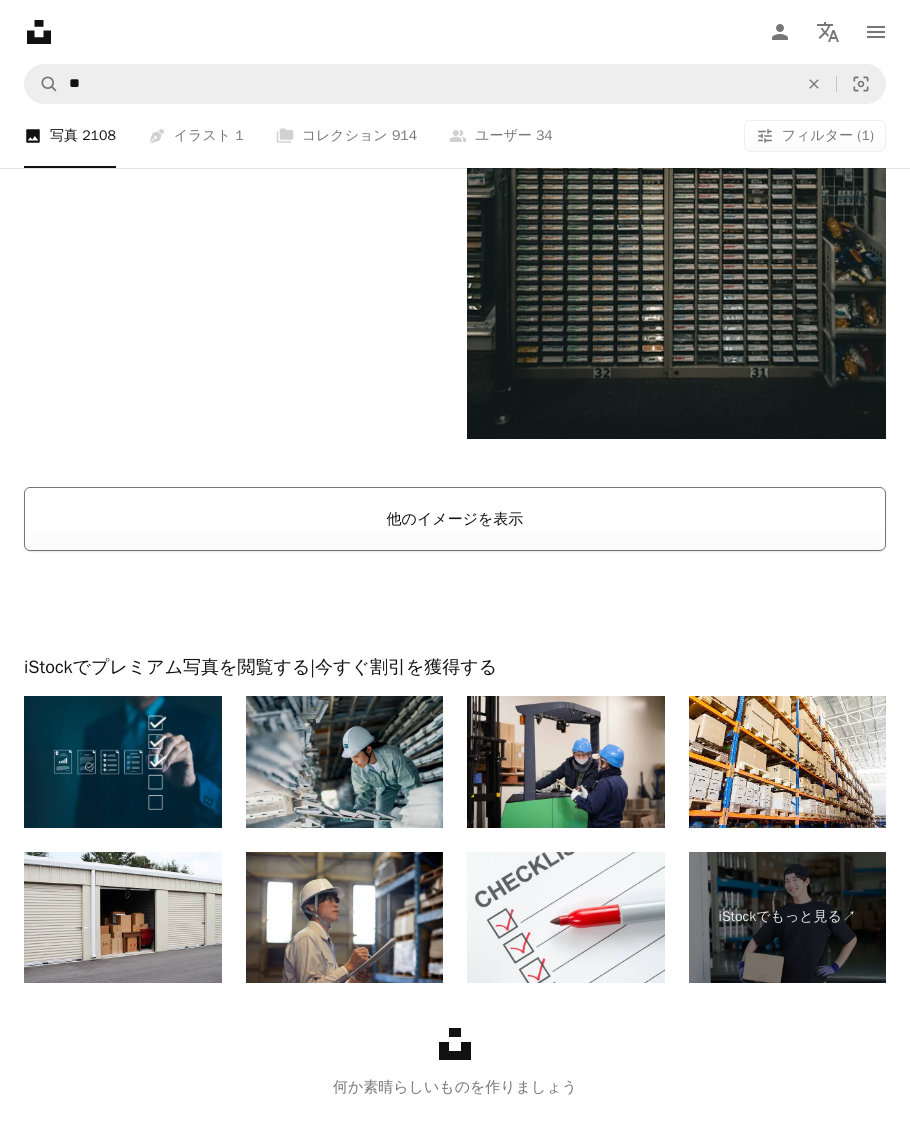 click on "他のイメージを表示" at bounding box center [455, 519] 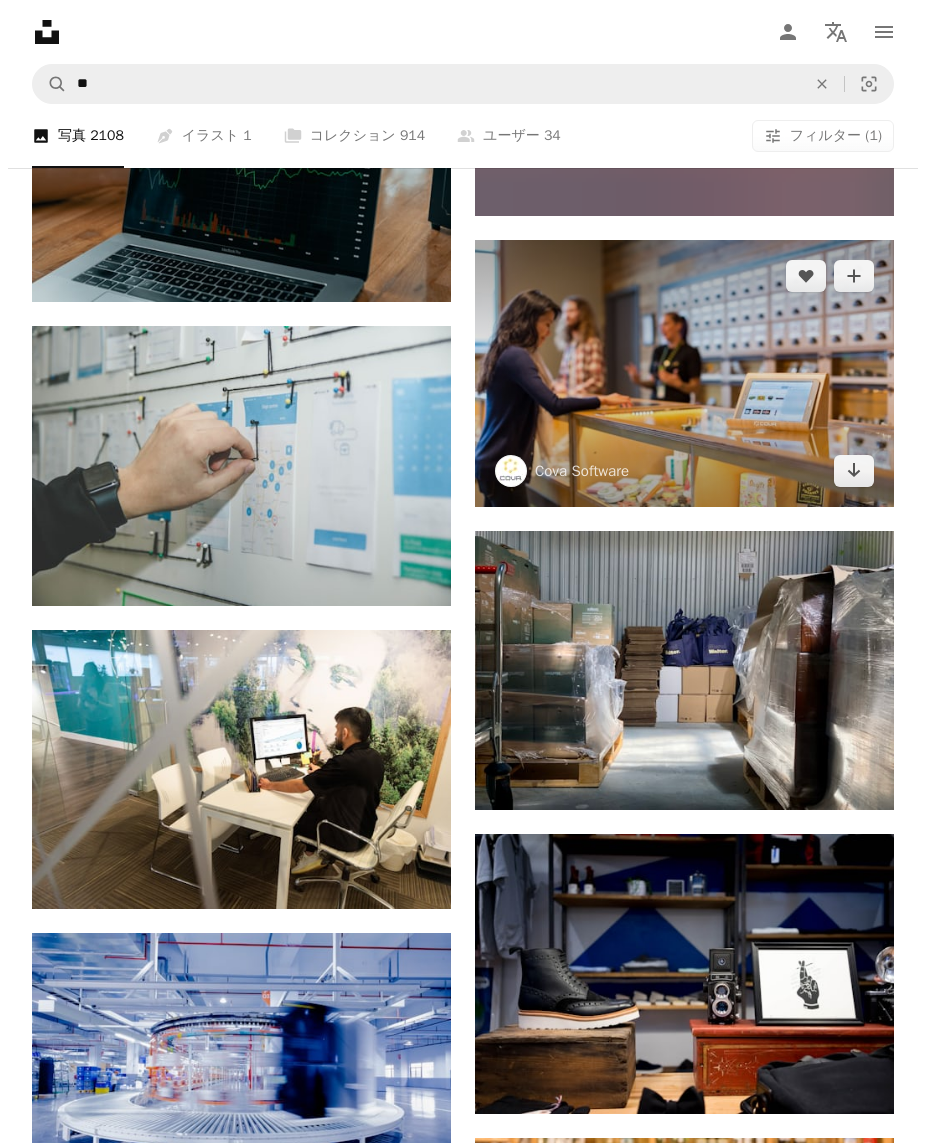 scroll, scrollTop: 6175, scrollLeft: 0, axis: vertical 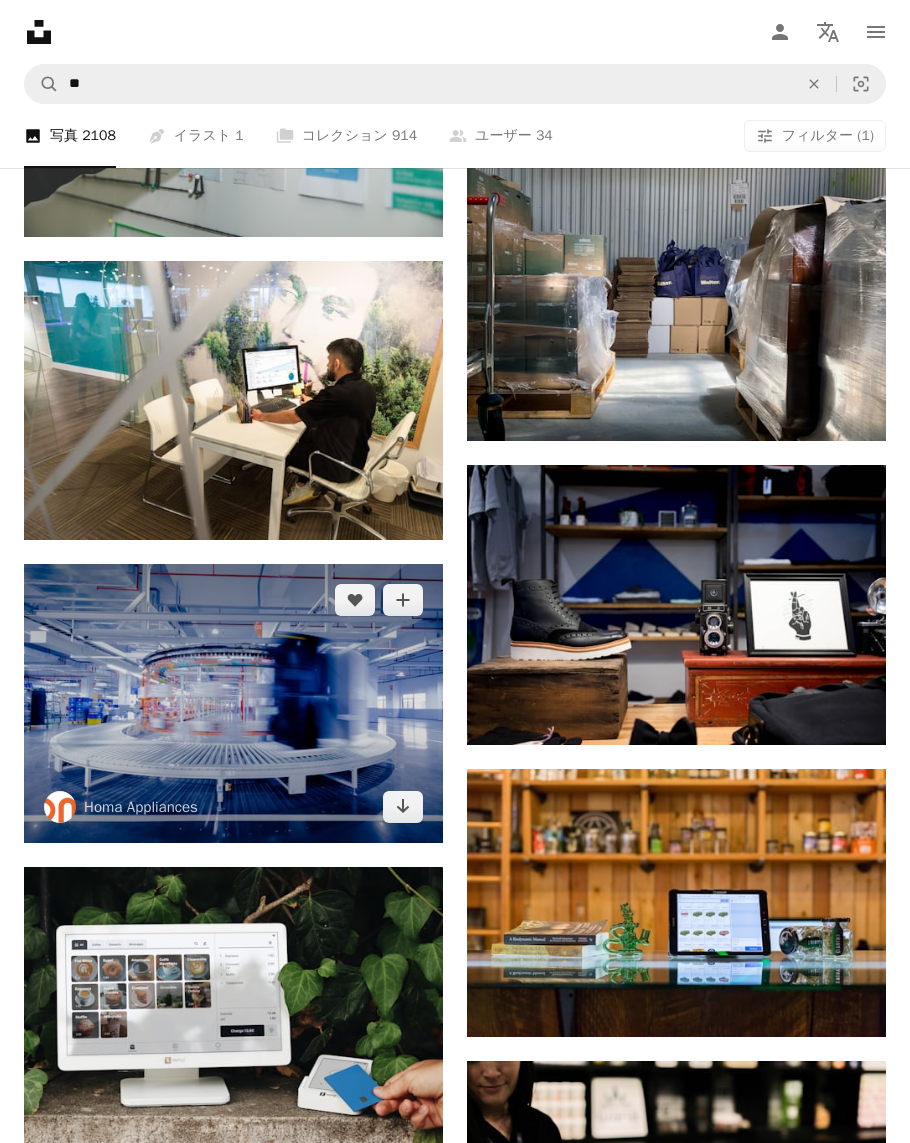 click at bounding box center [233, 704] 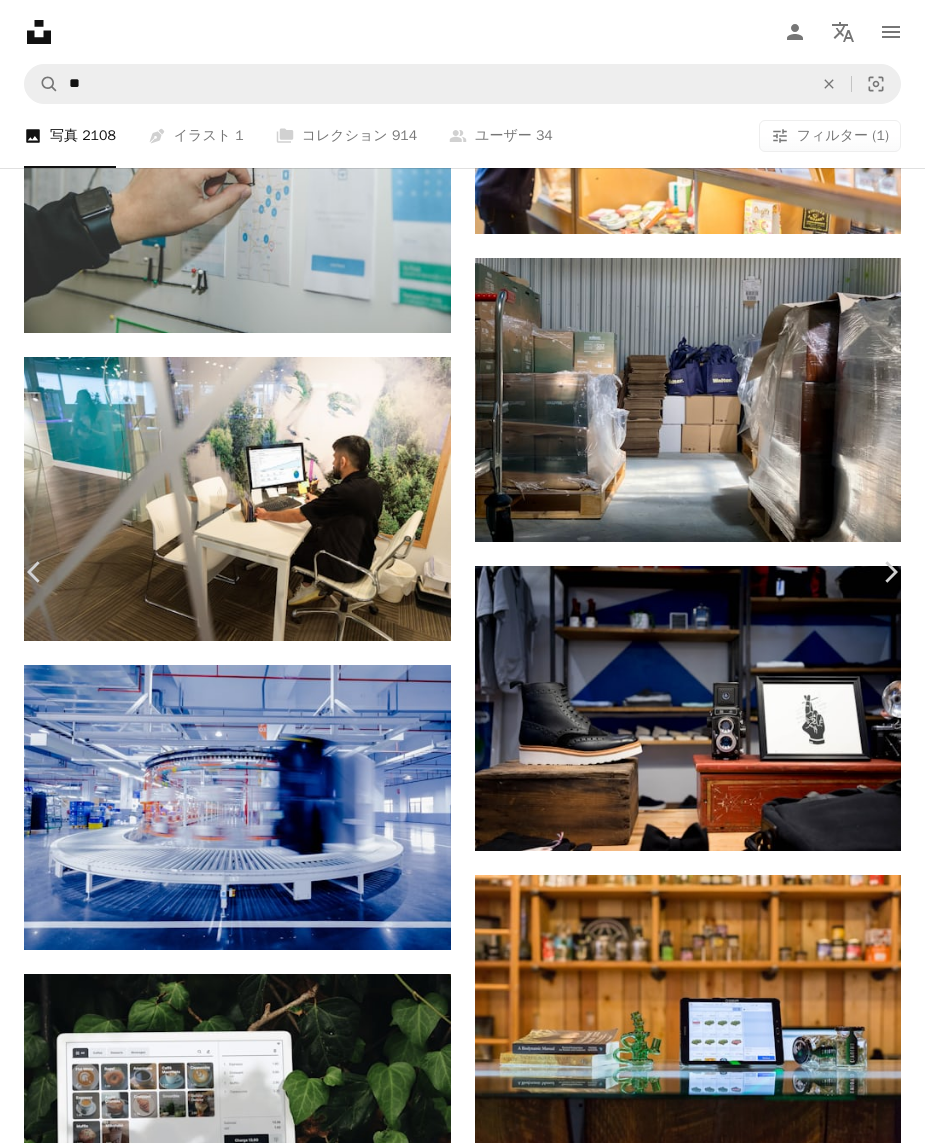 scroll, scrollTop: 789, scrollLeft: 0, axis: vertical 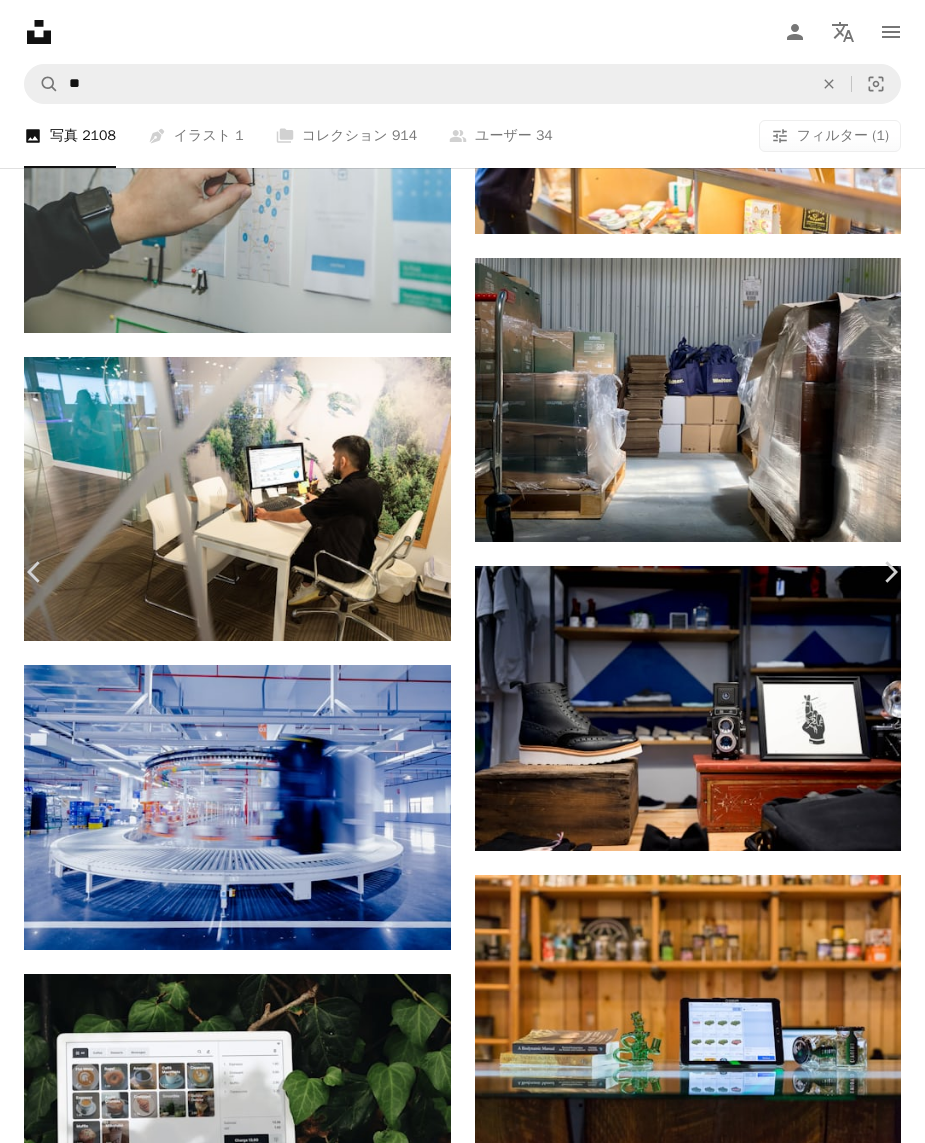 click at bounding box center (268, 7749) 